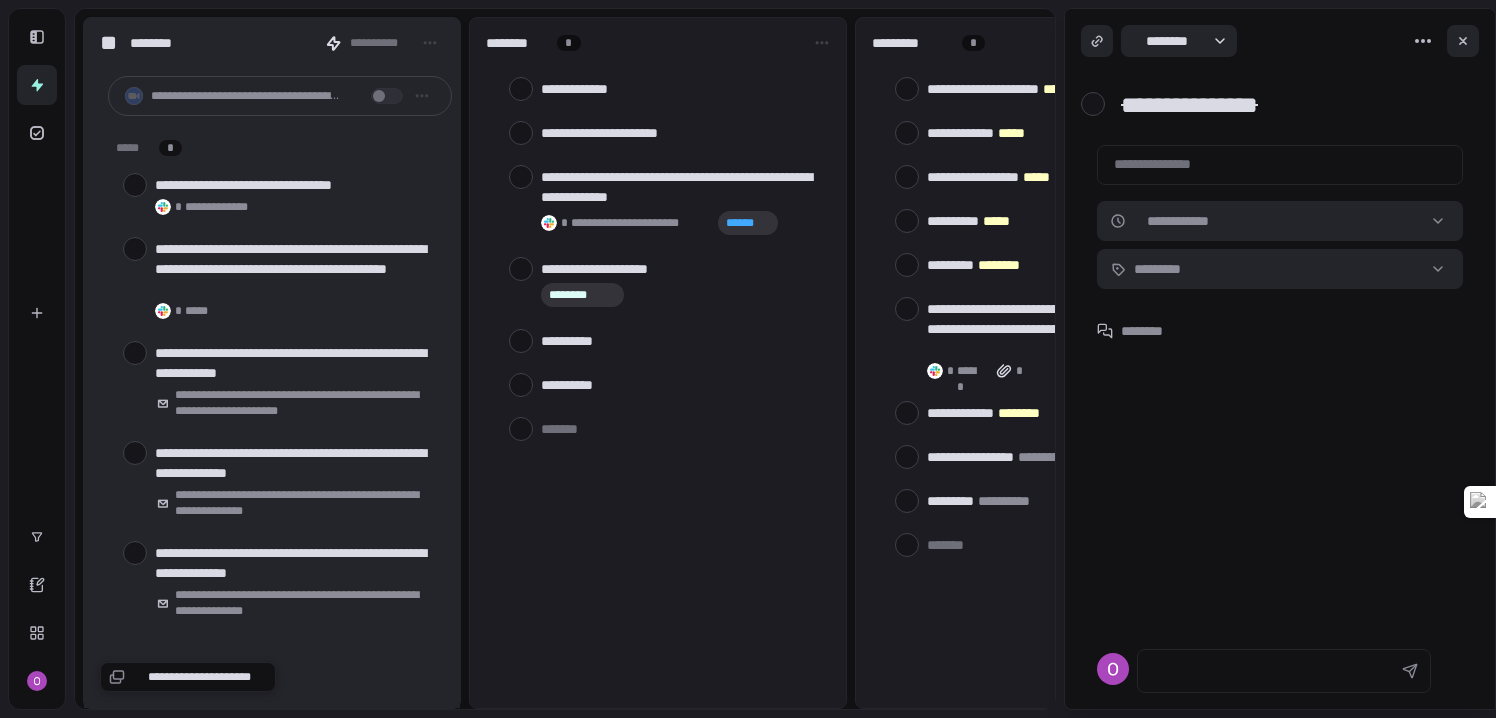 scroll, scrollTop: 0, scrollLeft: 0, axis: both 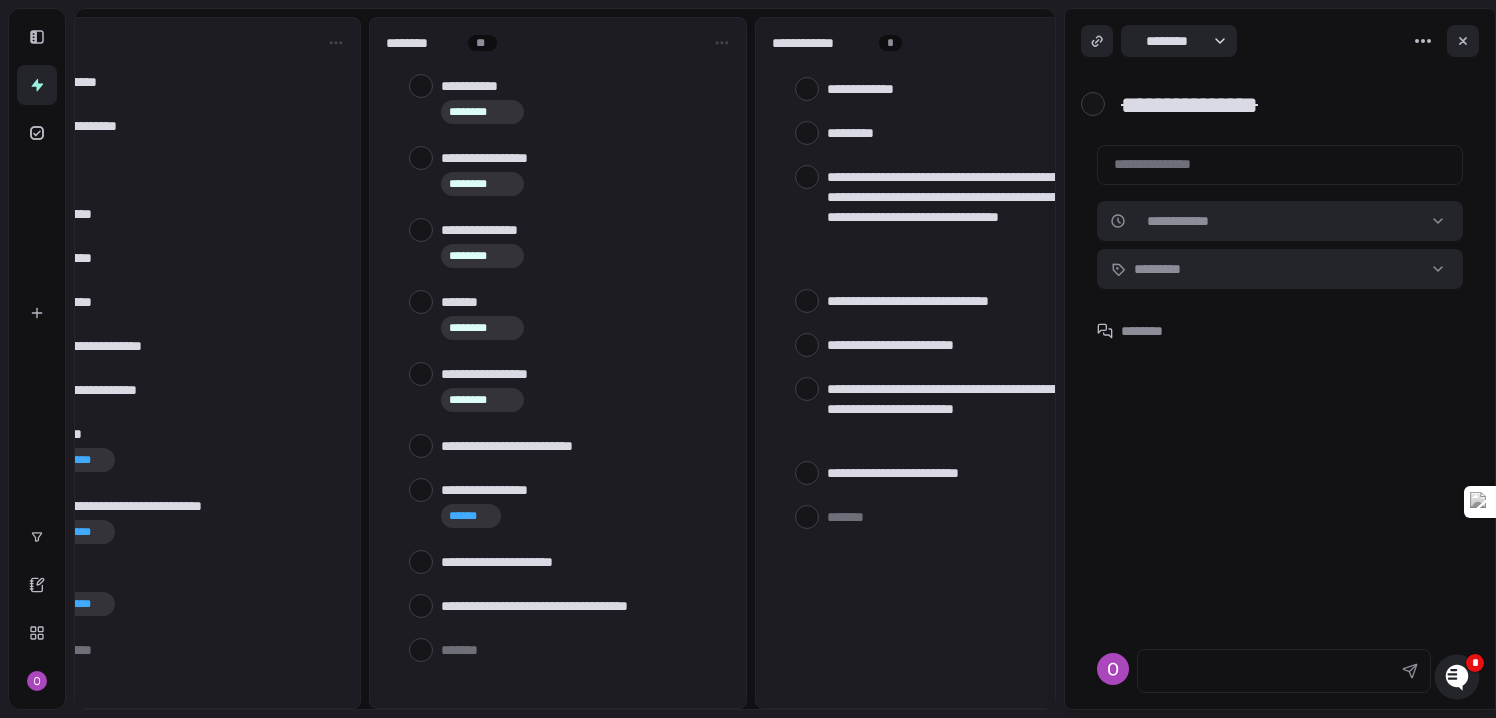 type on "*" 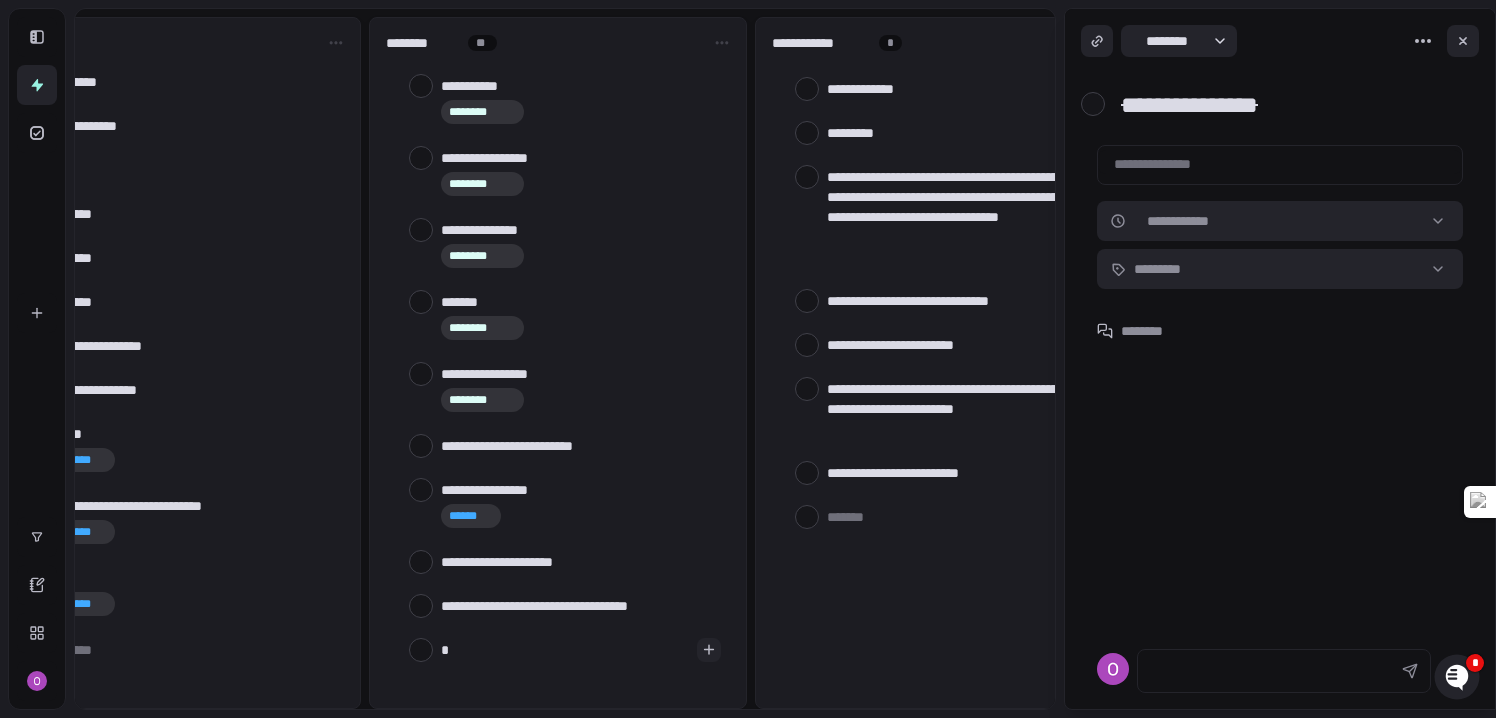 type on "**" 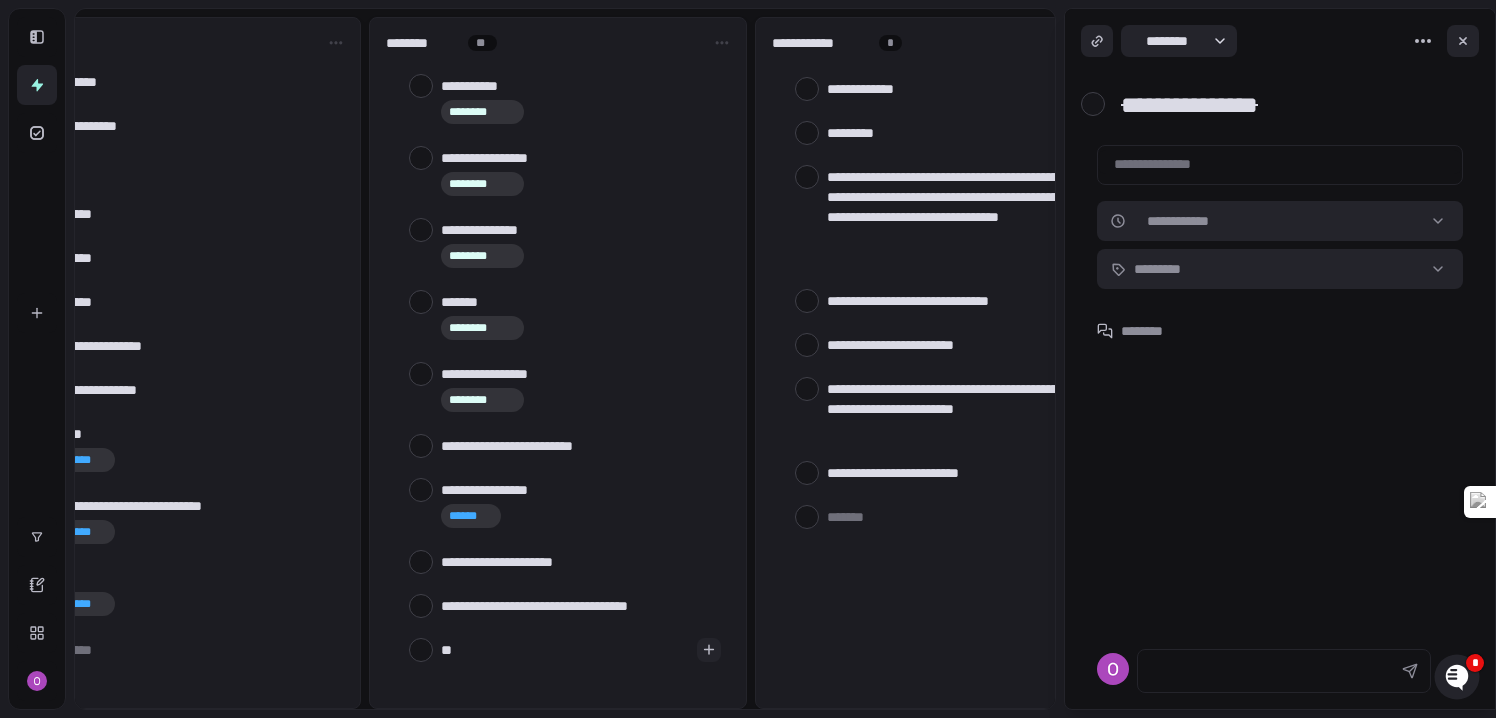 type on "***" 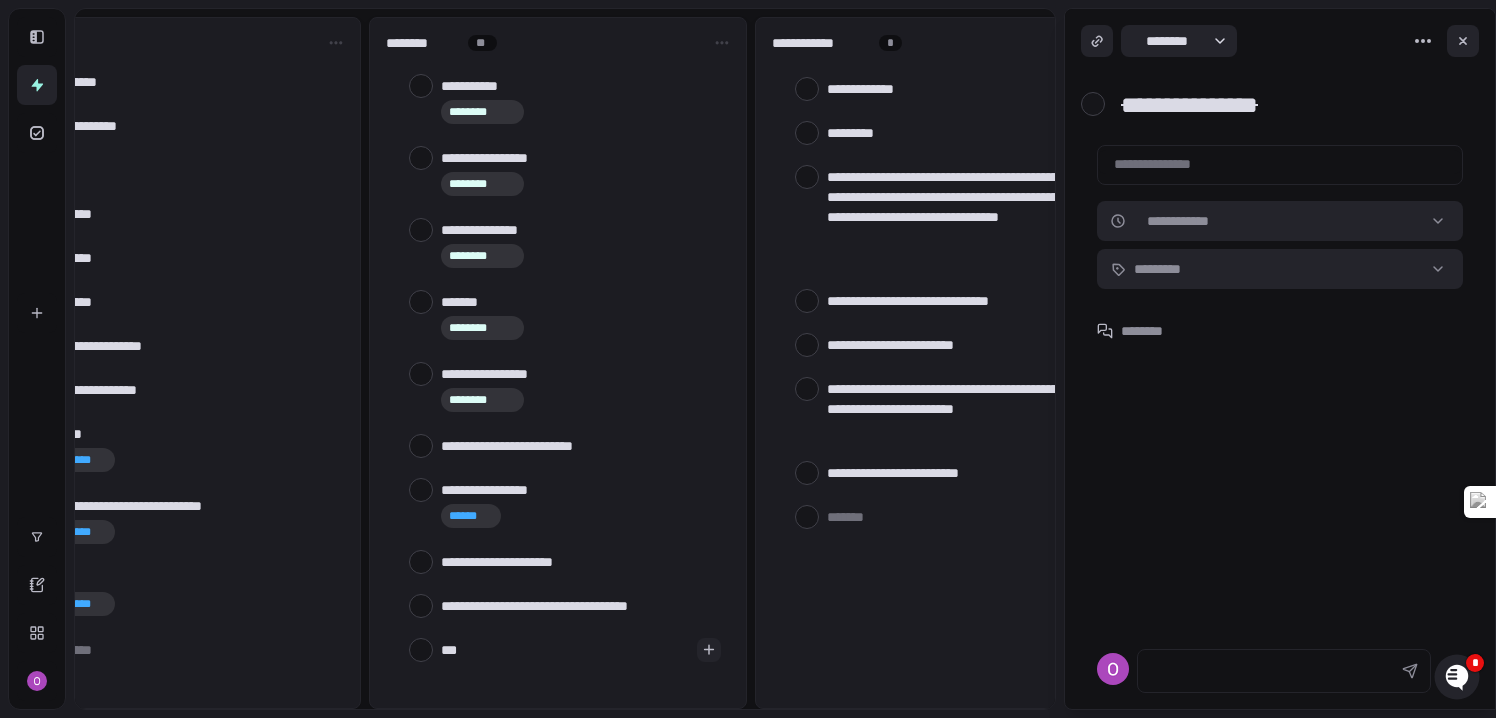 type on "****" 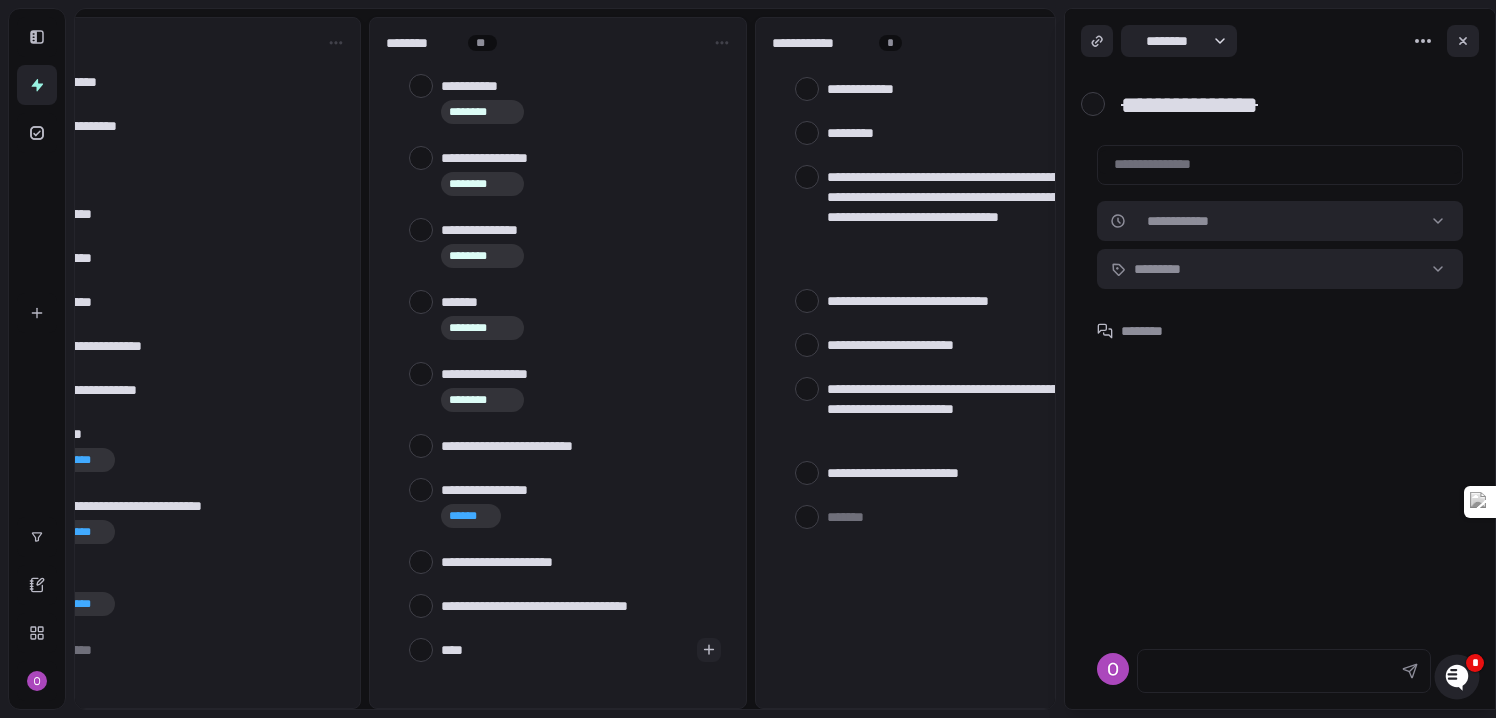 type on "****" 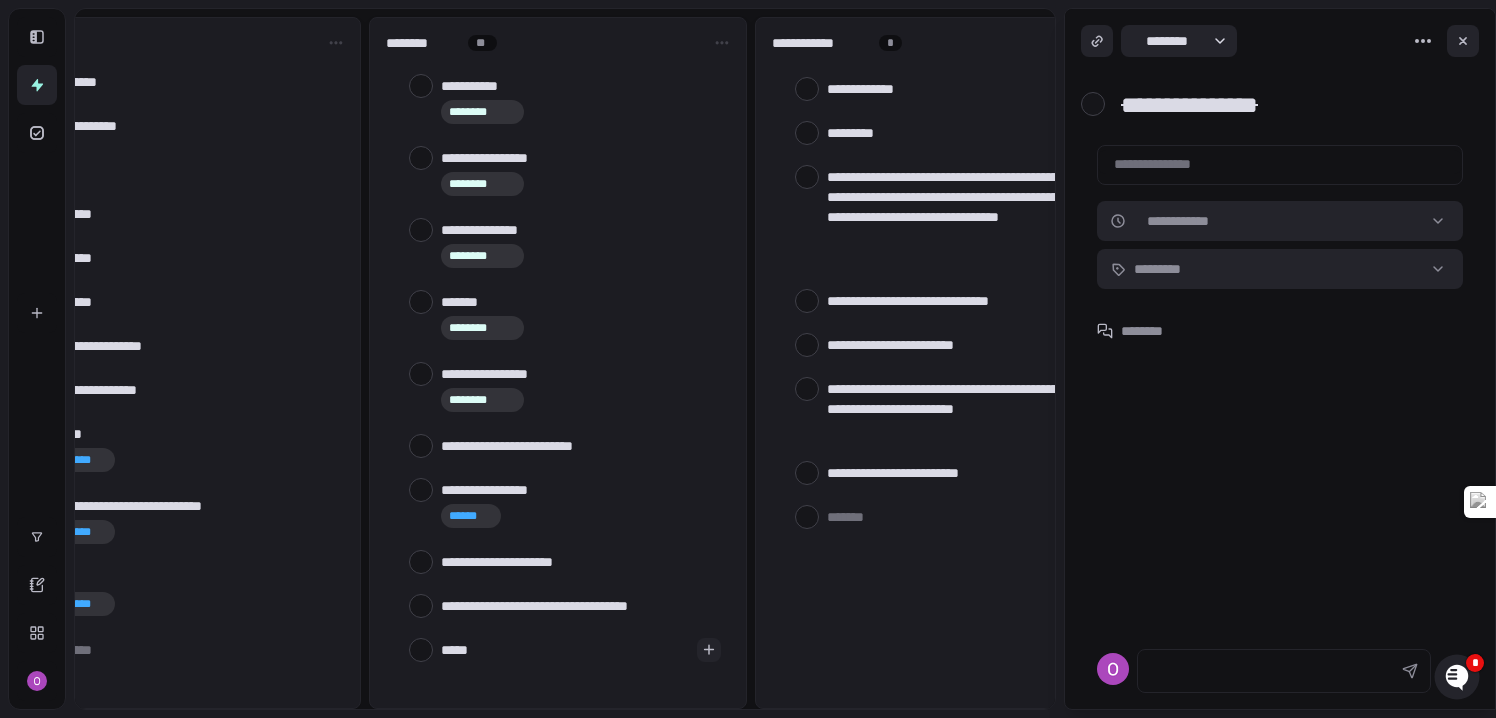 type on "******" 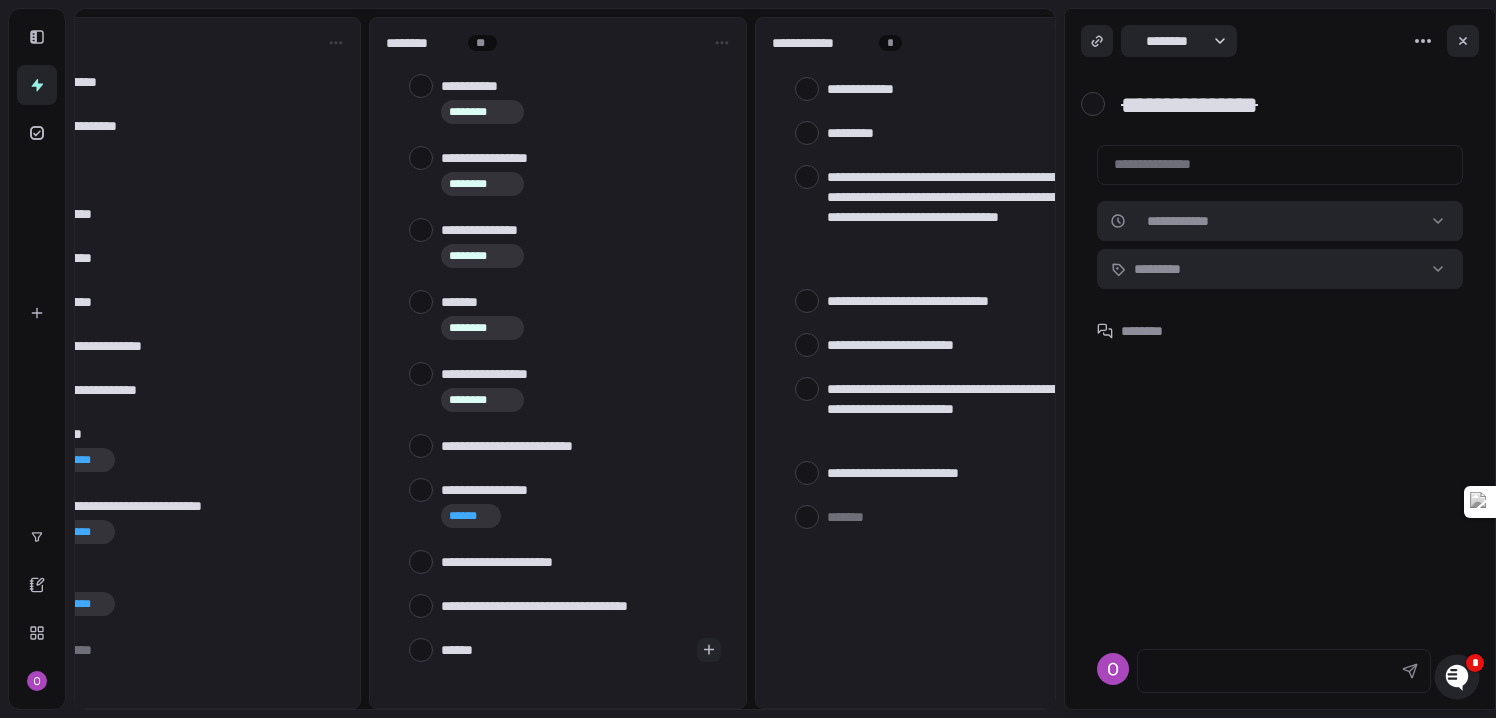 type on "*******" 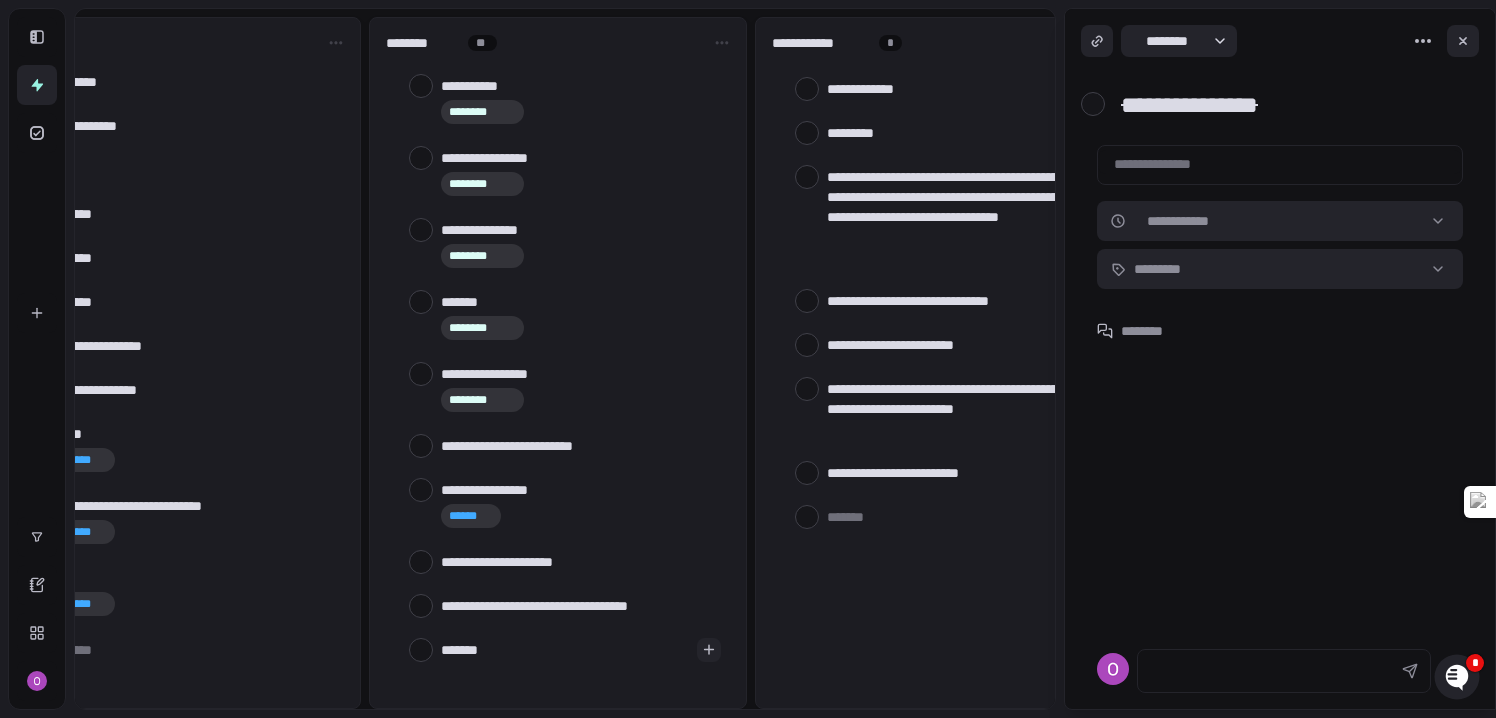type on "********" 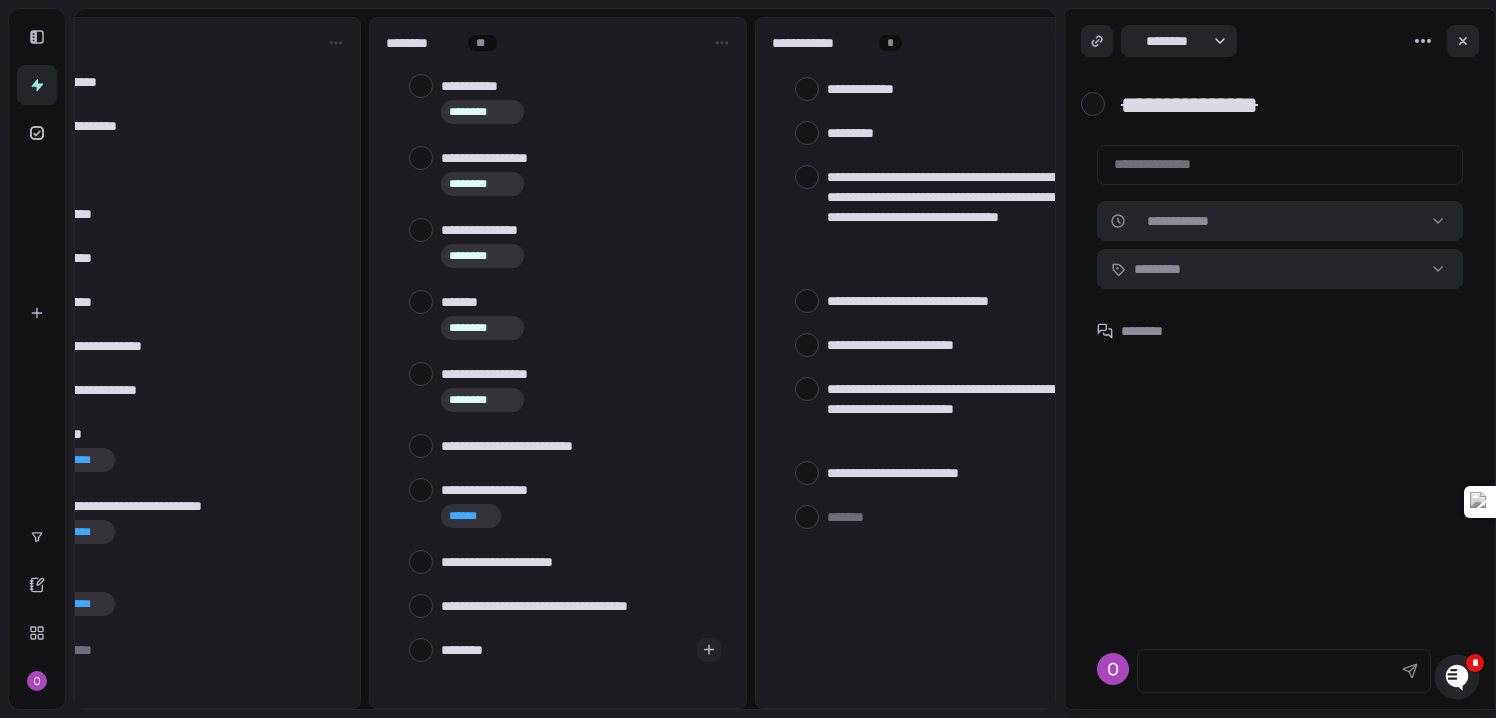 type on "*********" 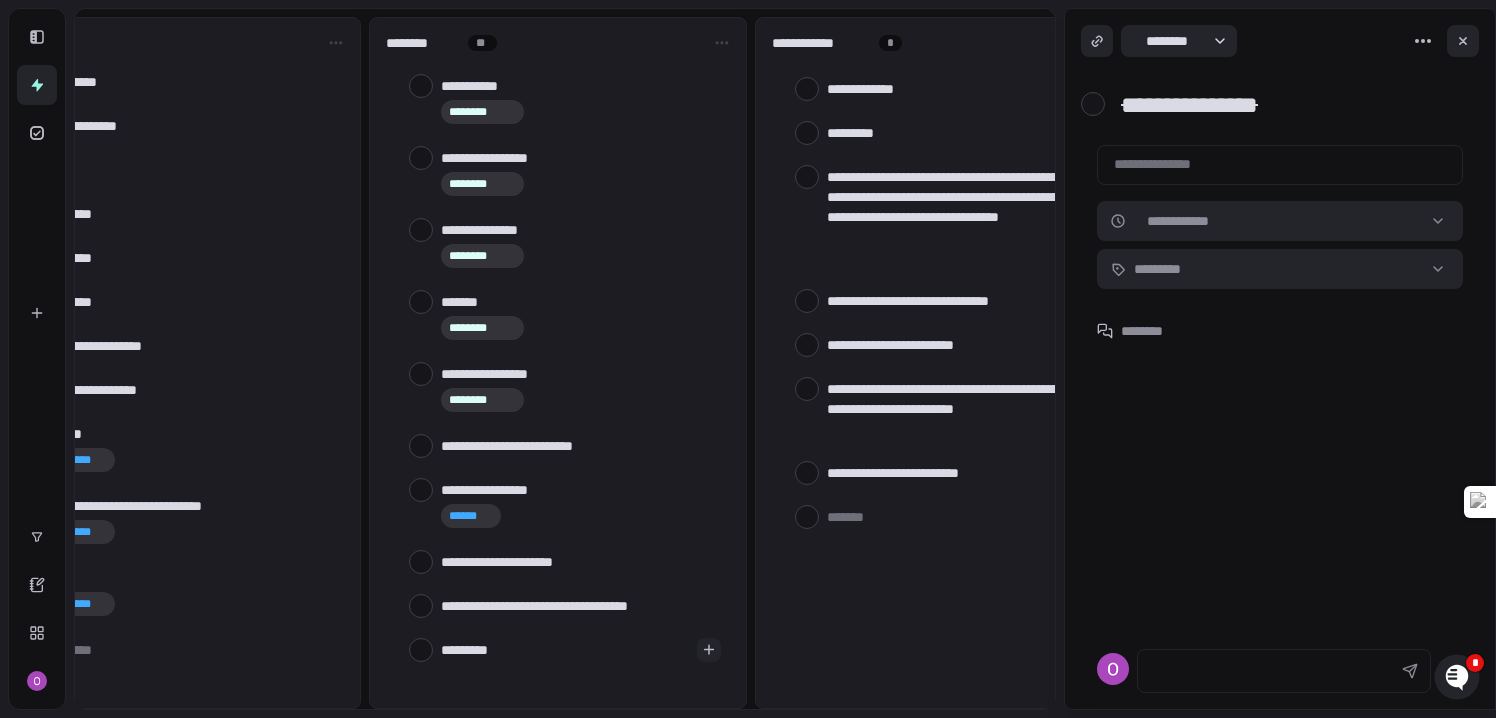 type on "**********" 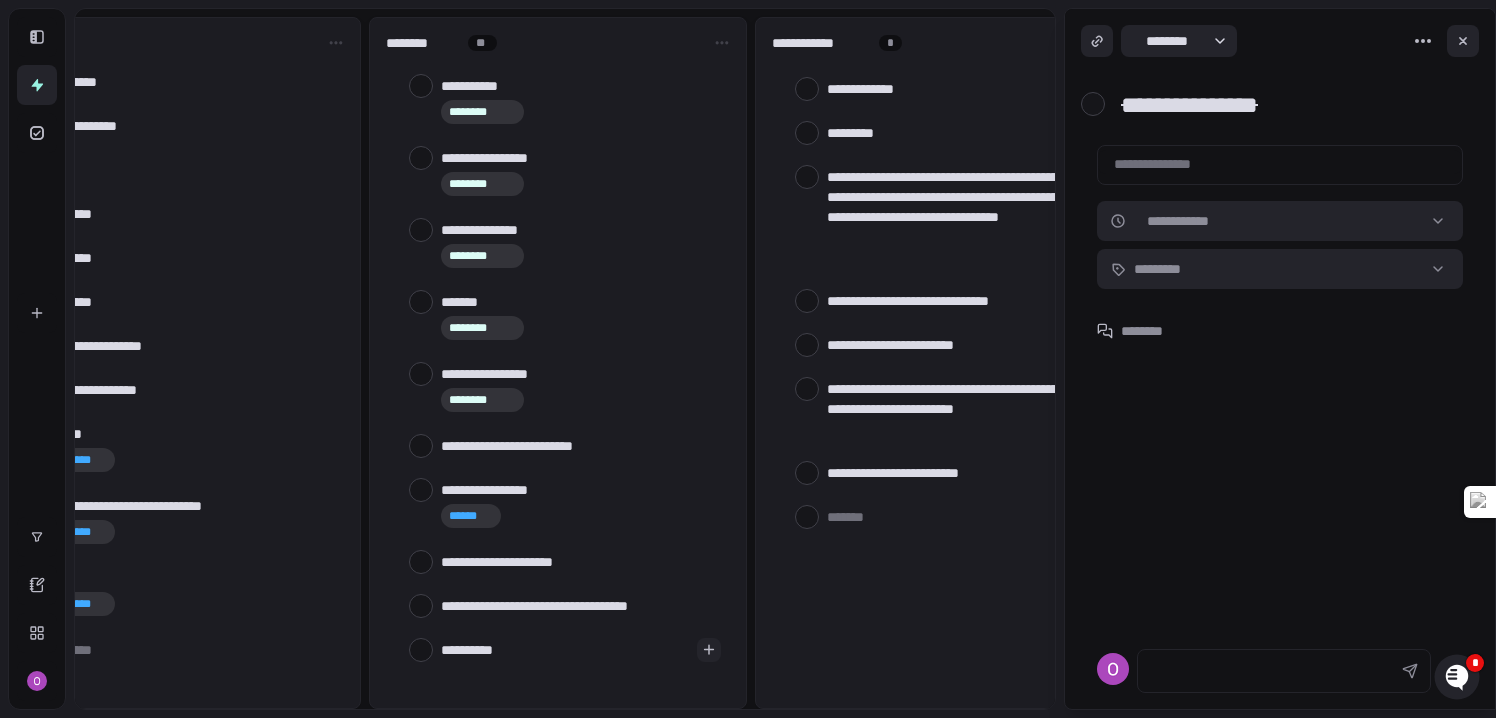 type on "**********" 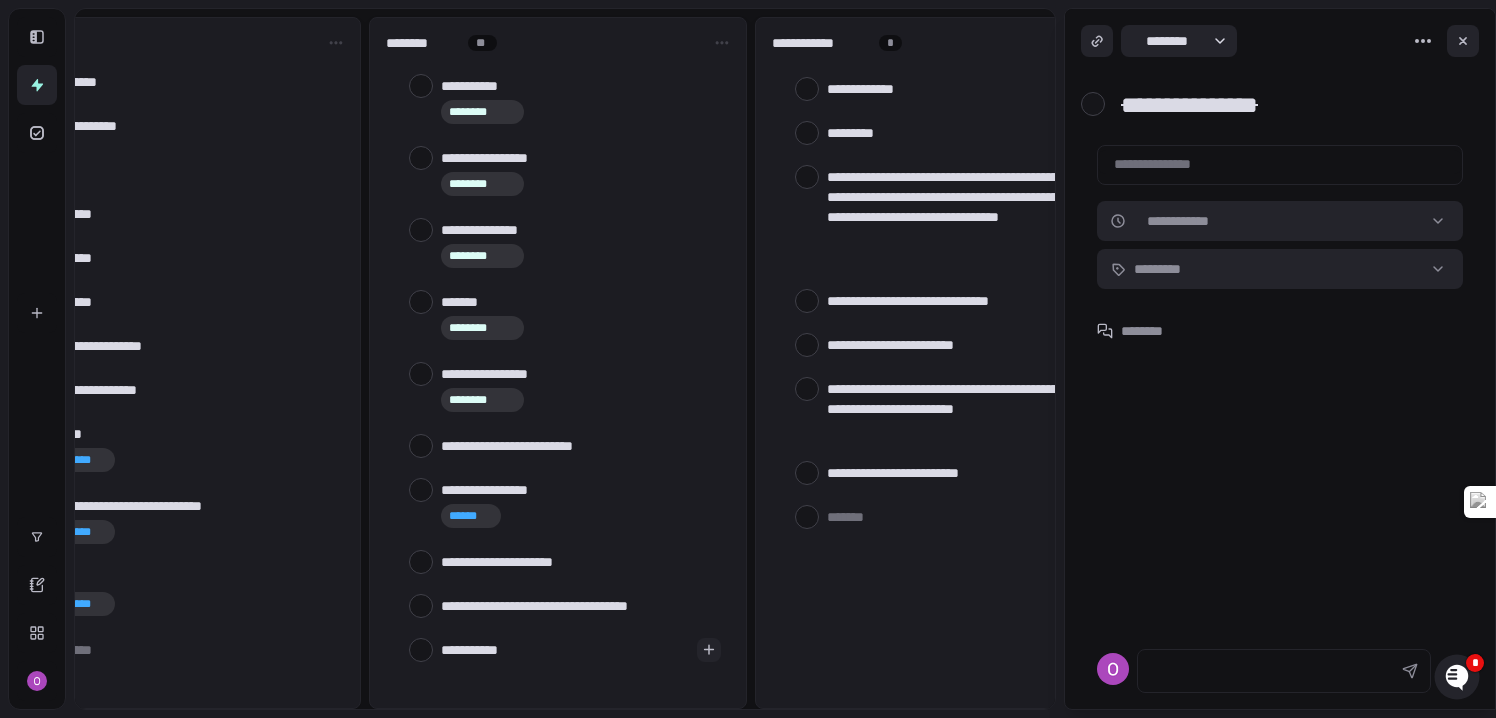 type on "**********" 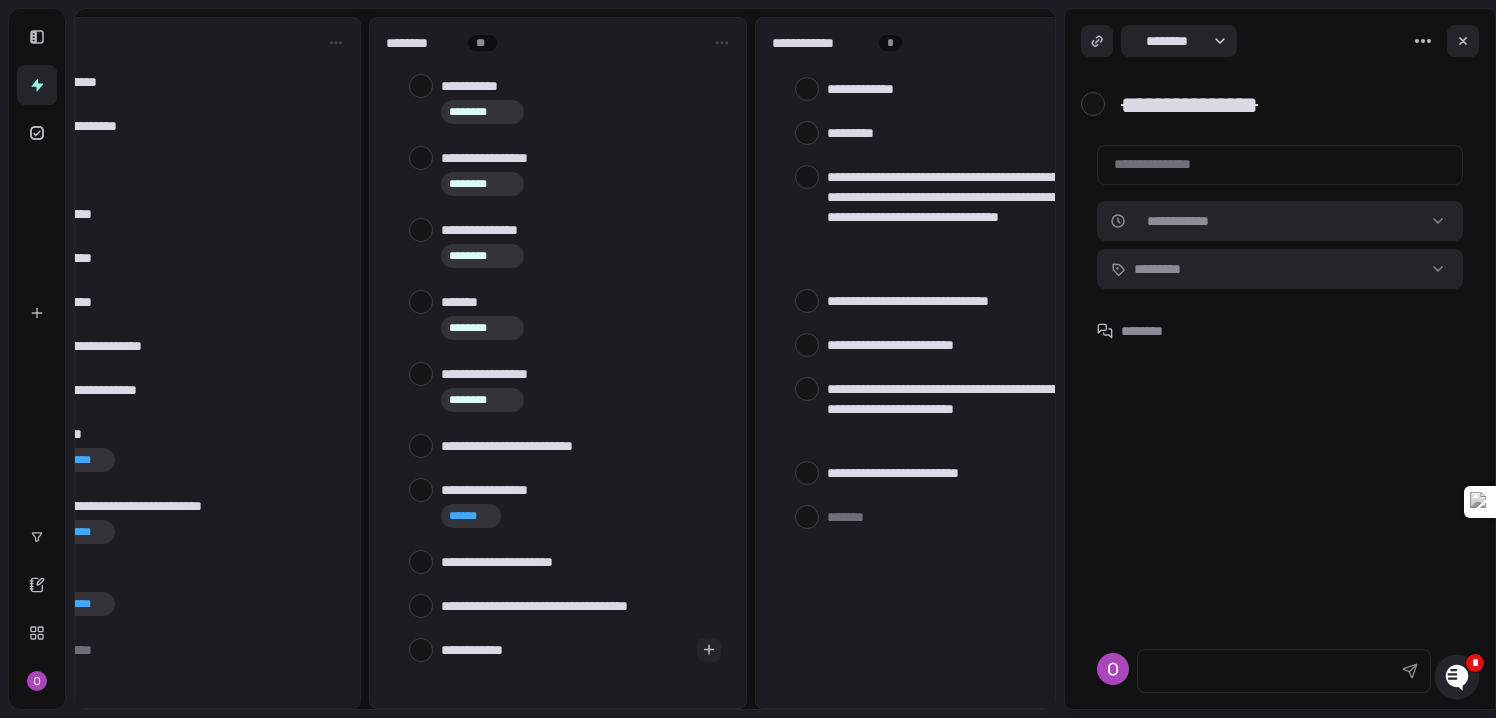 type on "**********" 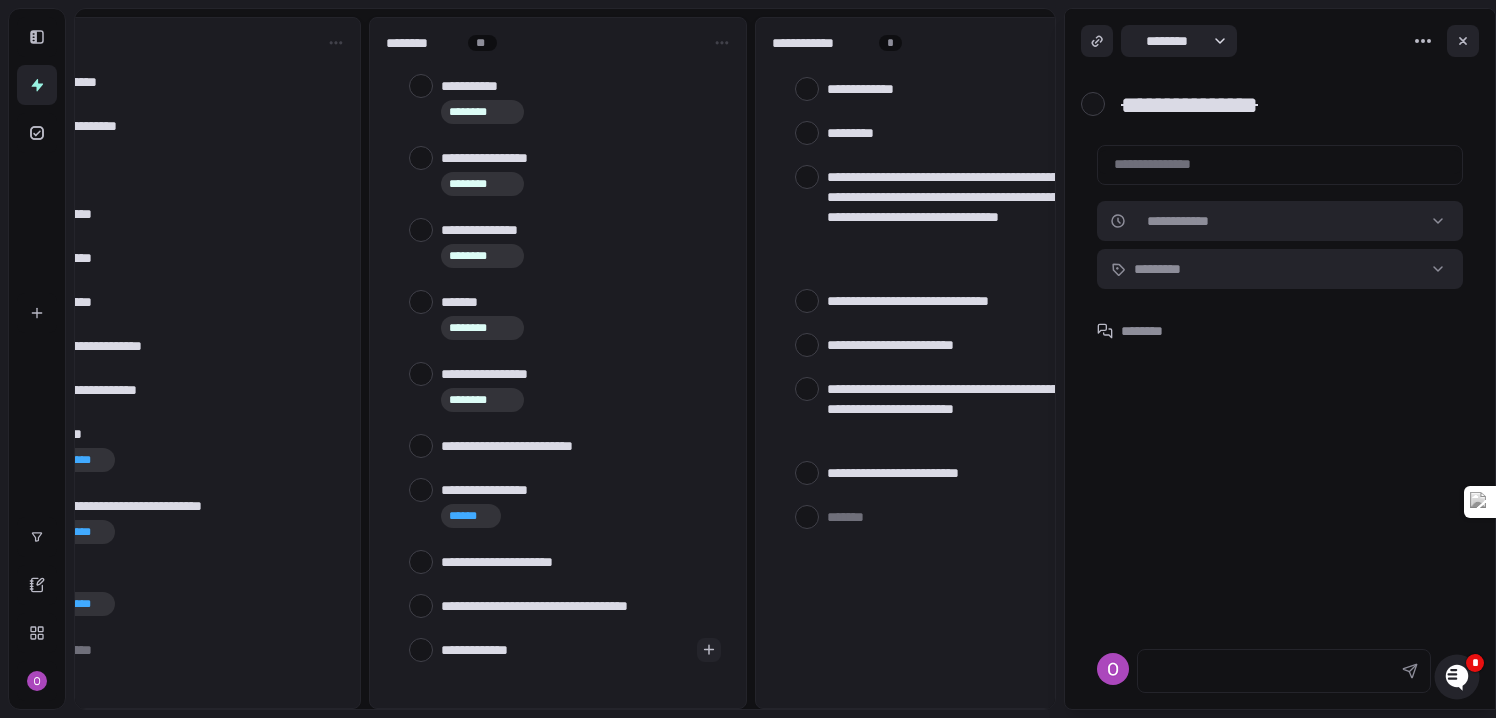 type on "**********" 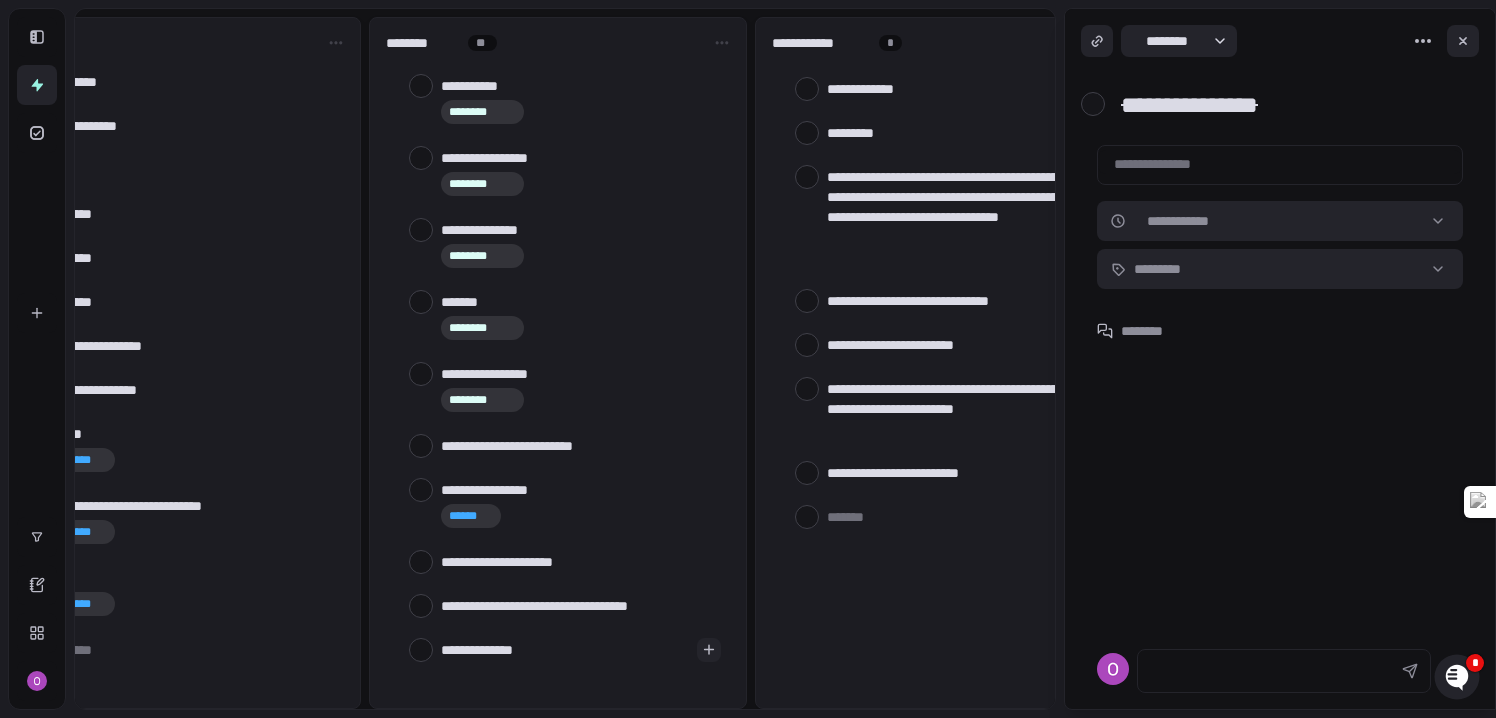 type on "**********" 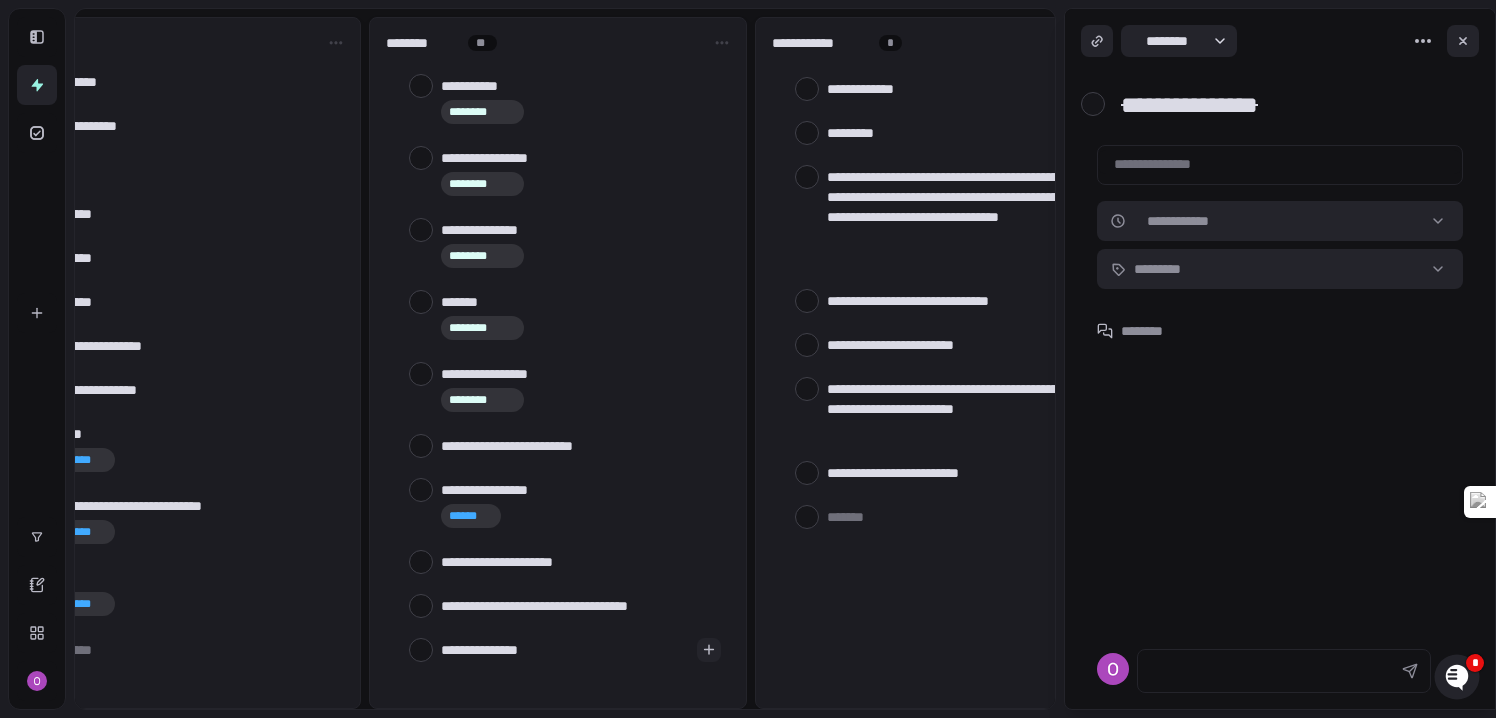 type on "**********" 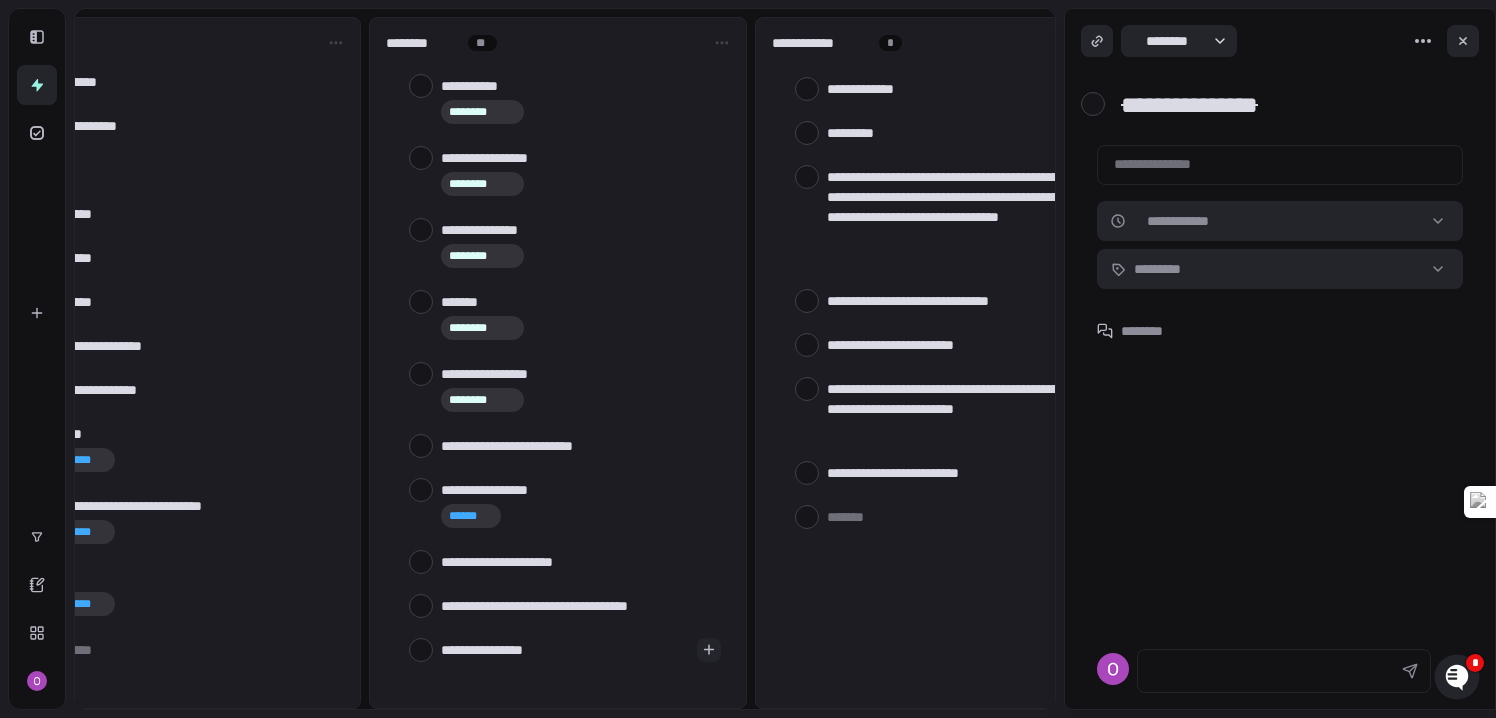 type on "**********" 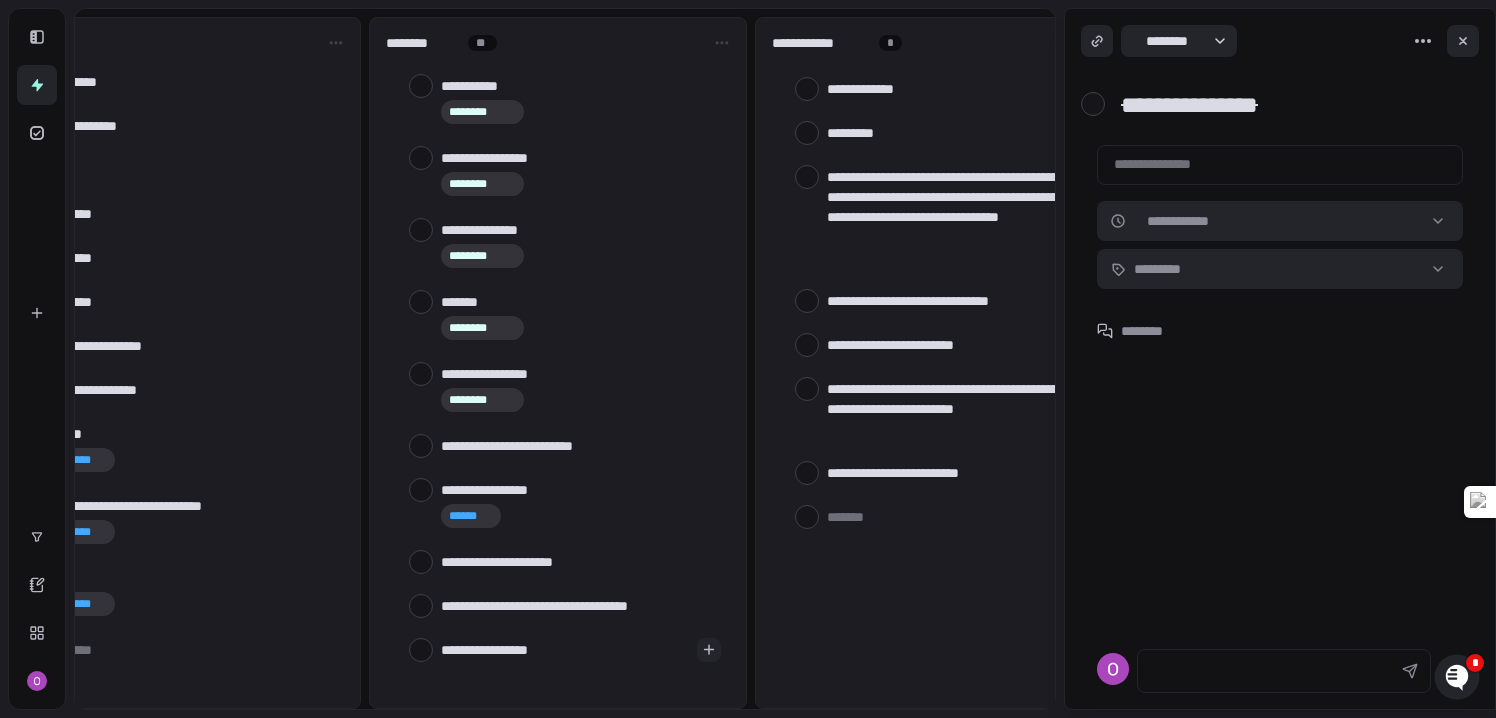type on "**********" 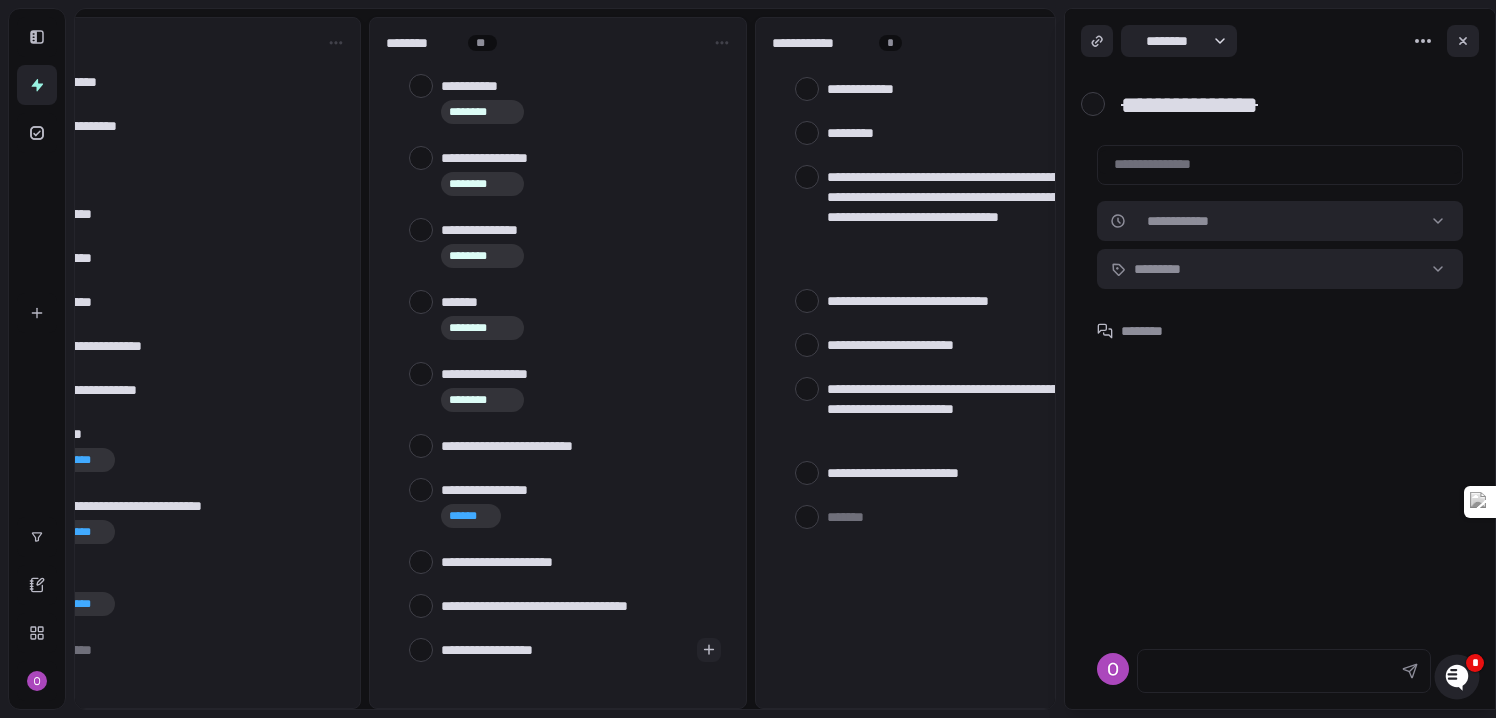 type on "**********" 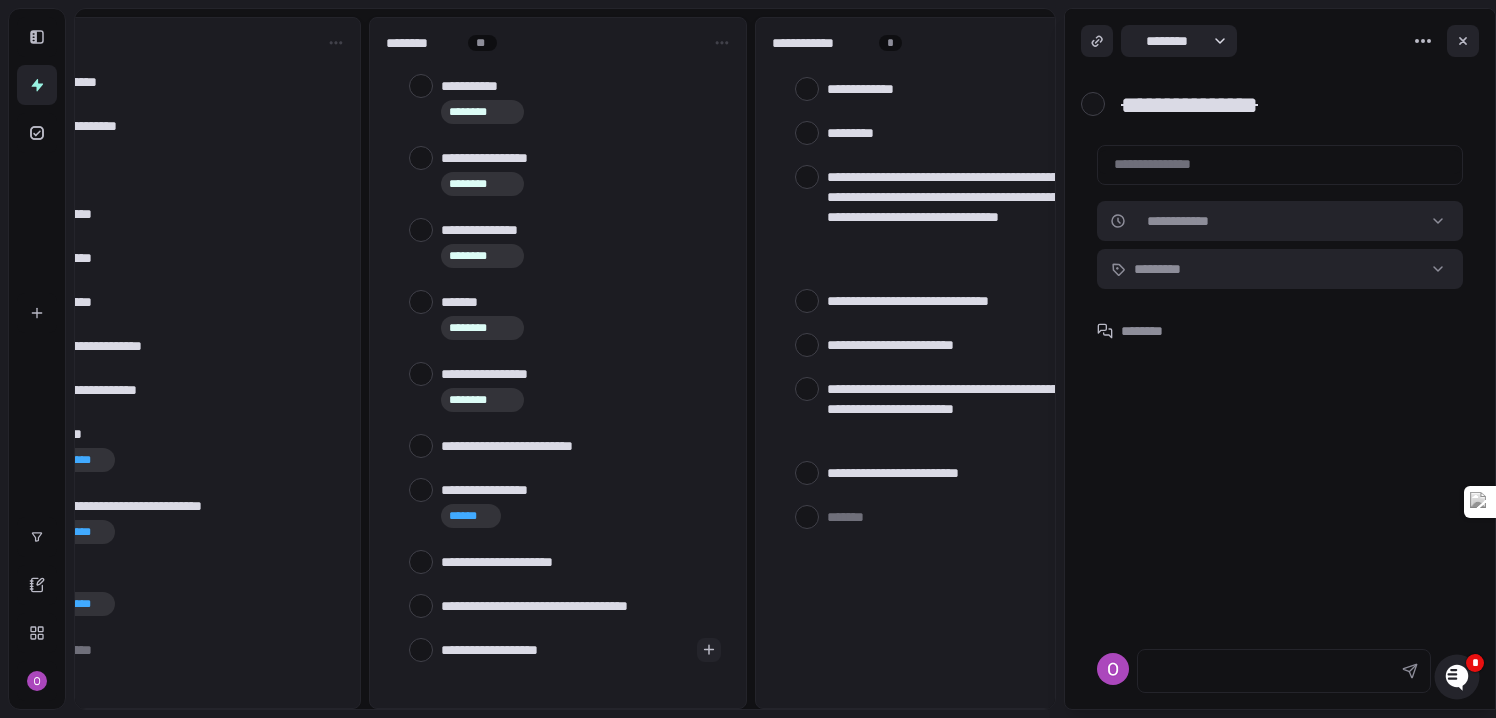 type on "**********" 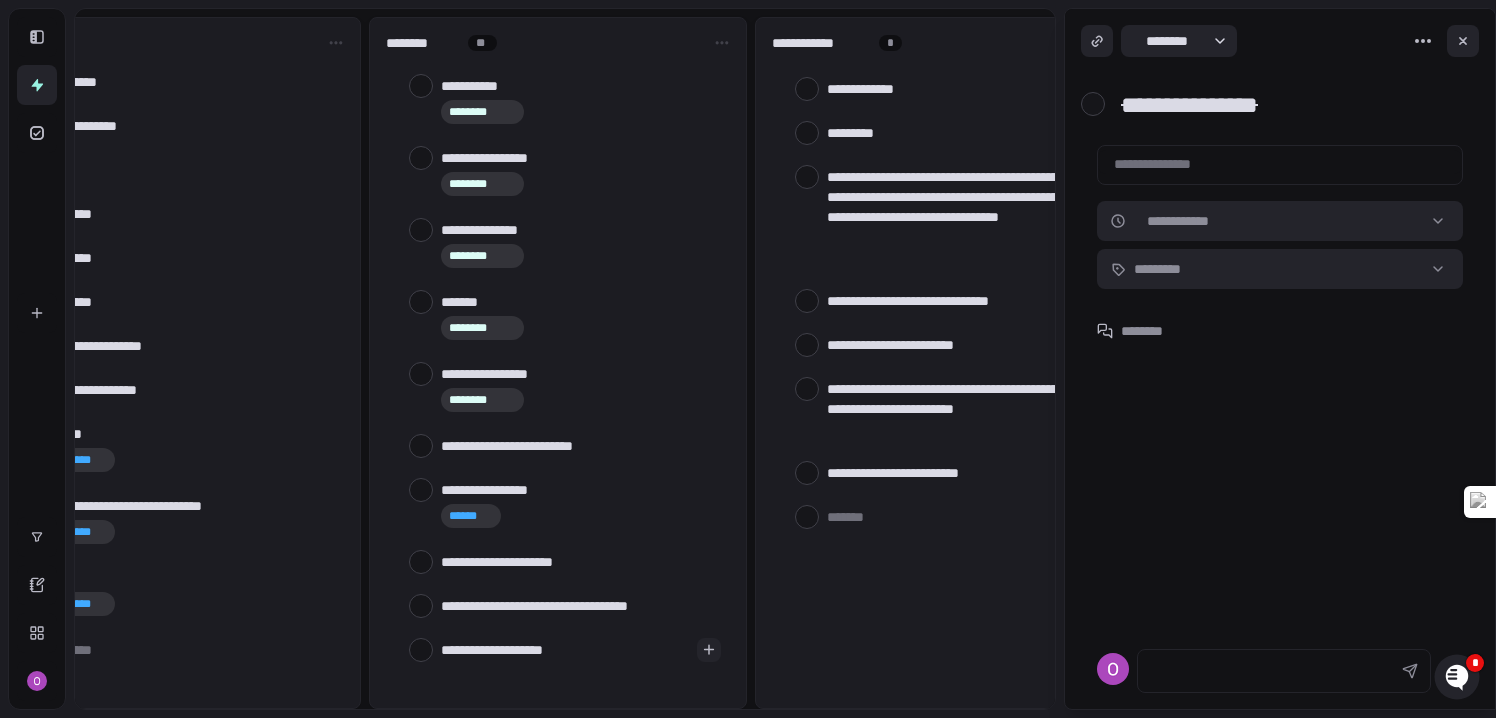 type on "**********" 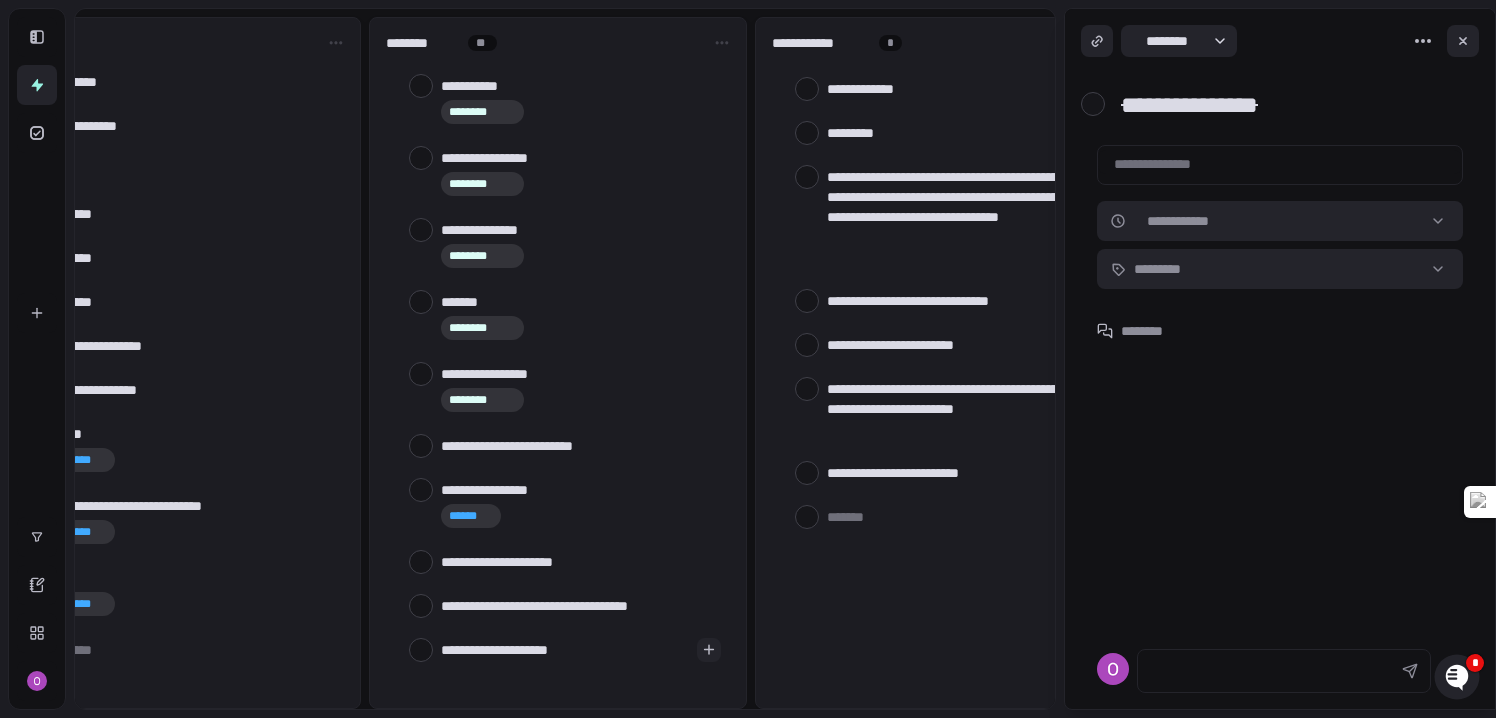 type on "**********" 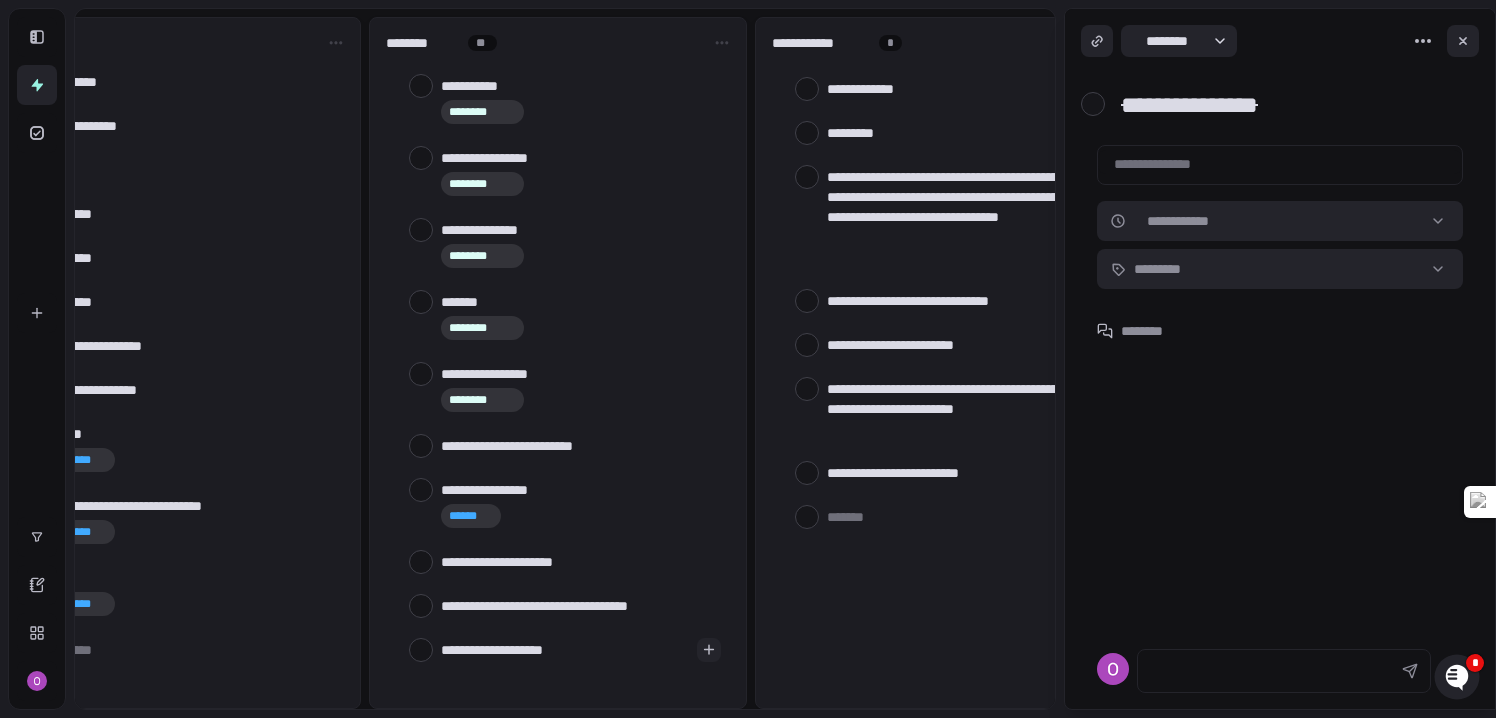 type on "**********" 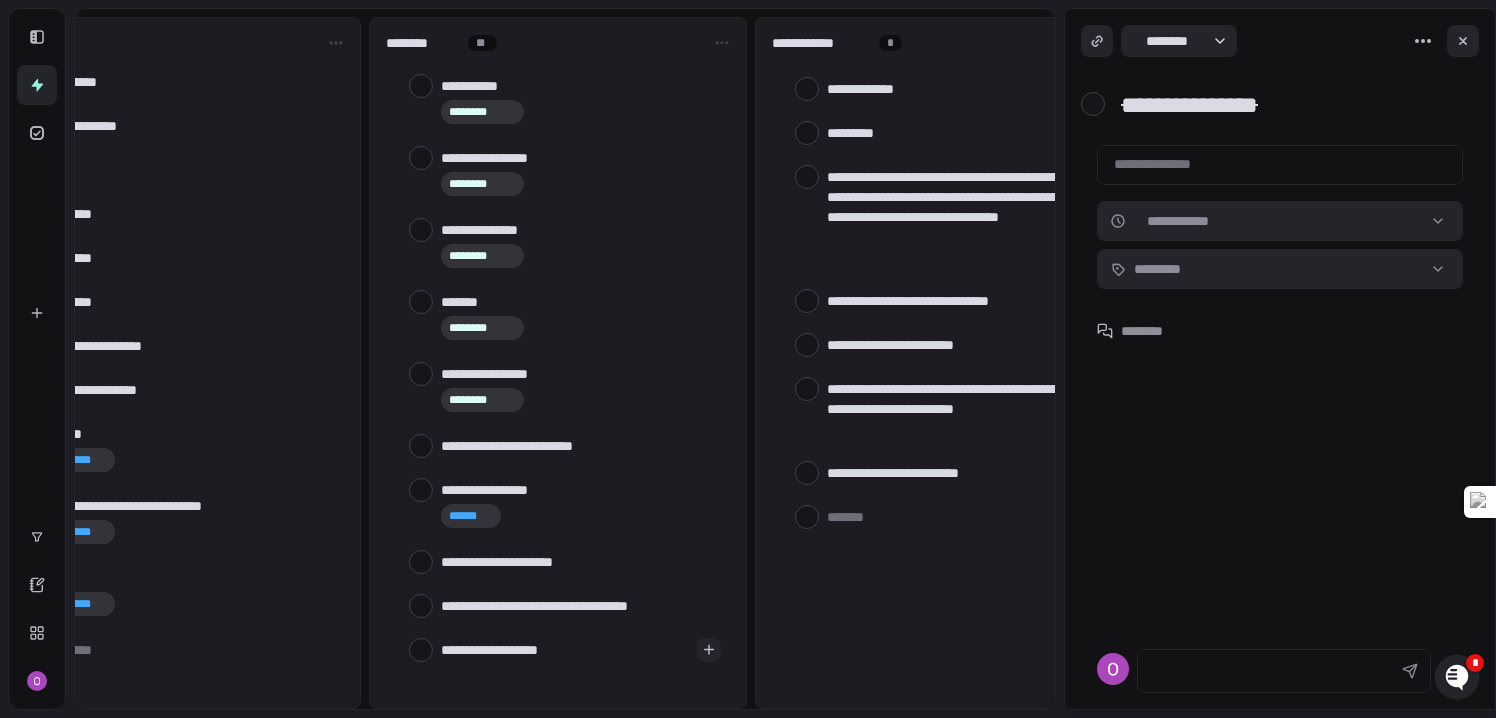type on "**********" 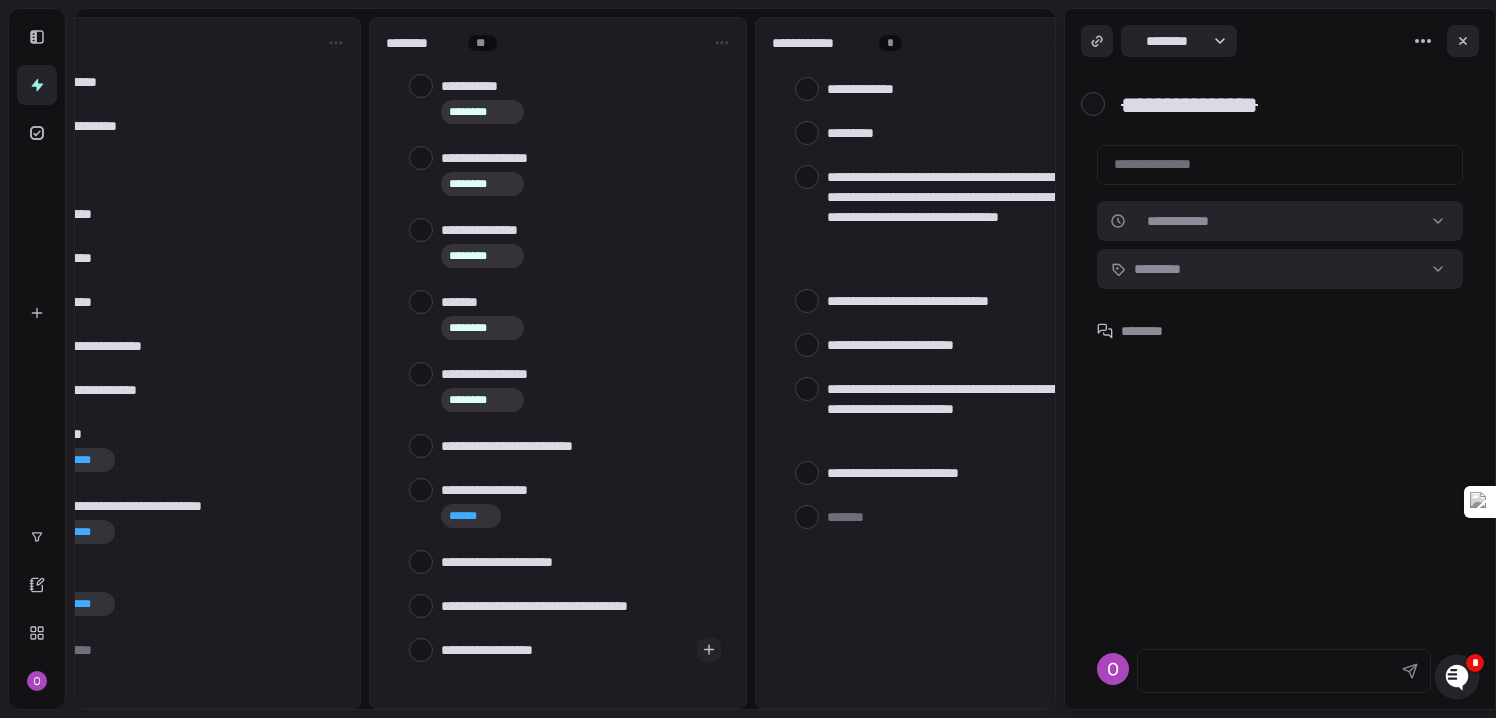 type on "**********" 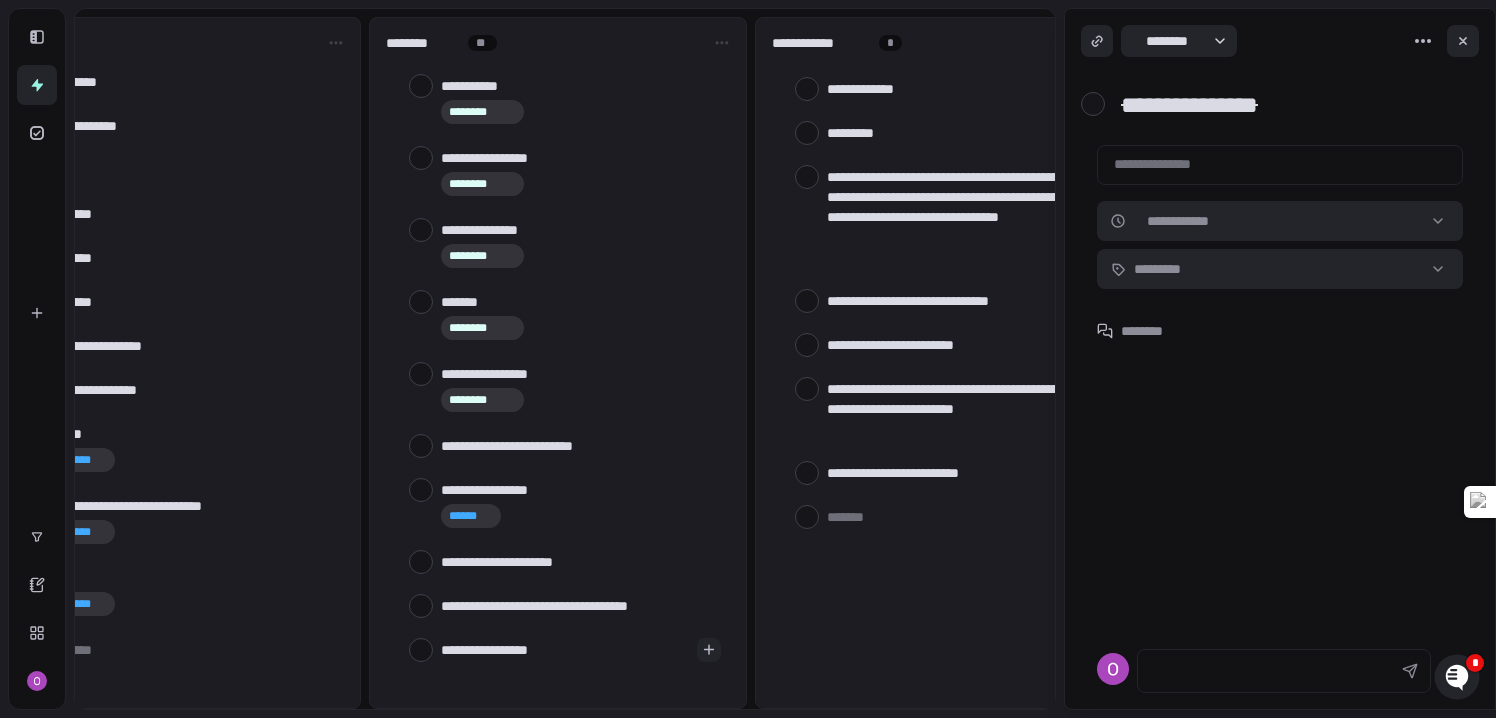 type on "**********" 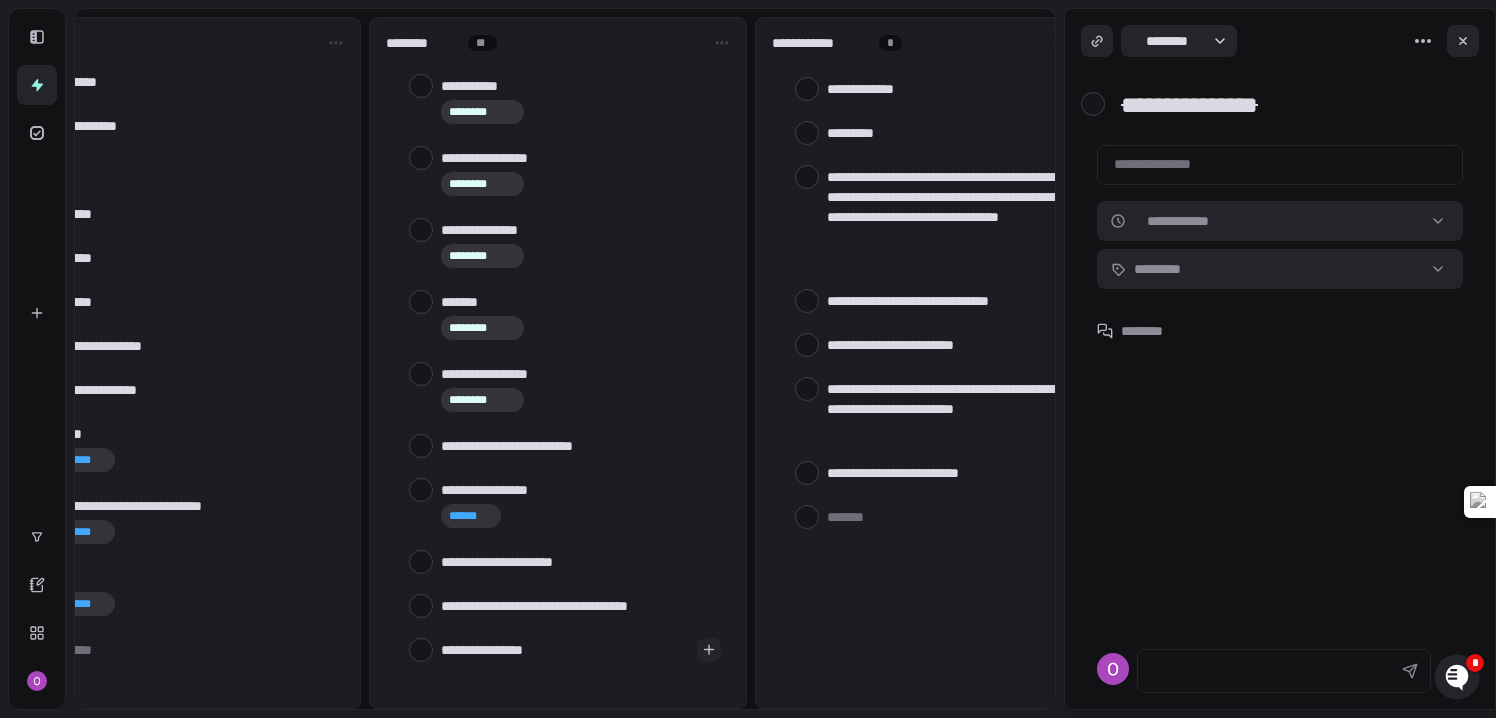type on "**********" 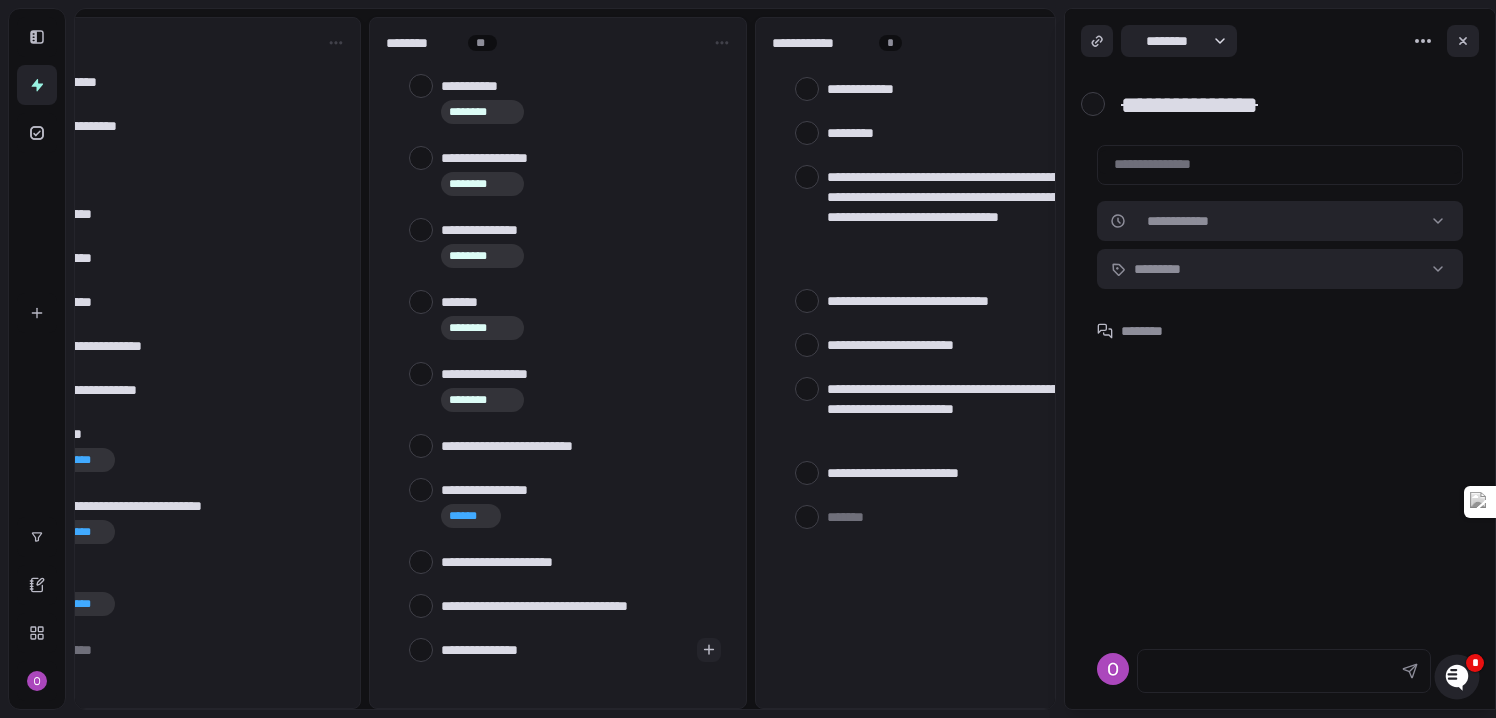 type on "**********" 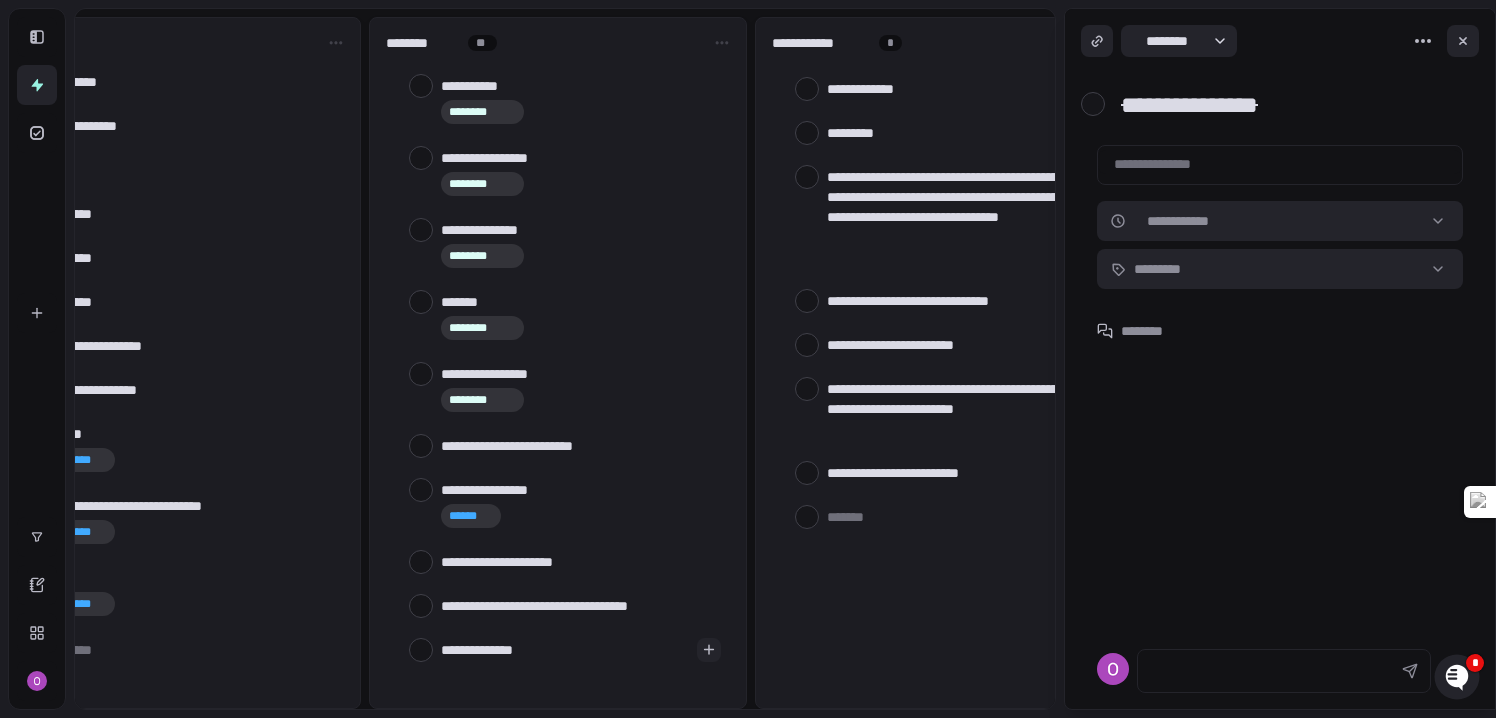 type on "**********" 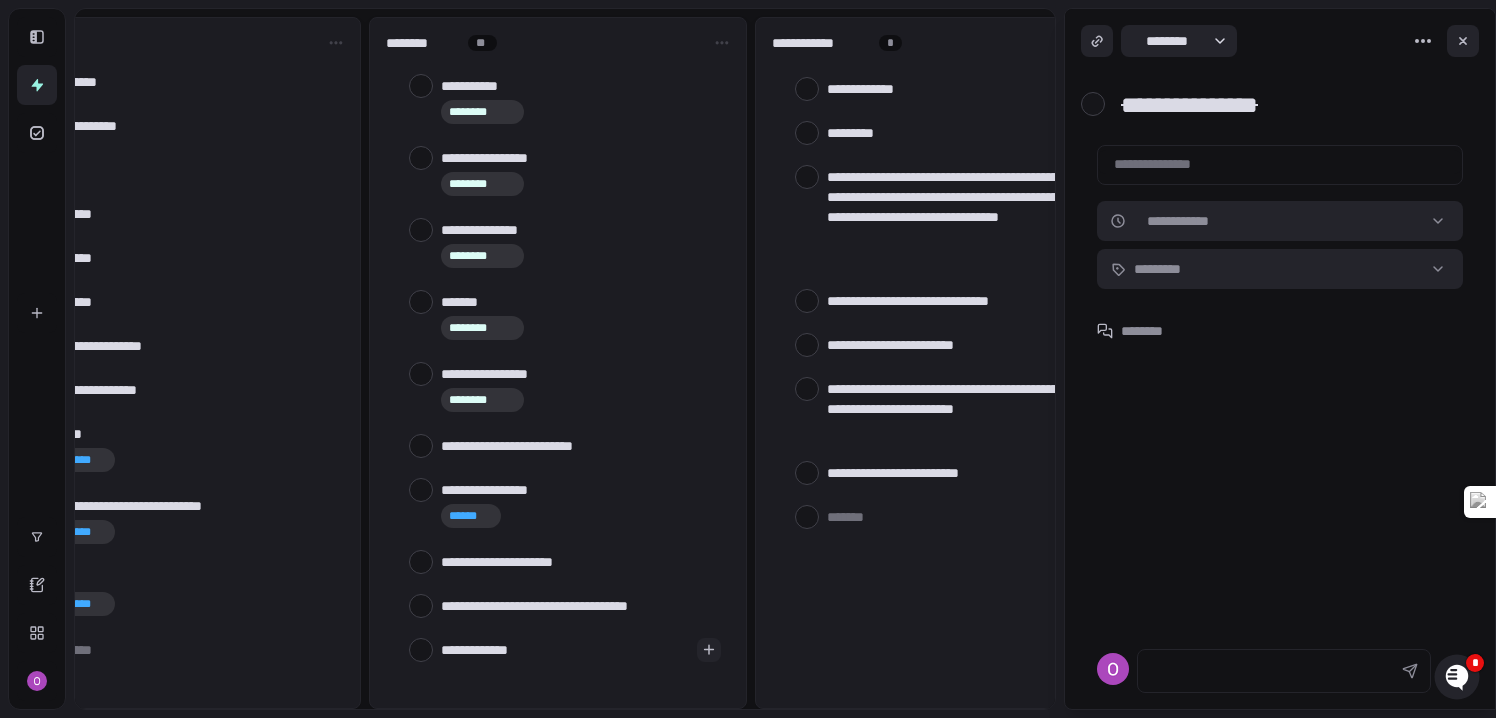 type on "**********" 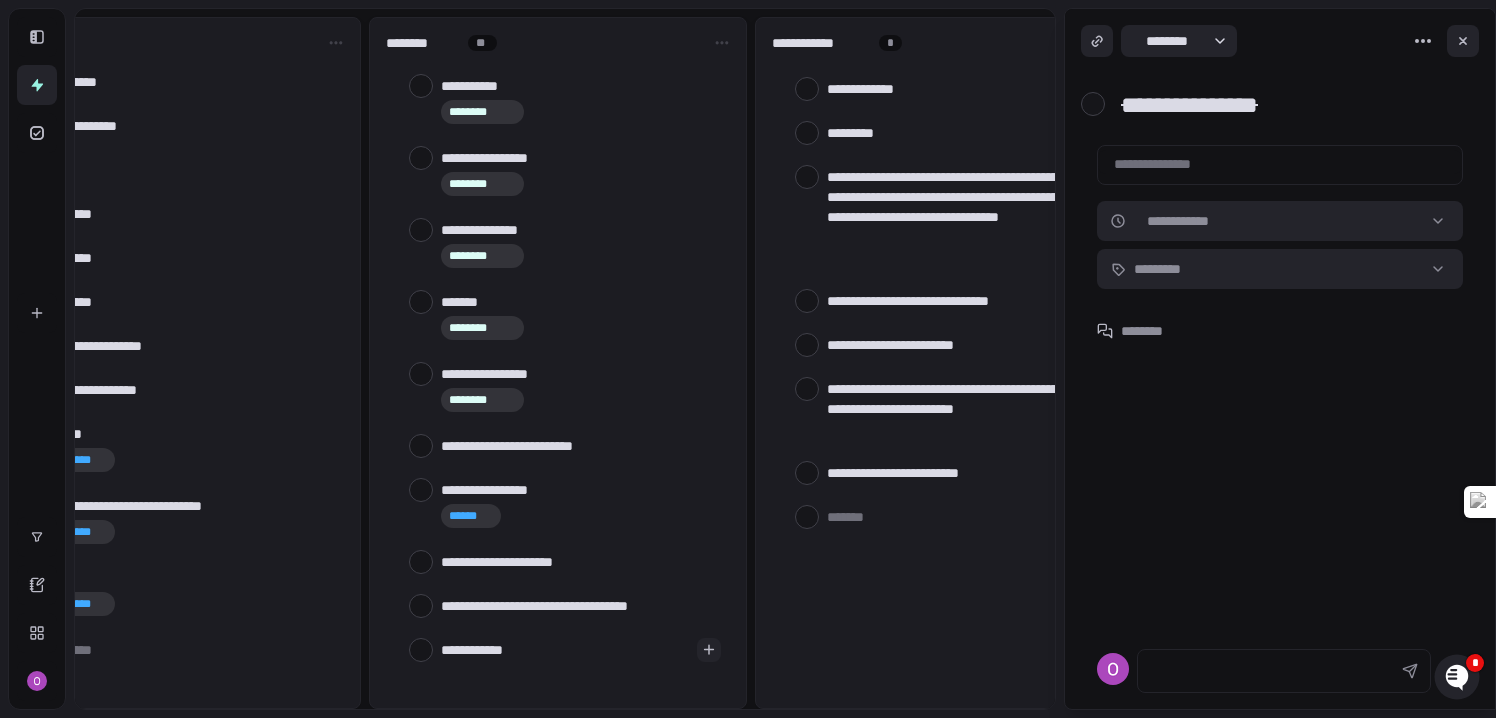 type on "**********" 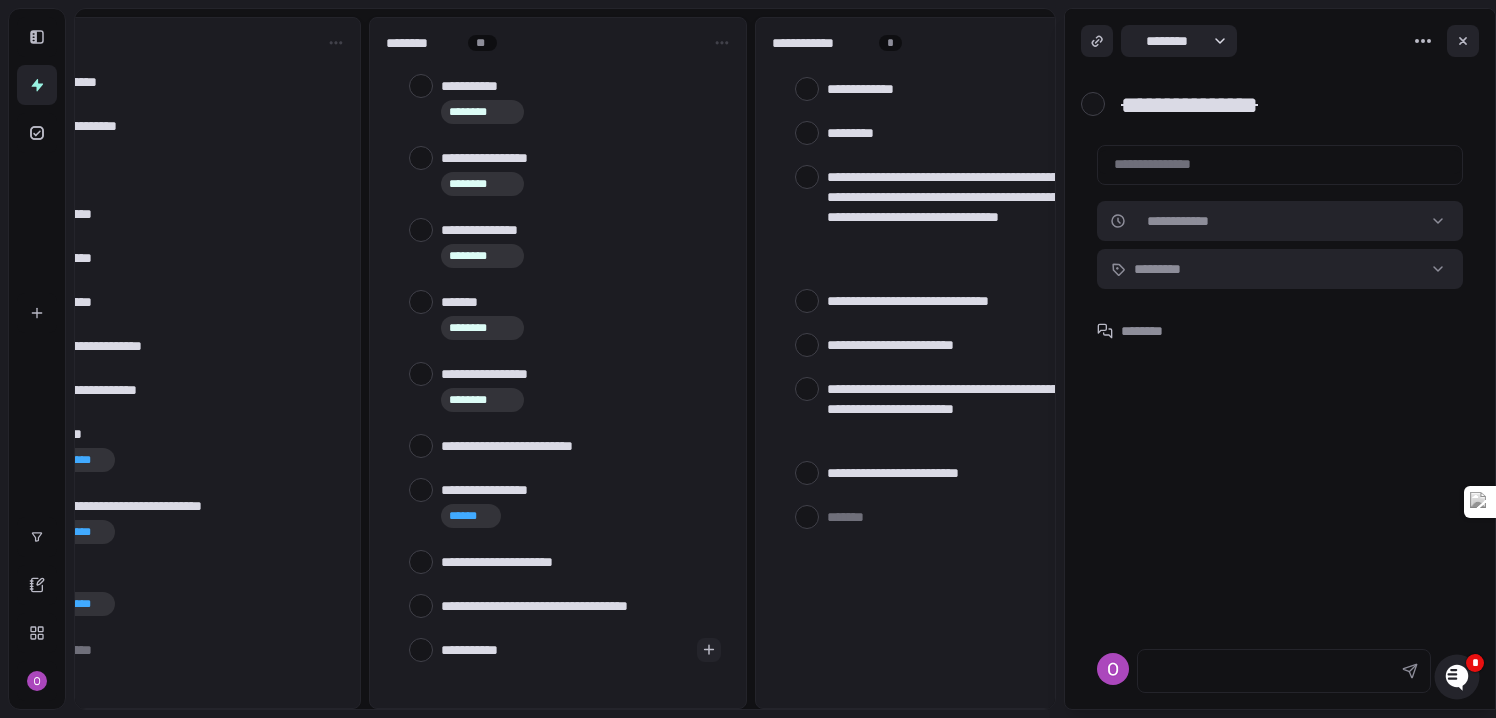 type on "**********" 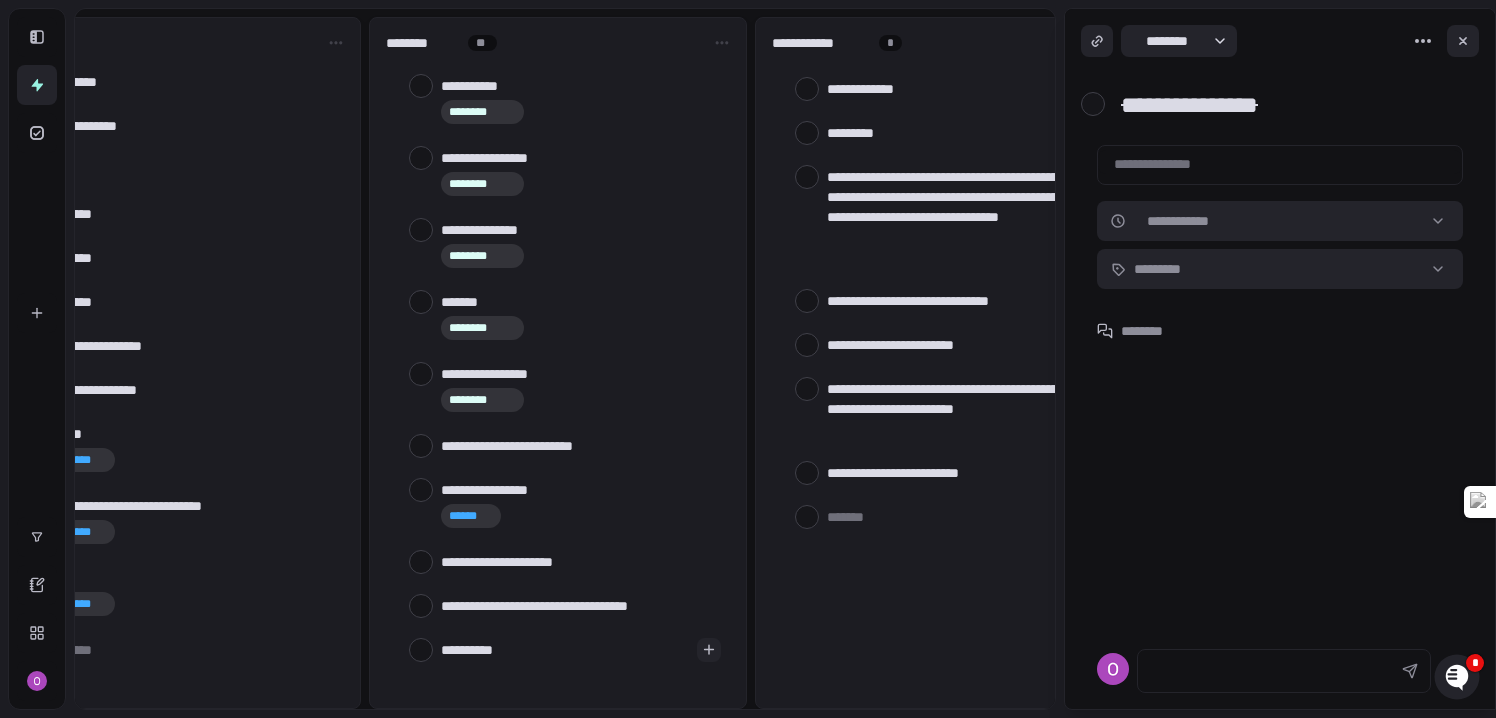 type on "*********" 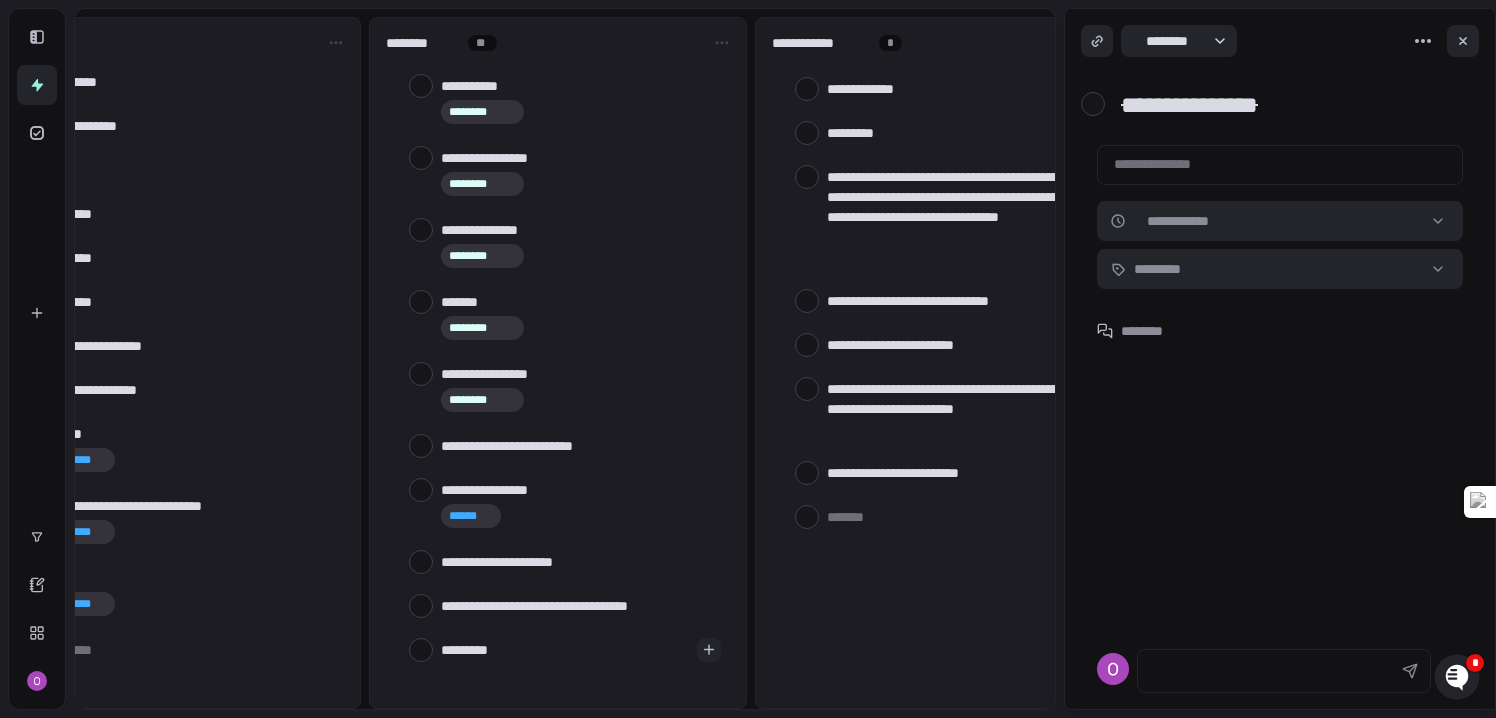 type on "********" 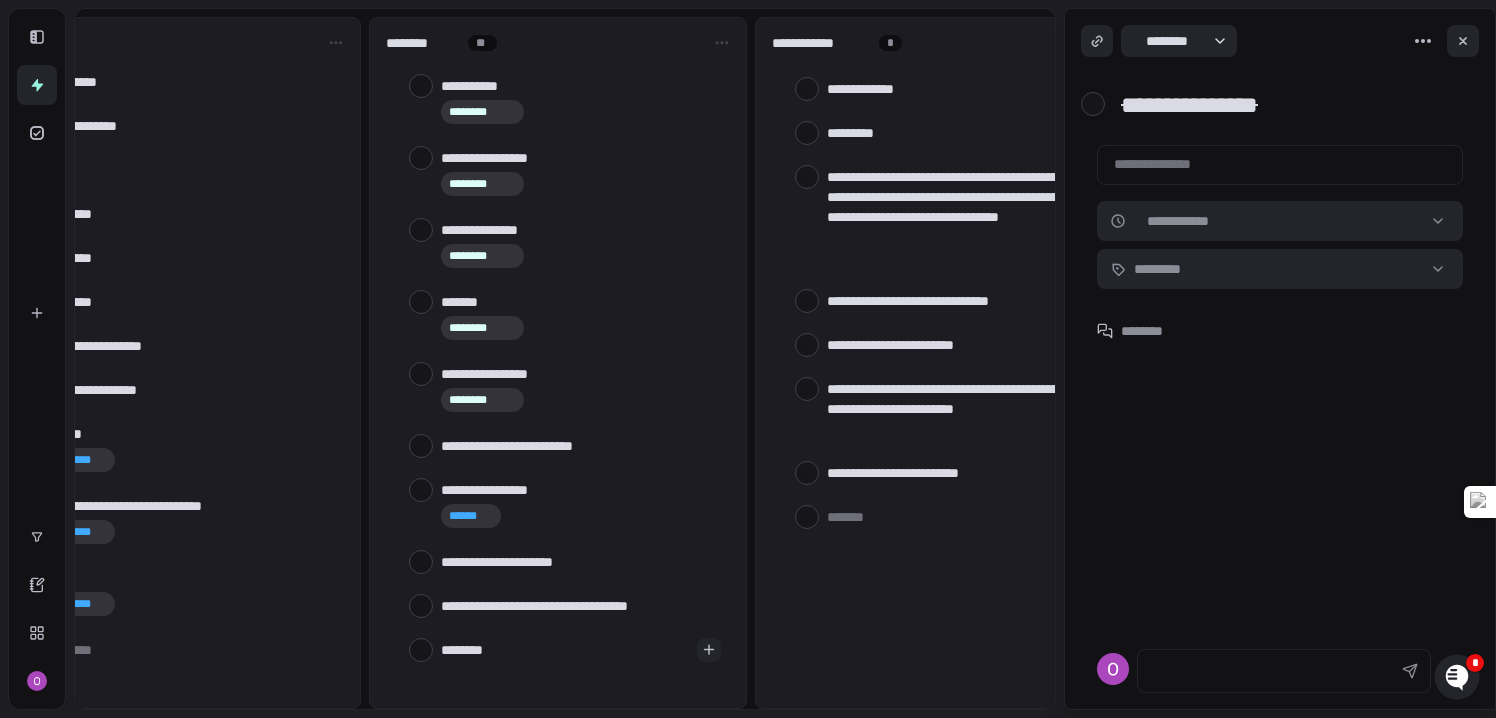 type on "*******" 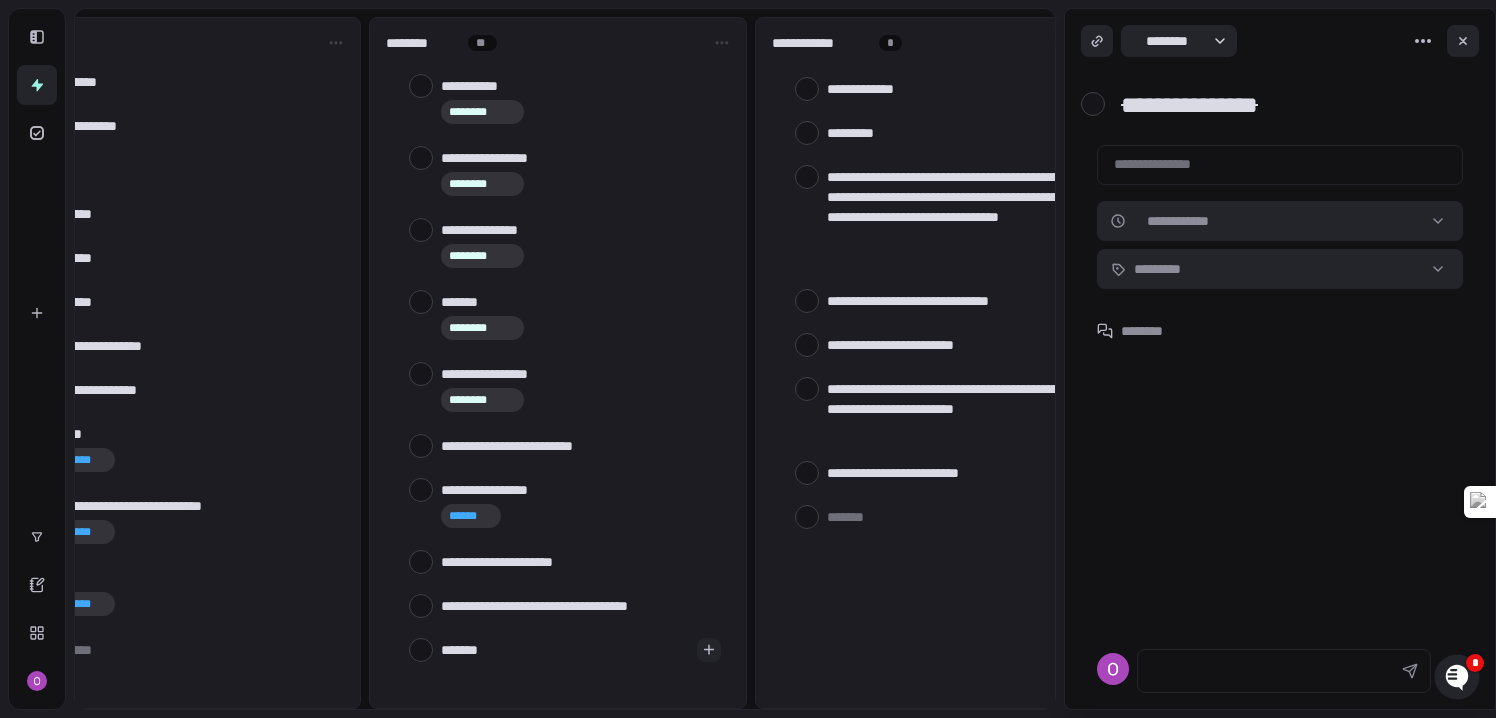 type on "******" 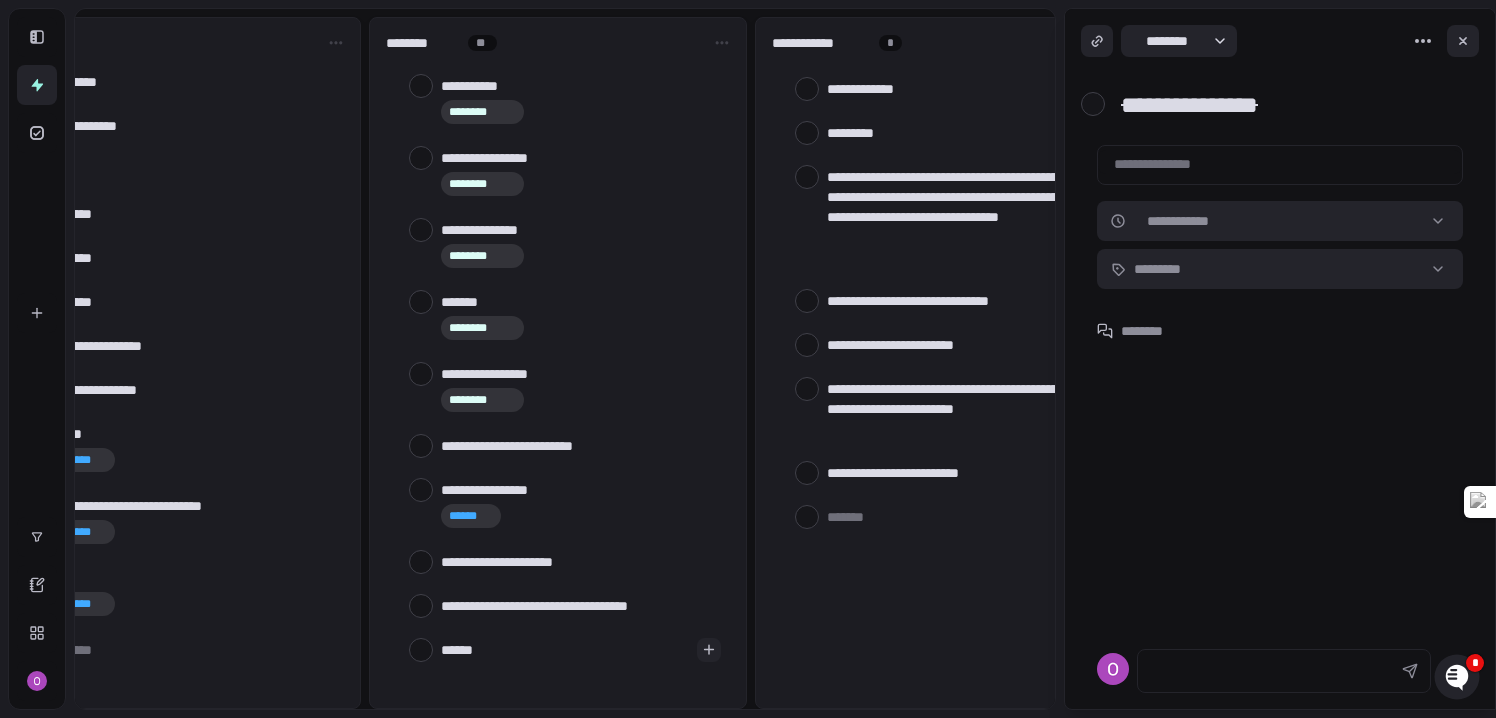 type on "****" 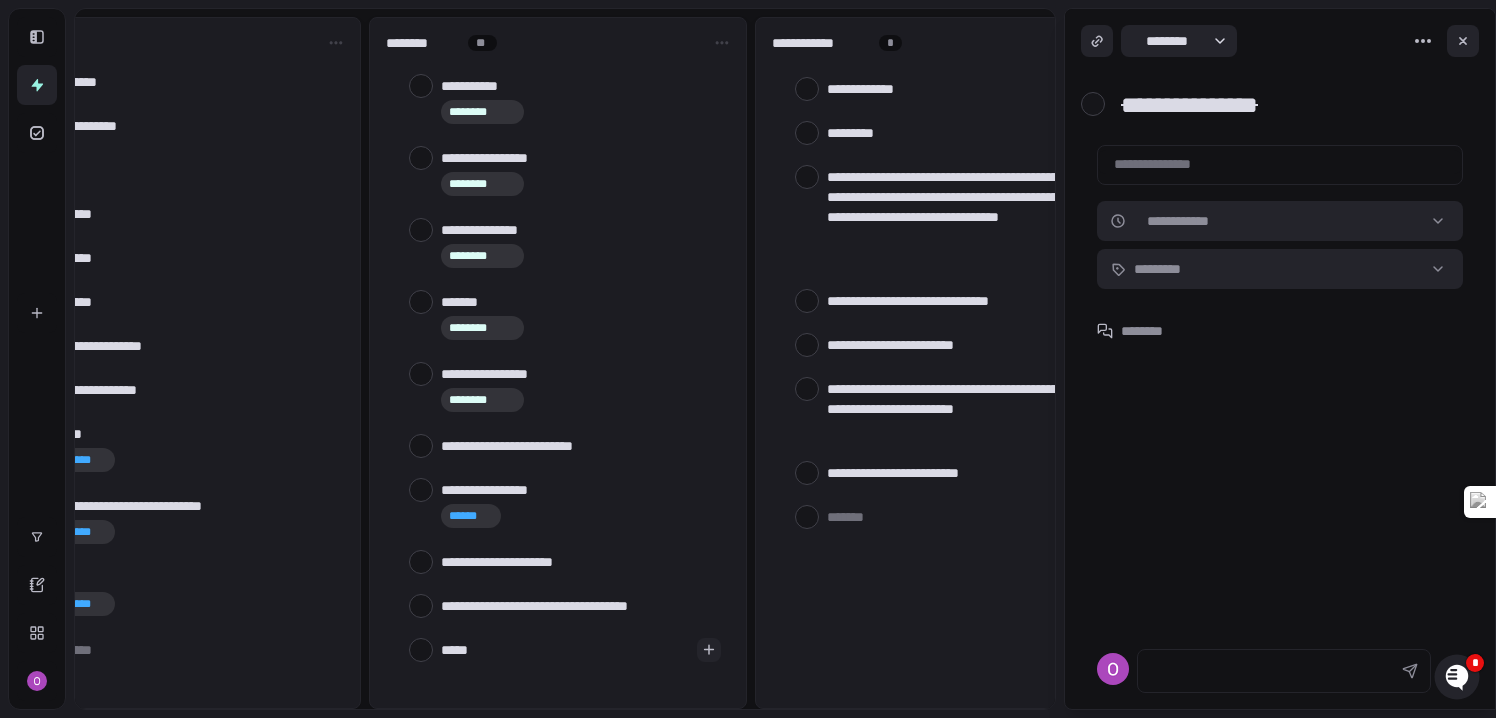type on "****" 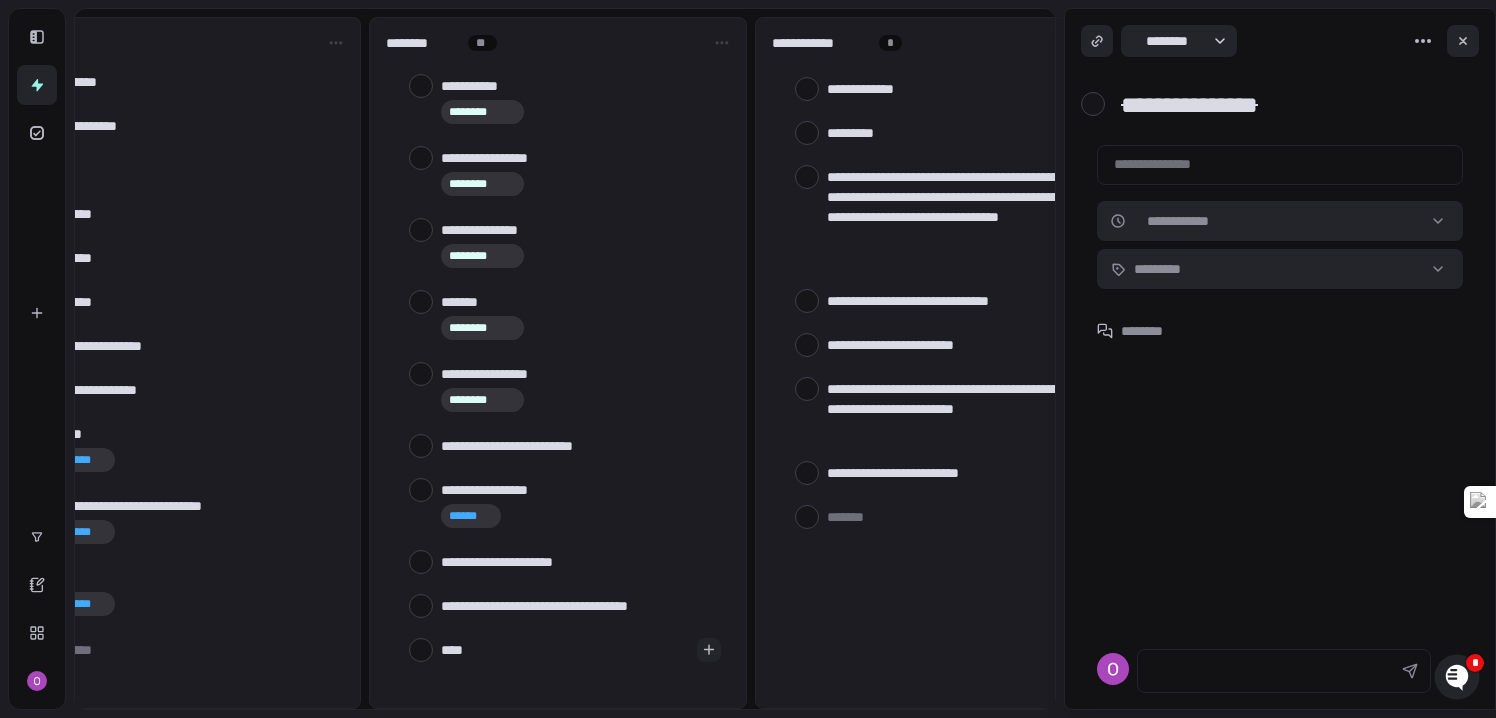 type on "*" 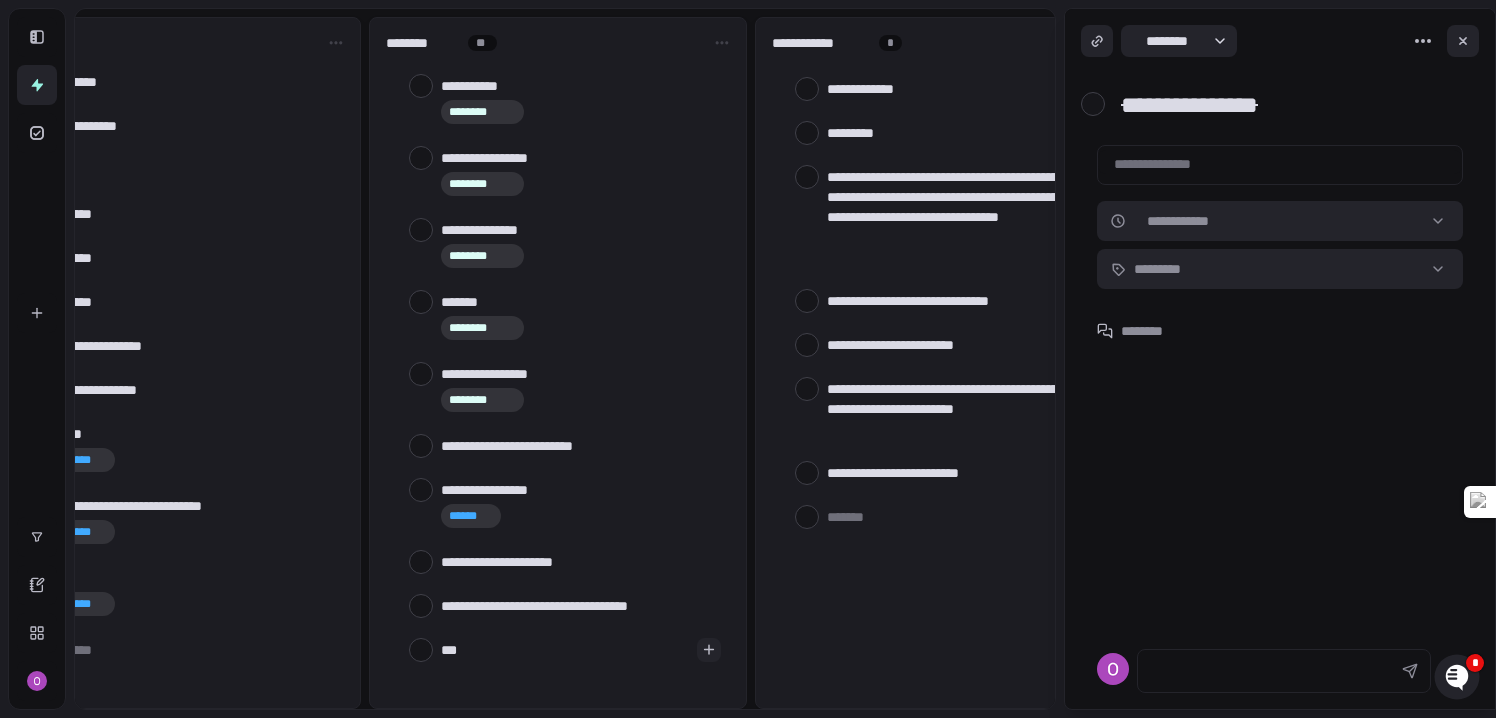 type on "**" 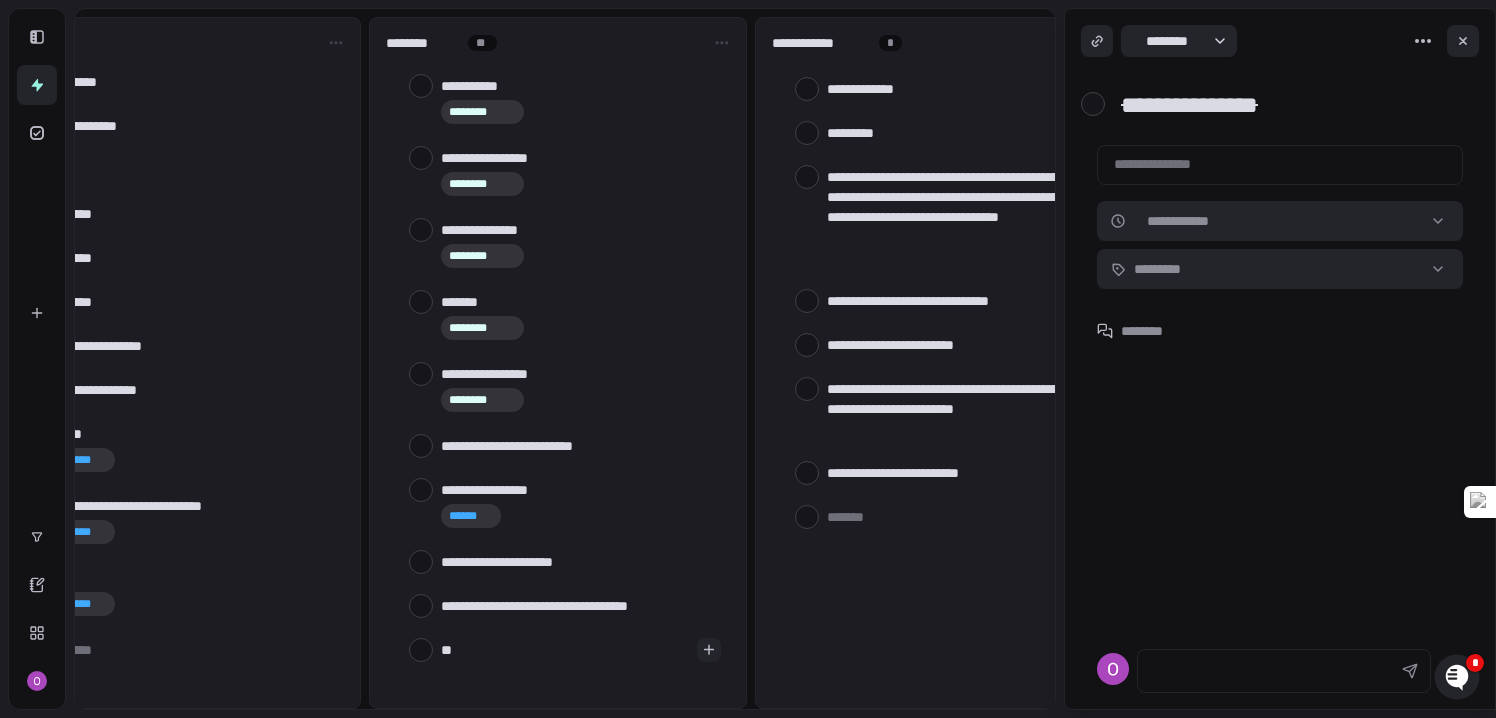 type on "*" 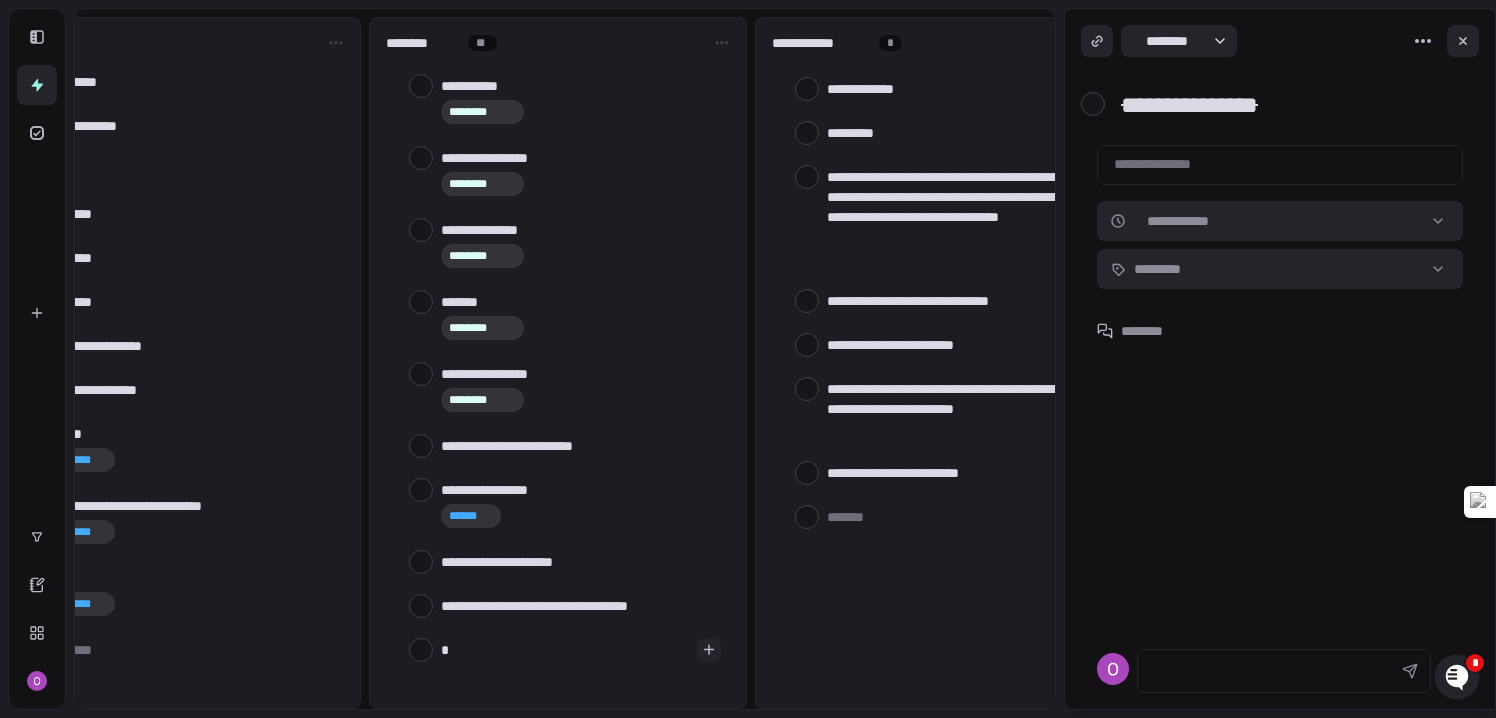 type 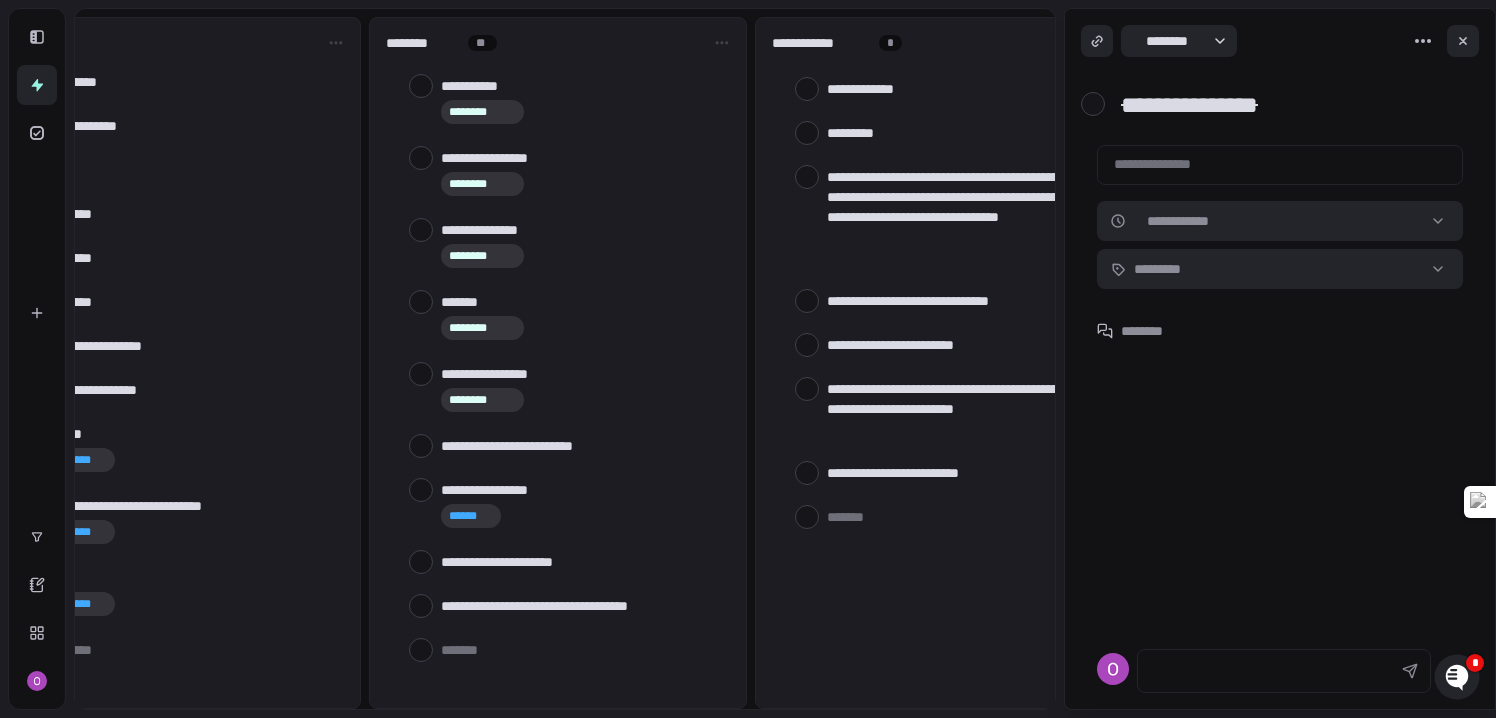type on "*" 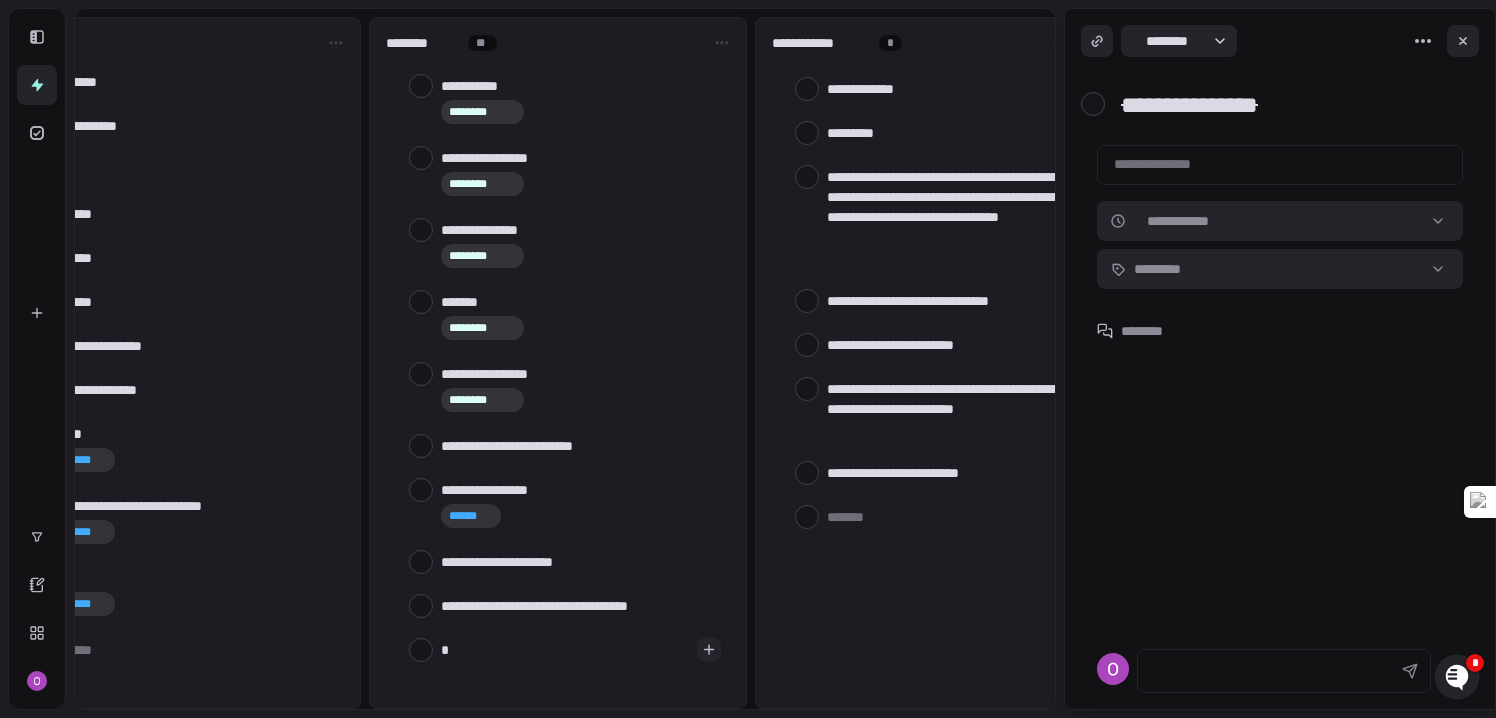 type on "**" 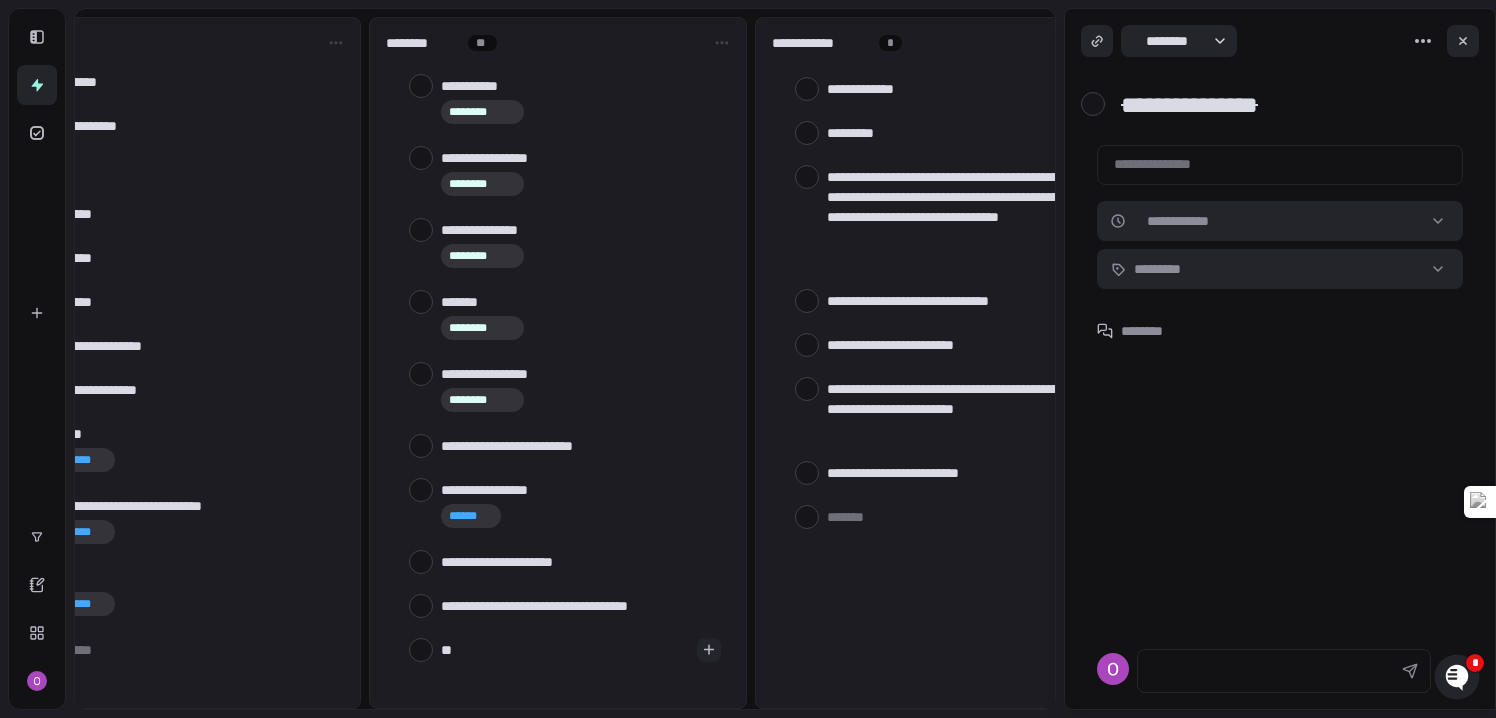 type on "***" 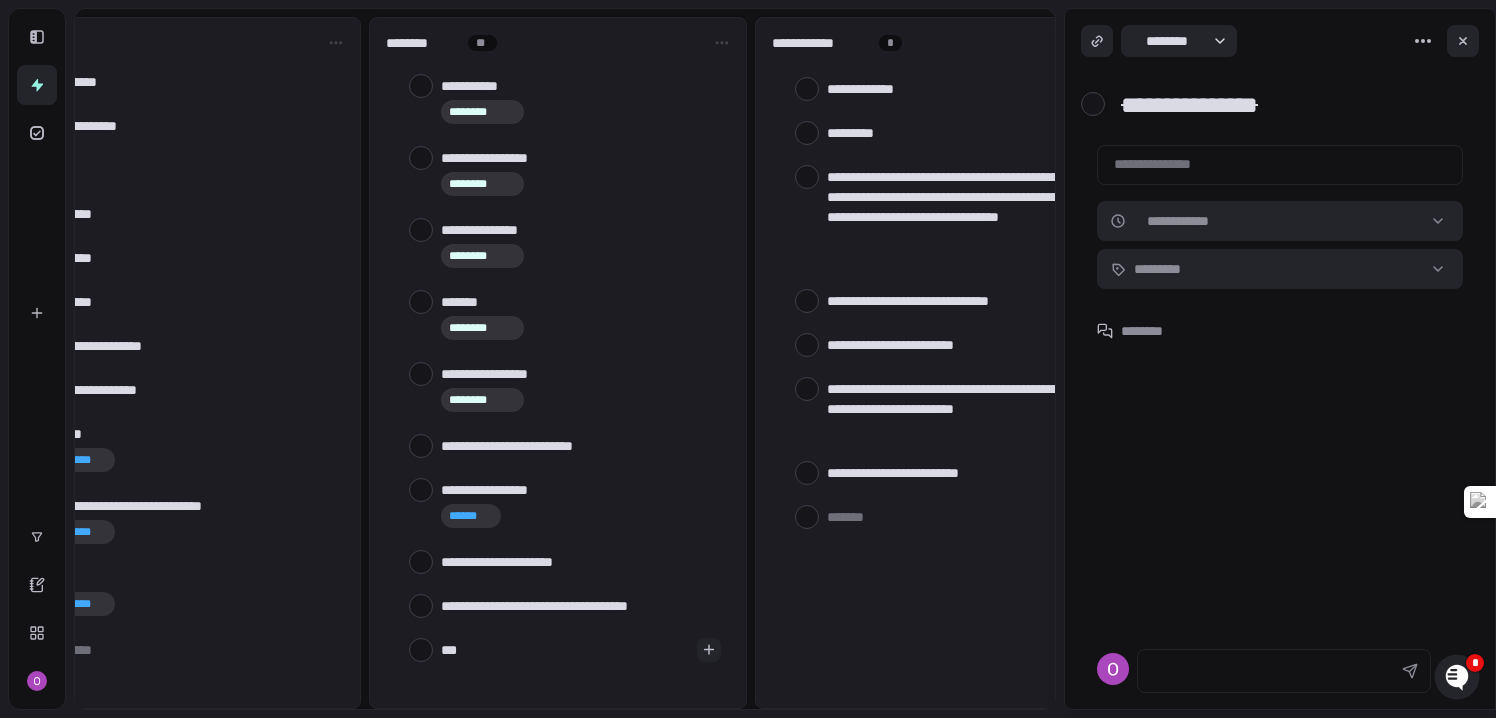 type on "****" 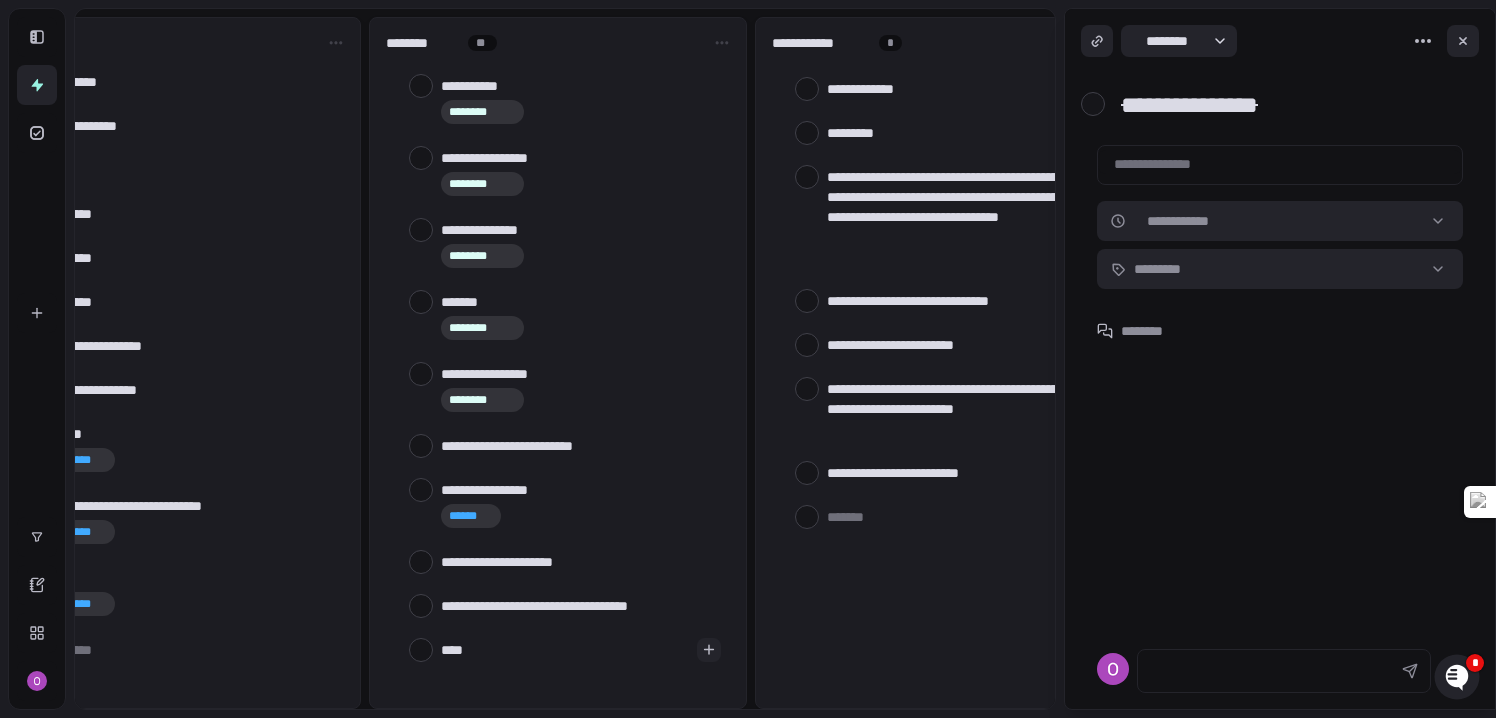 type on "*****" 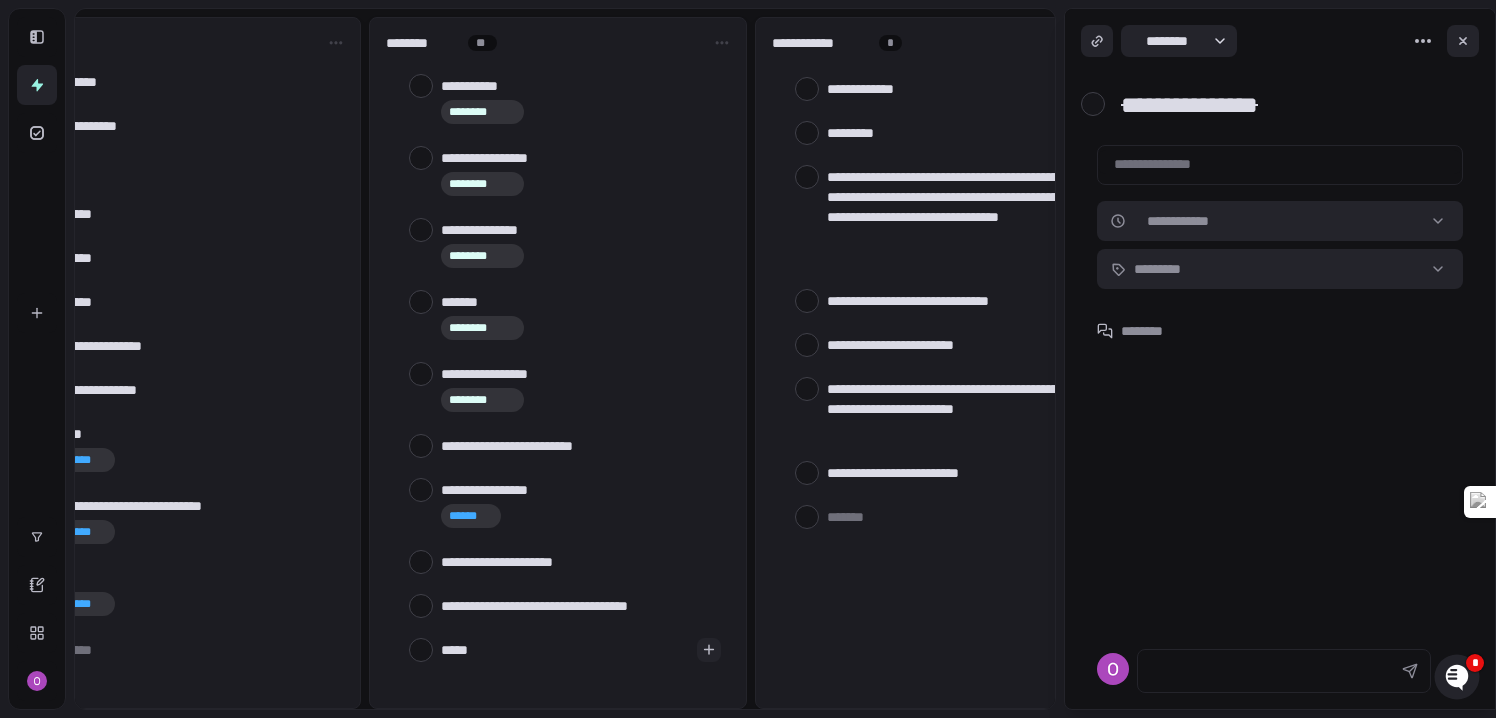 type on "******" 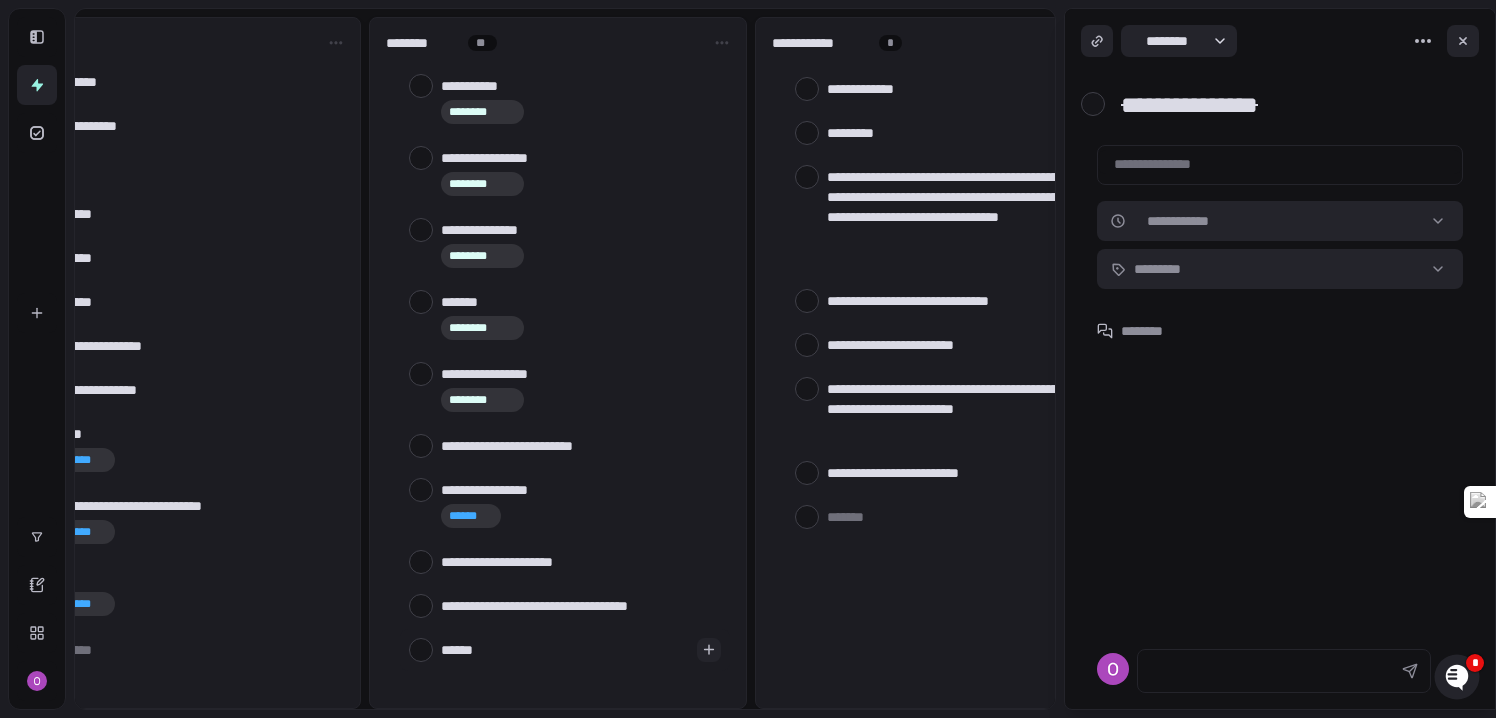 type on "*" 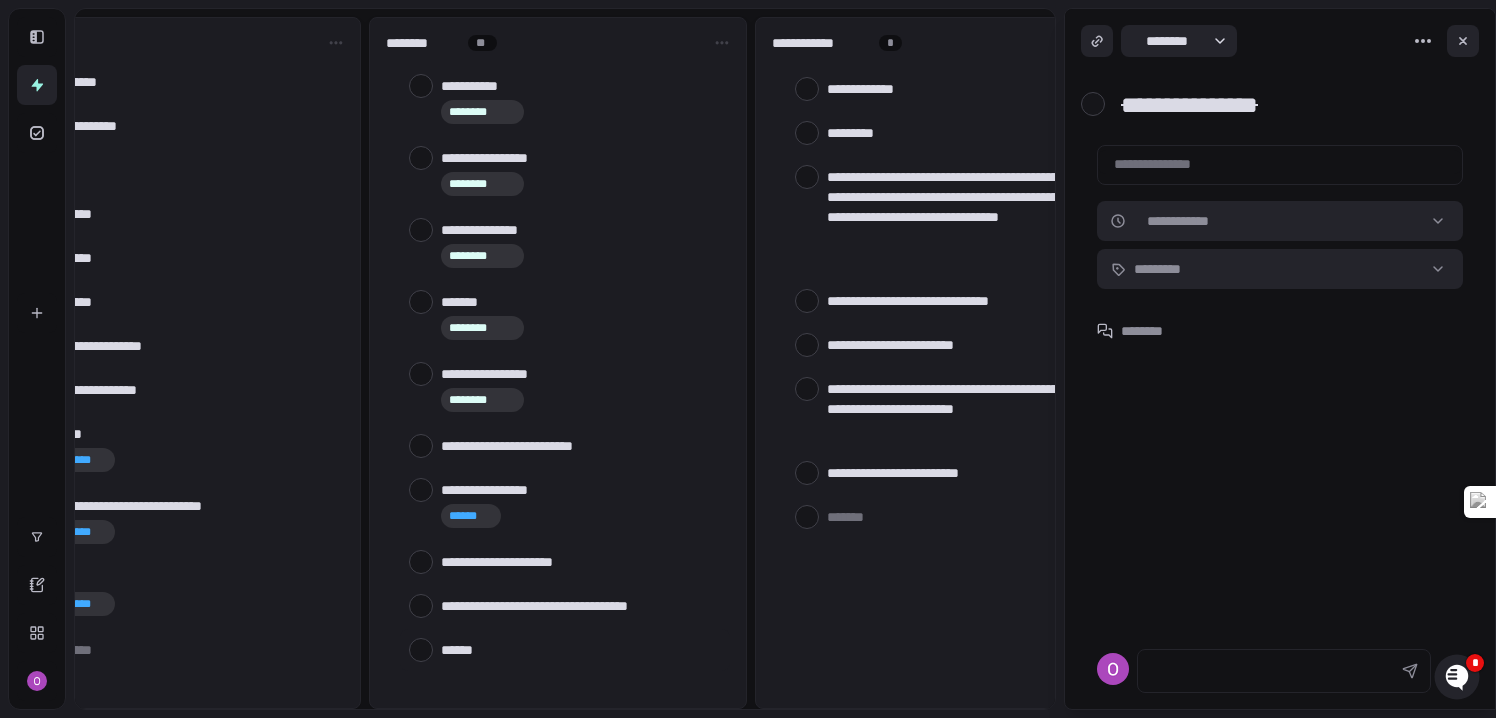 type 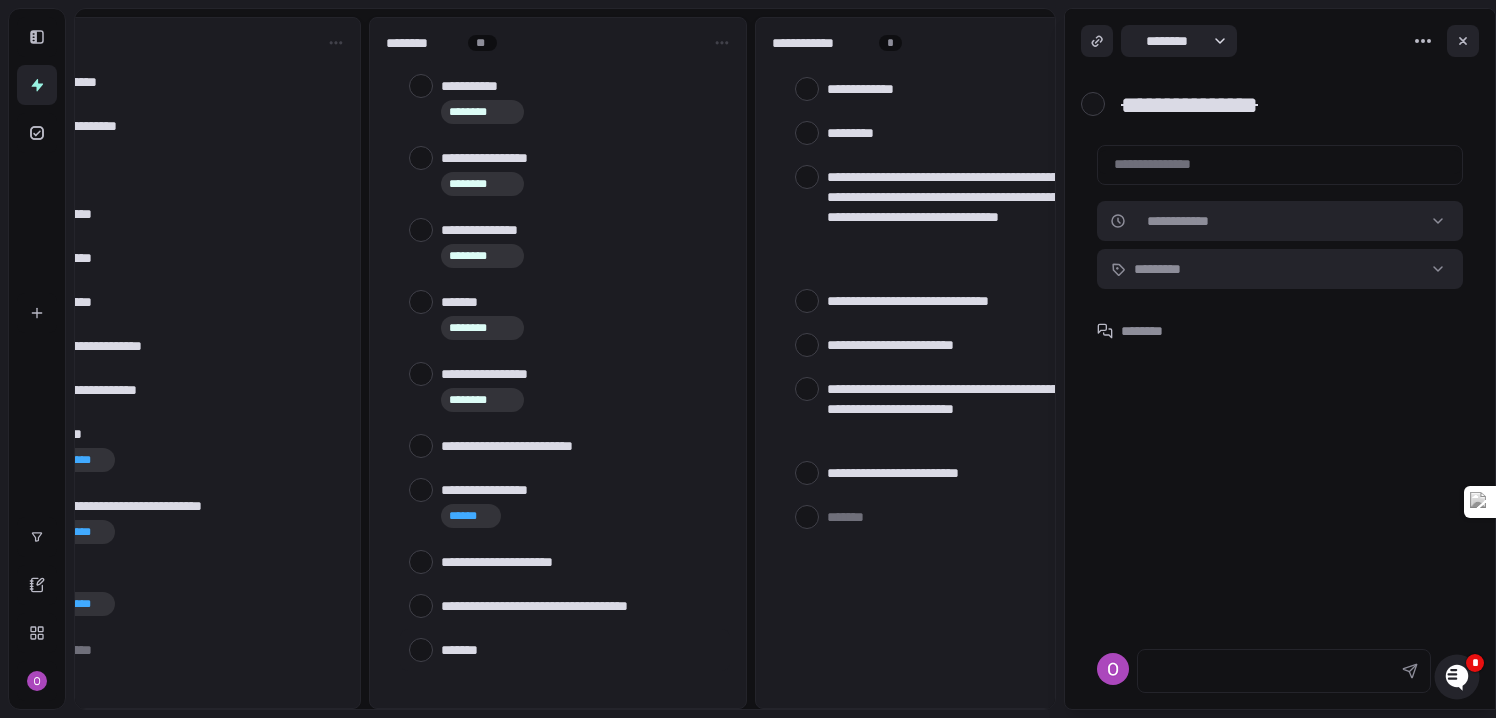 scroll, scrollTop: 499, scrollLeft: 0, axis: vertical 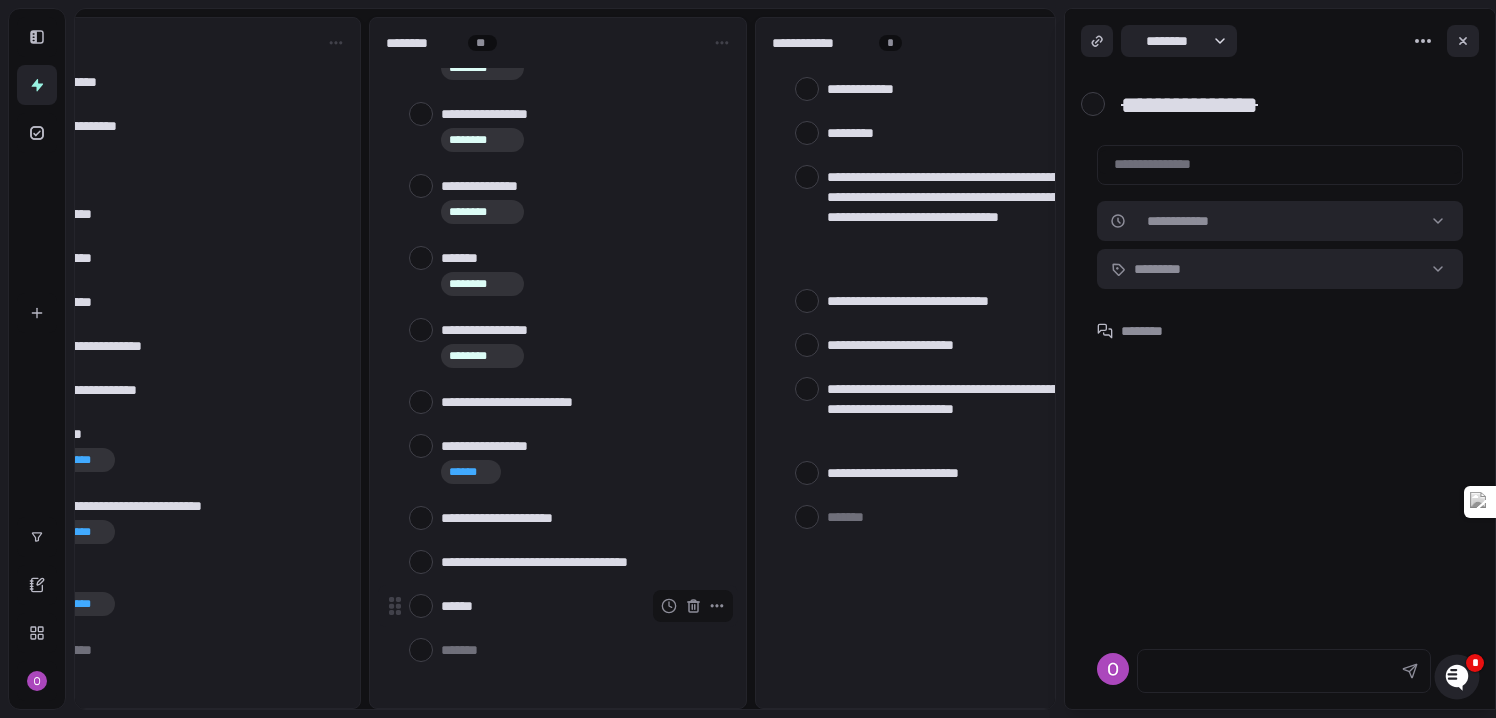 click on "******" at bounding box center [581, 606] 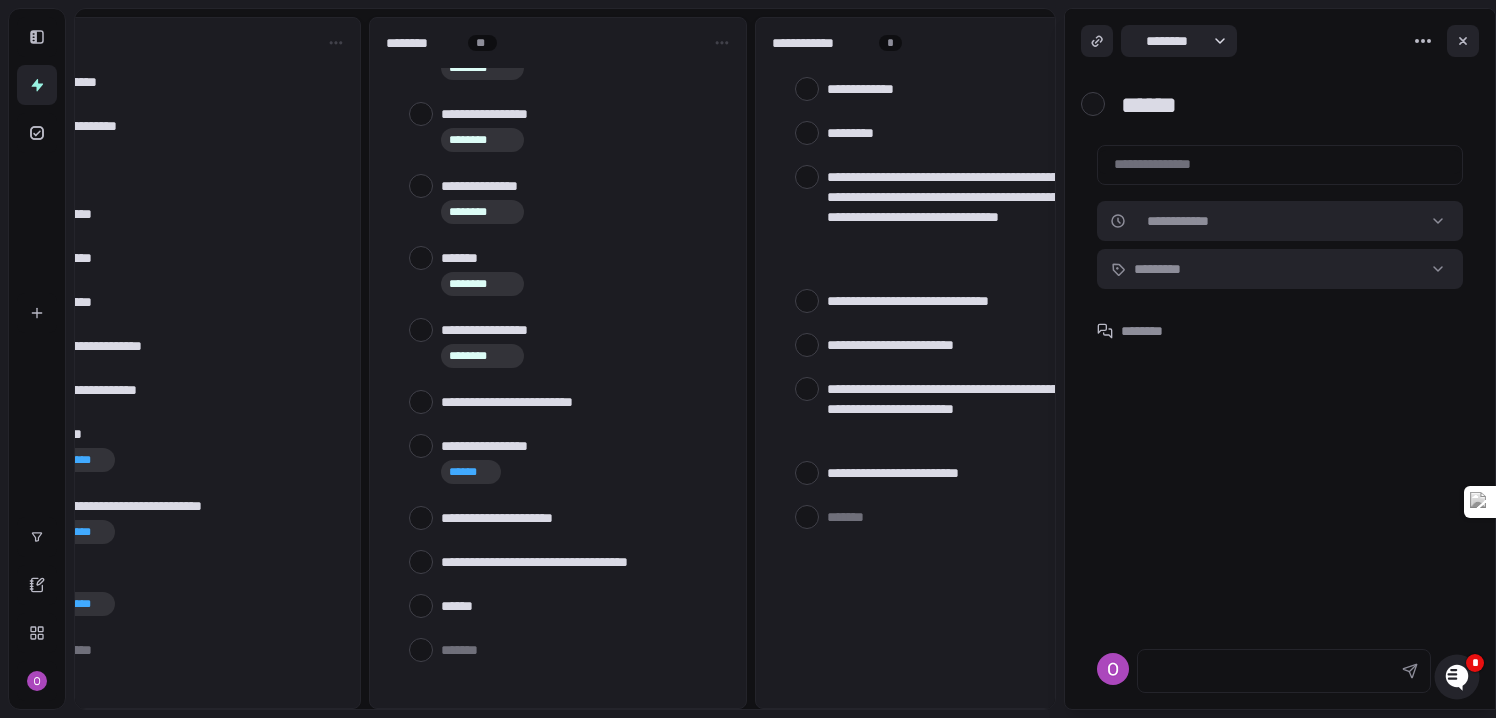 click at bounding box center (1280, 162) 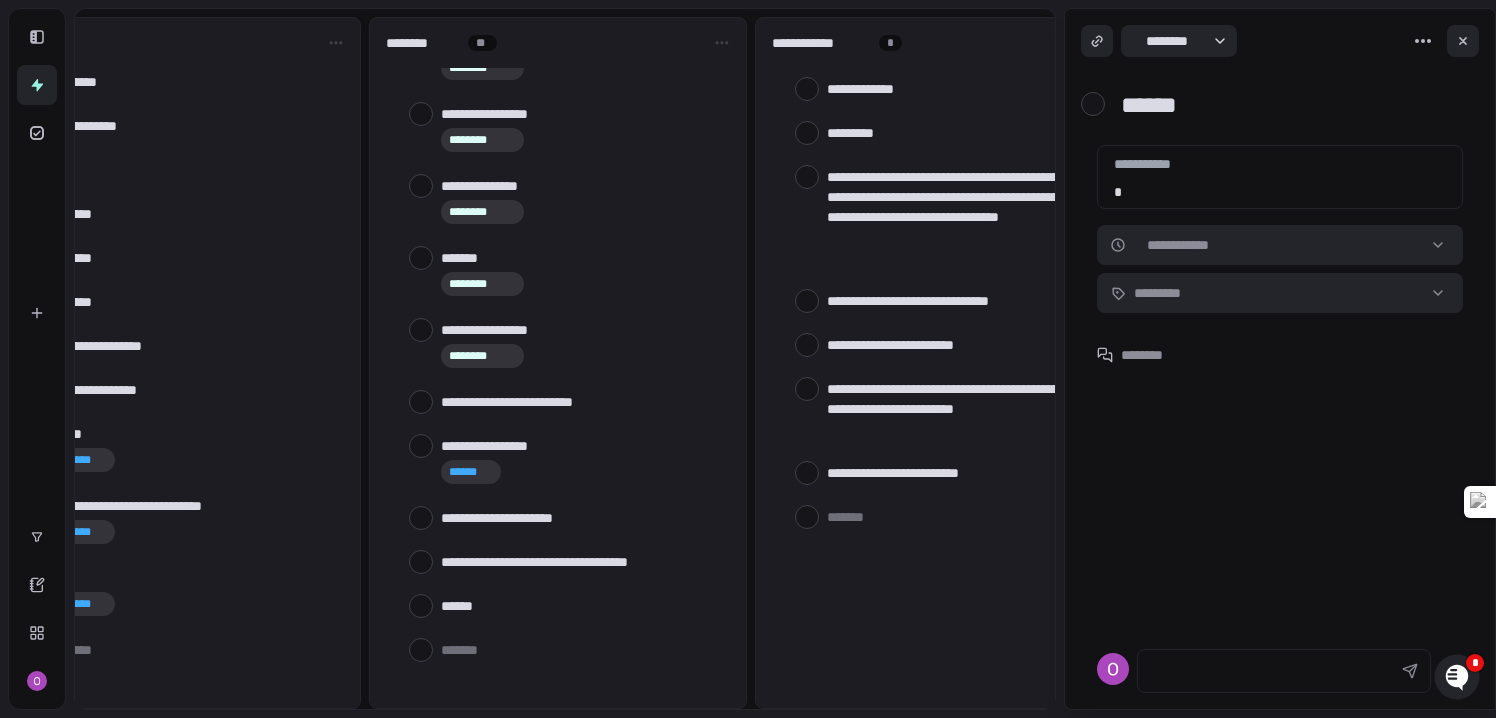 type on "*" 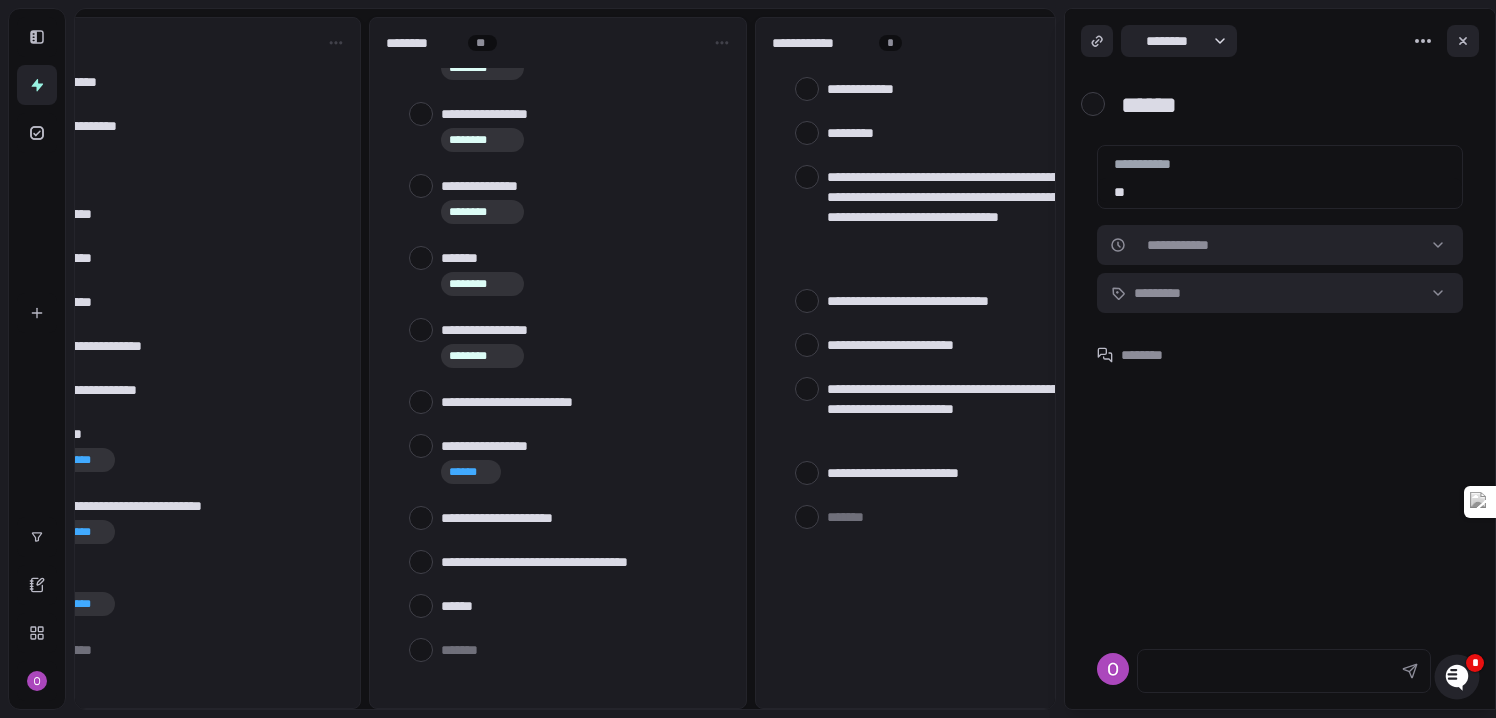 type on "*" 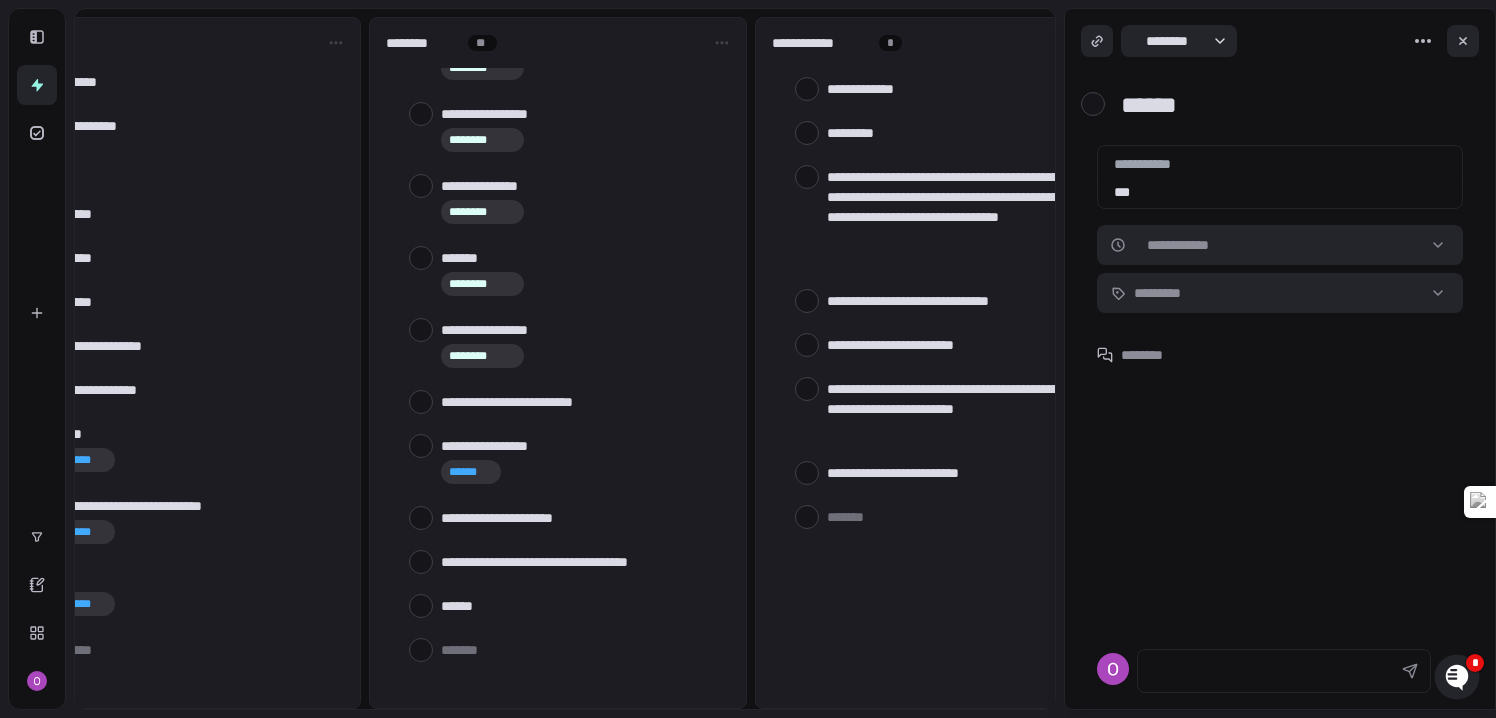 type on "*" 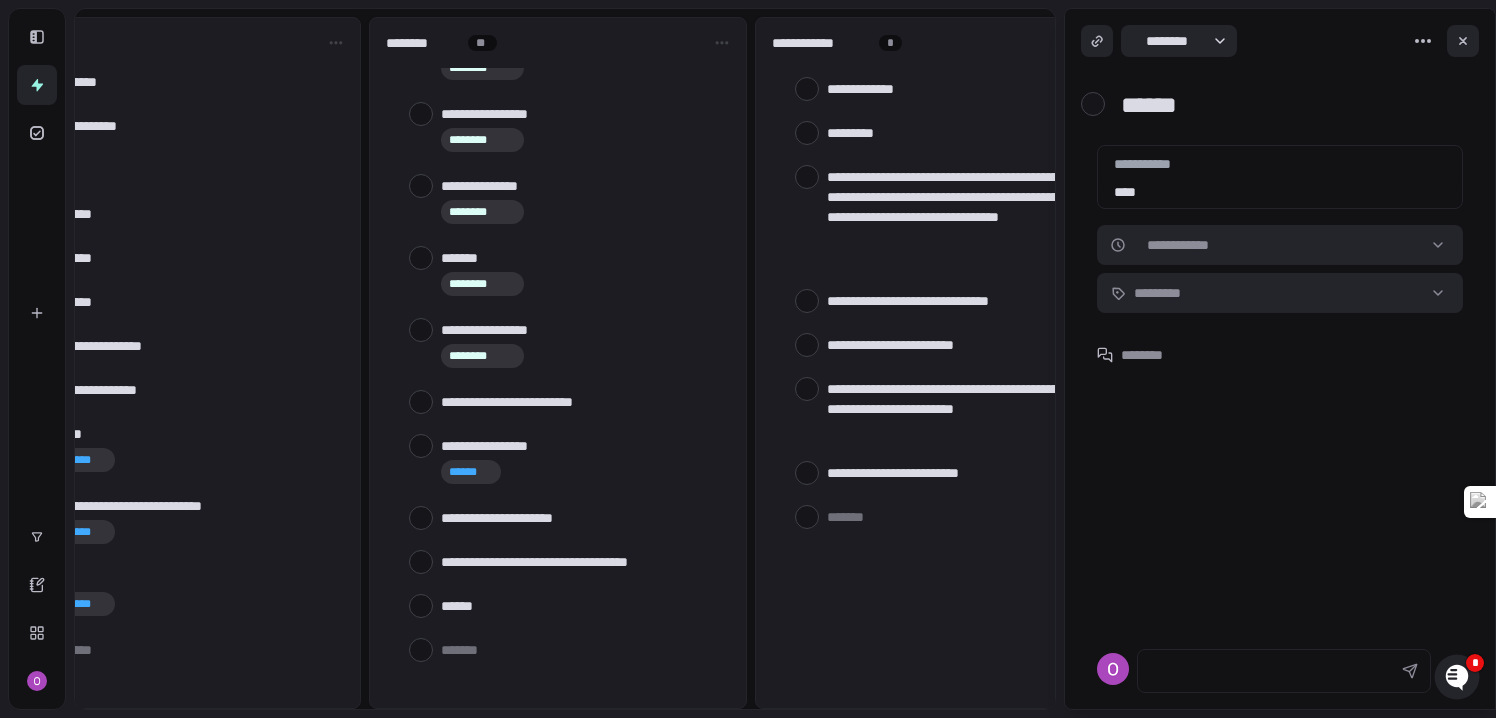 type on "*" 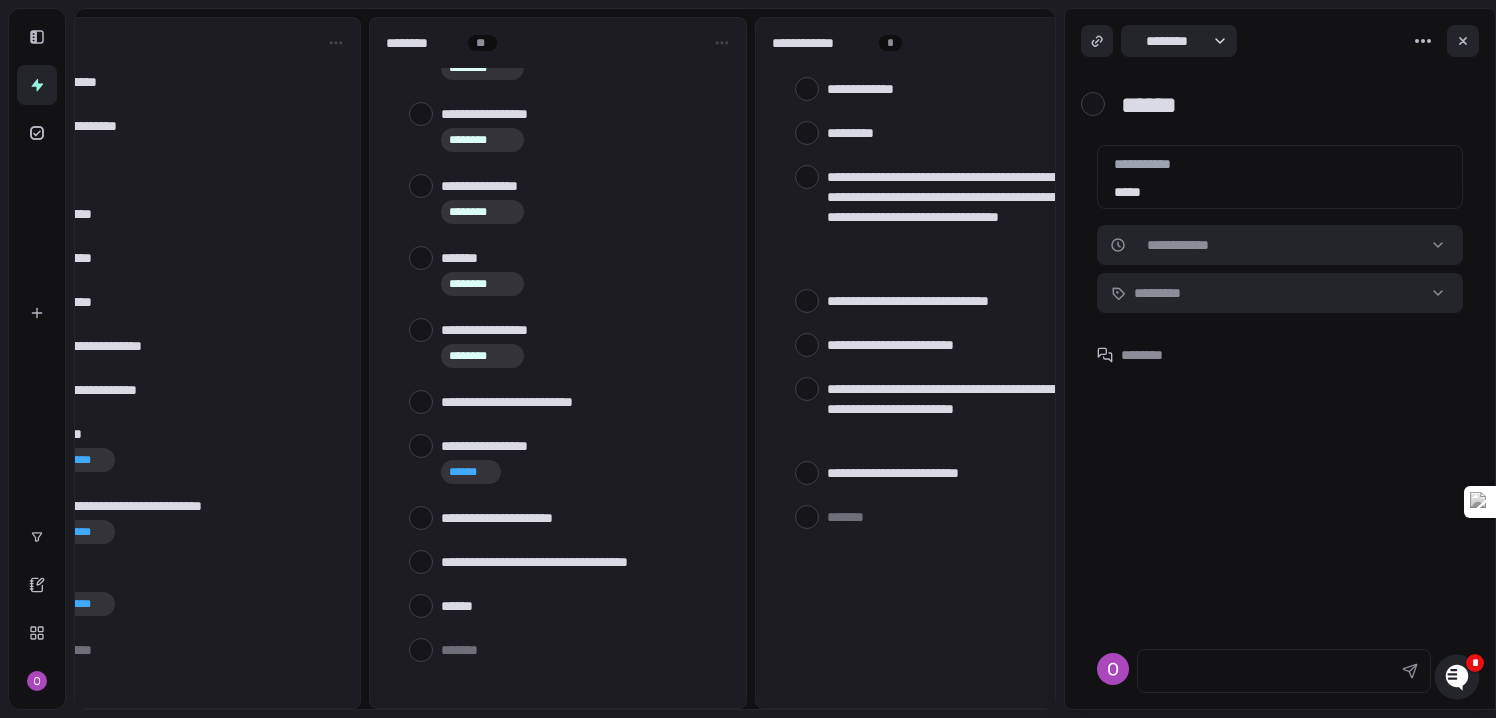 type on "*" 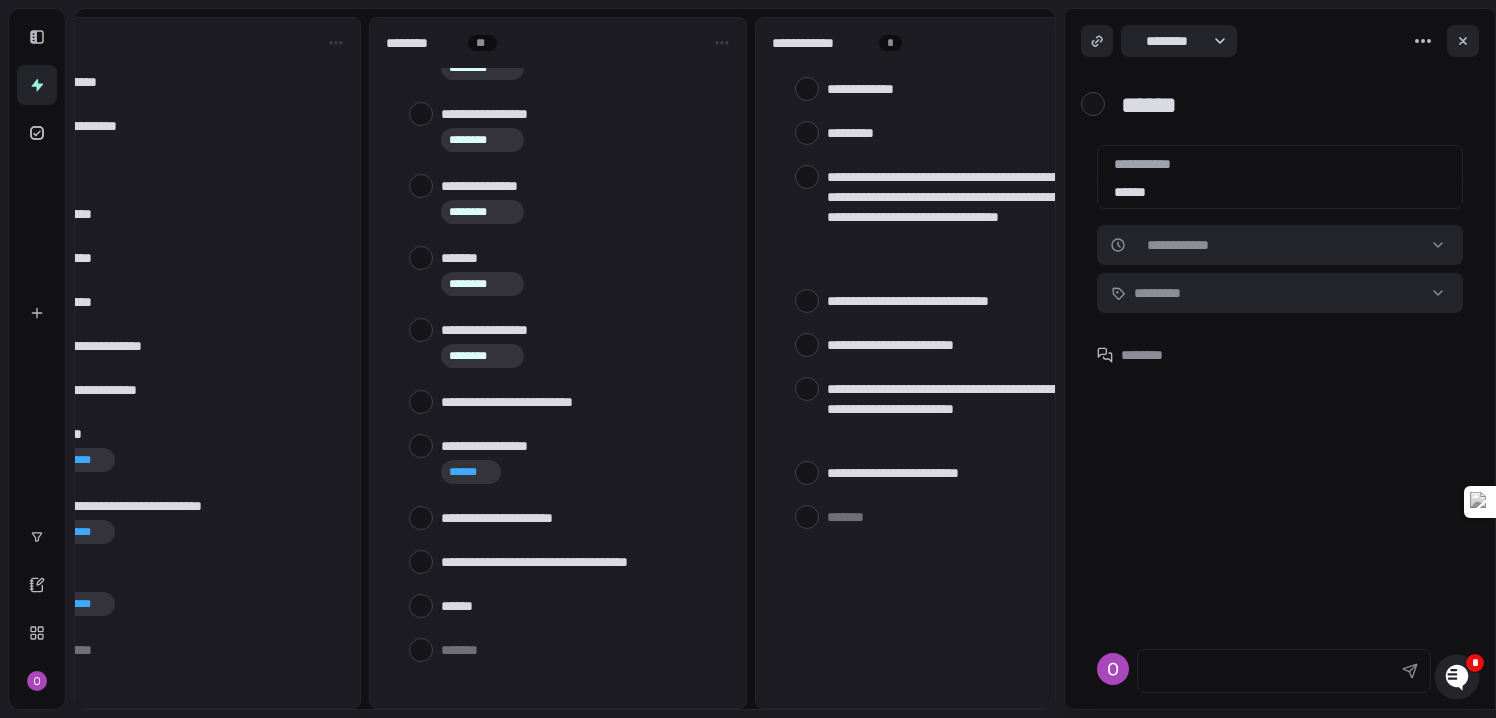 type on "*" 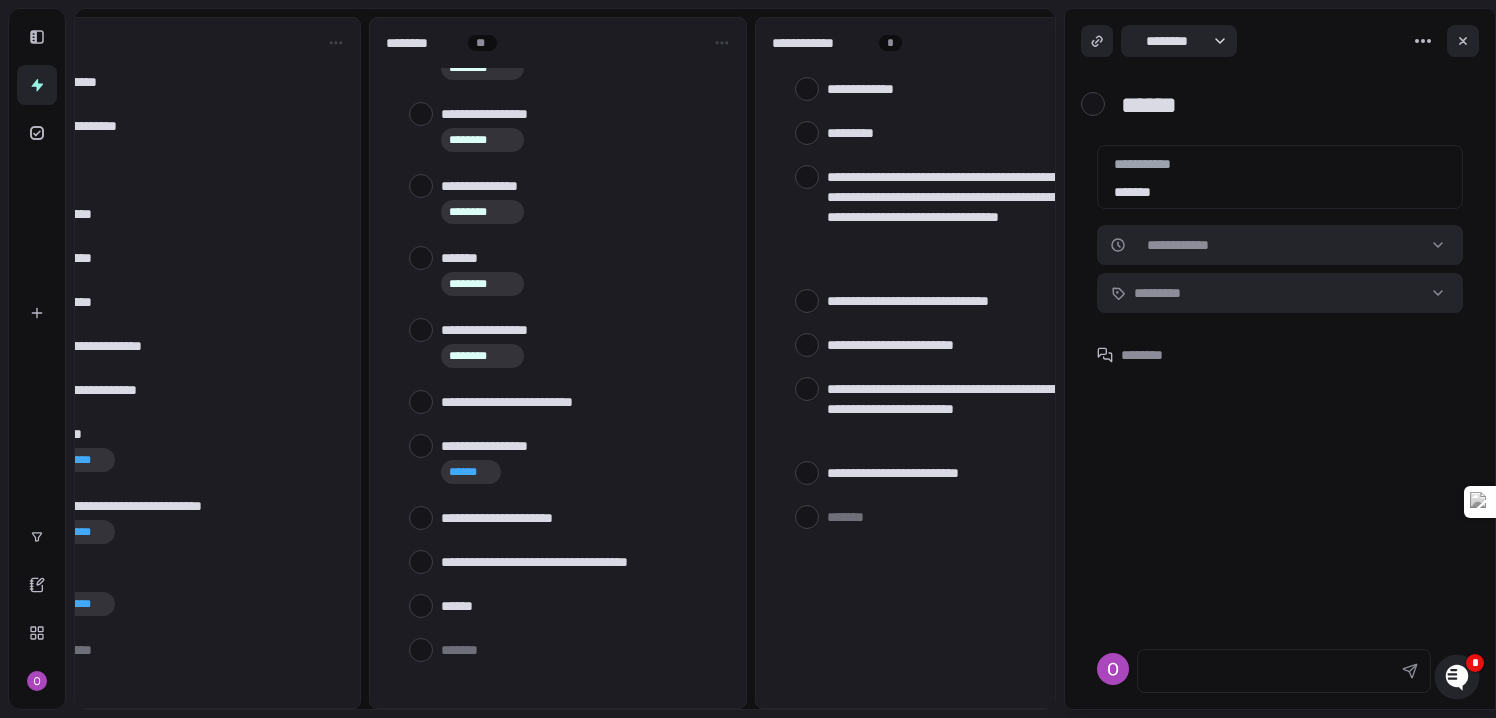 type on "*" 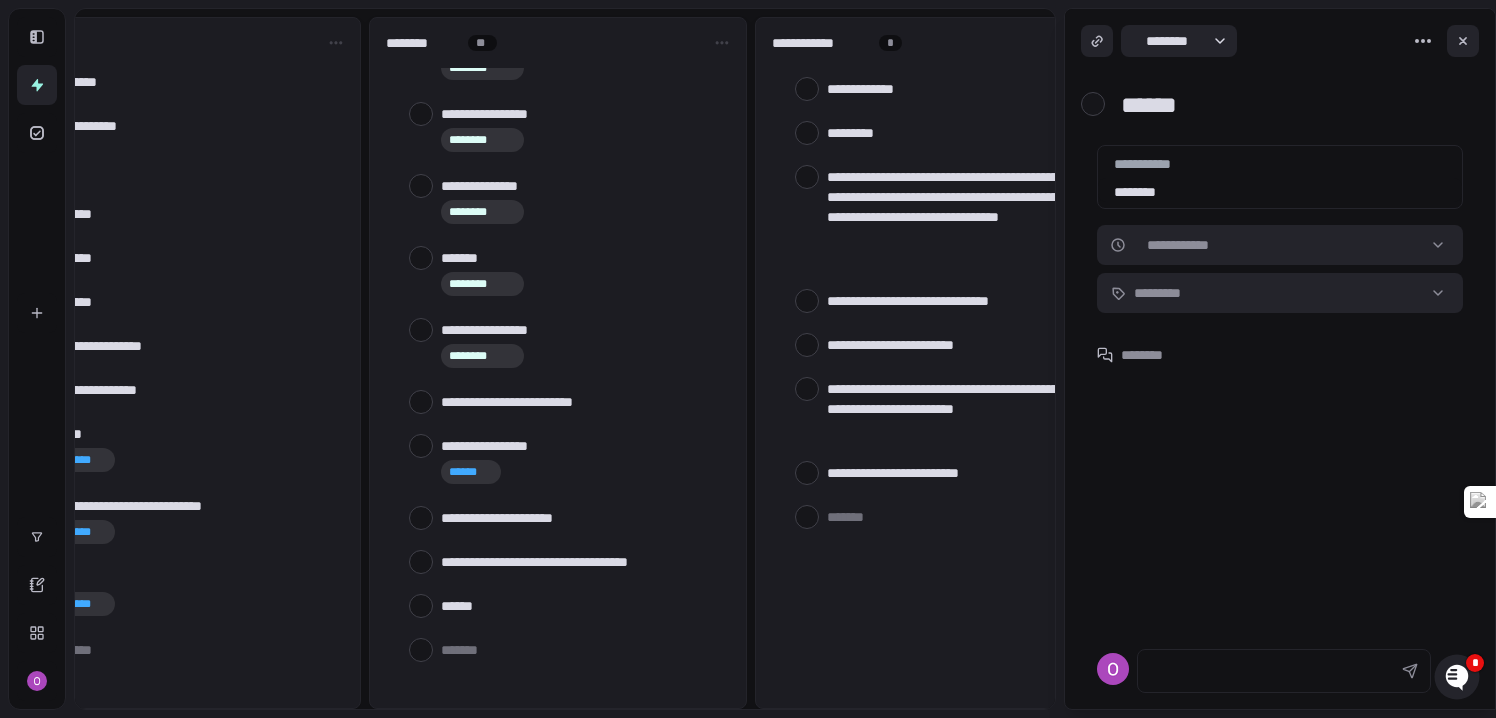 type on "*" 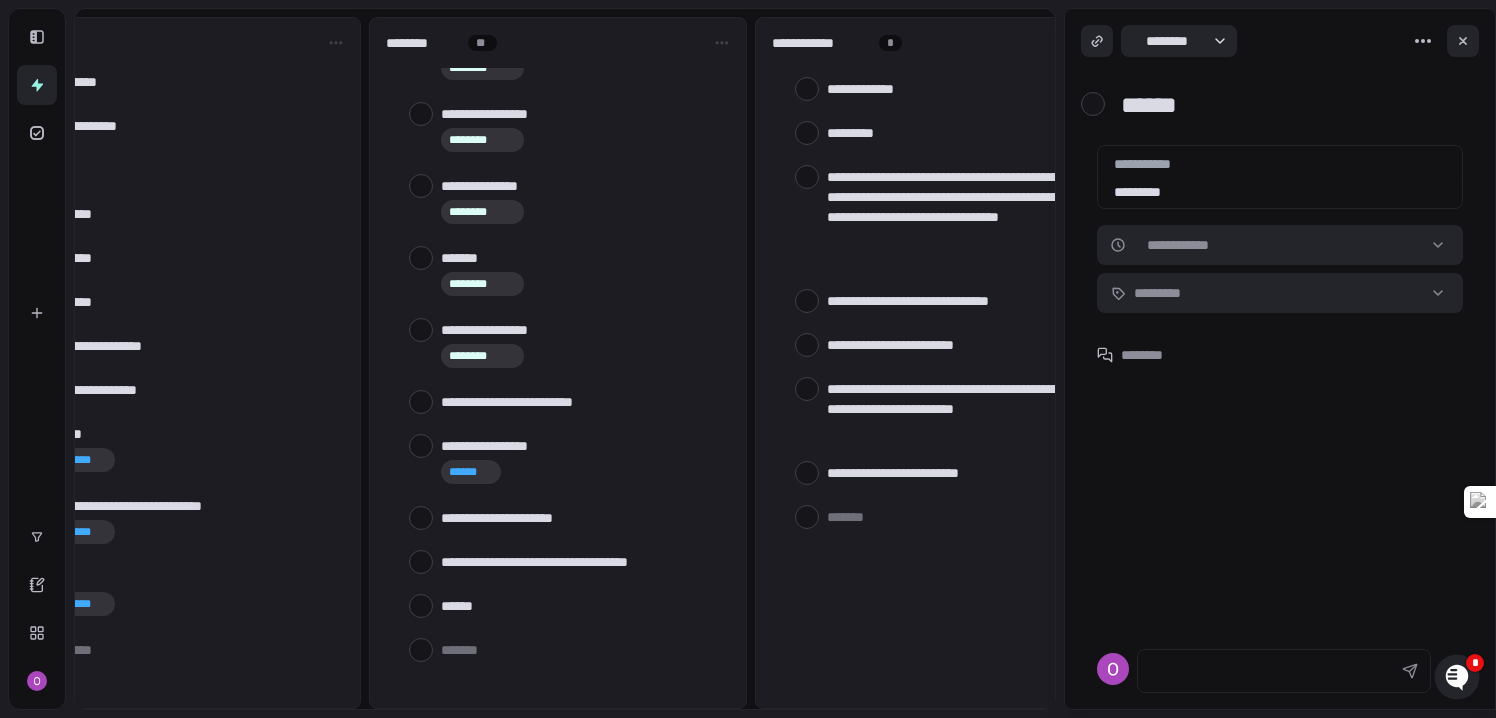 type on "*" 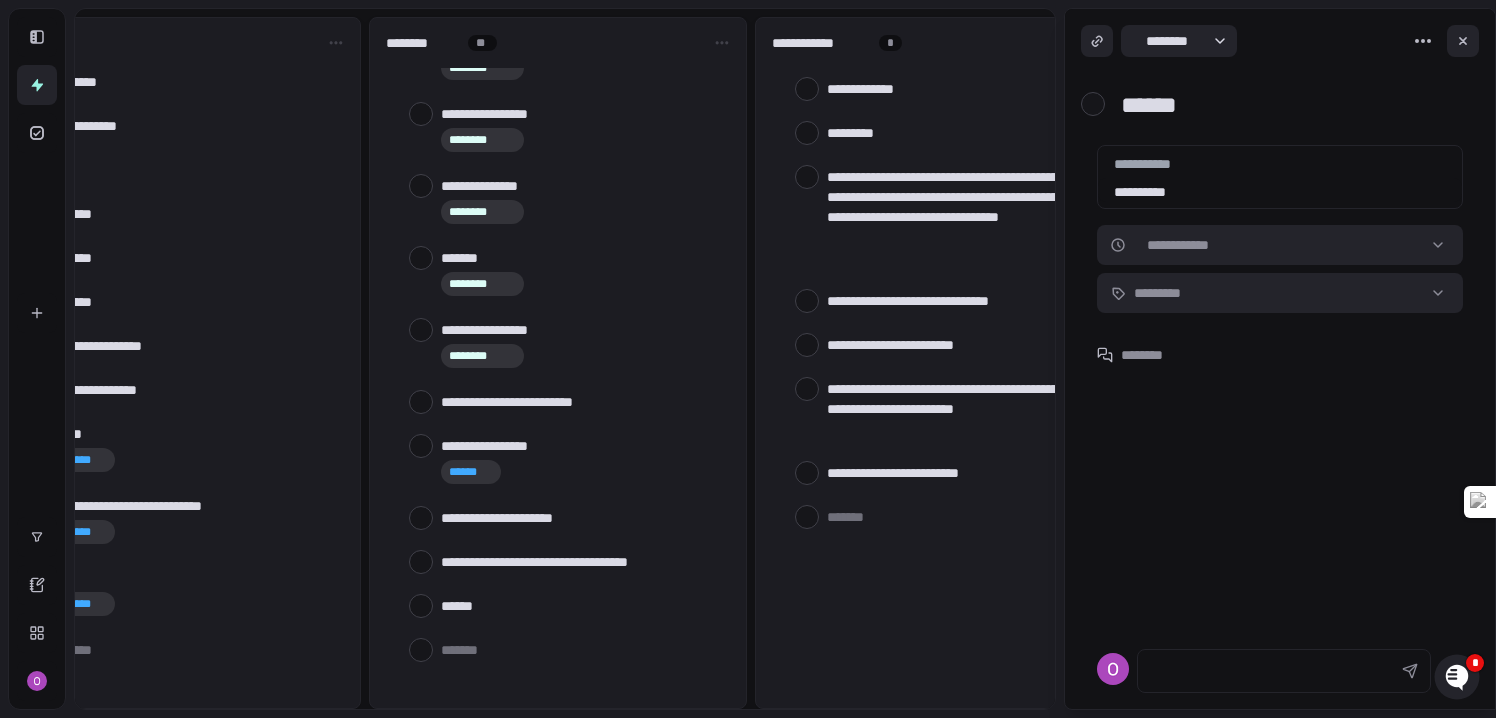 type on "*" 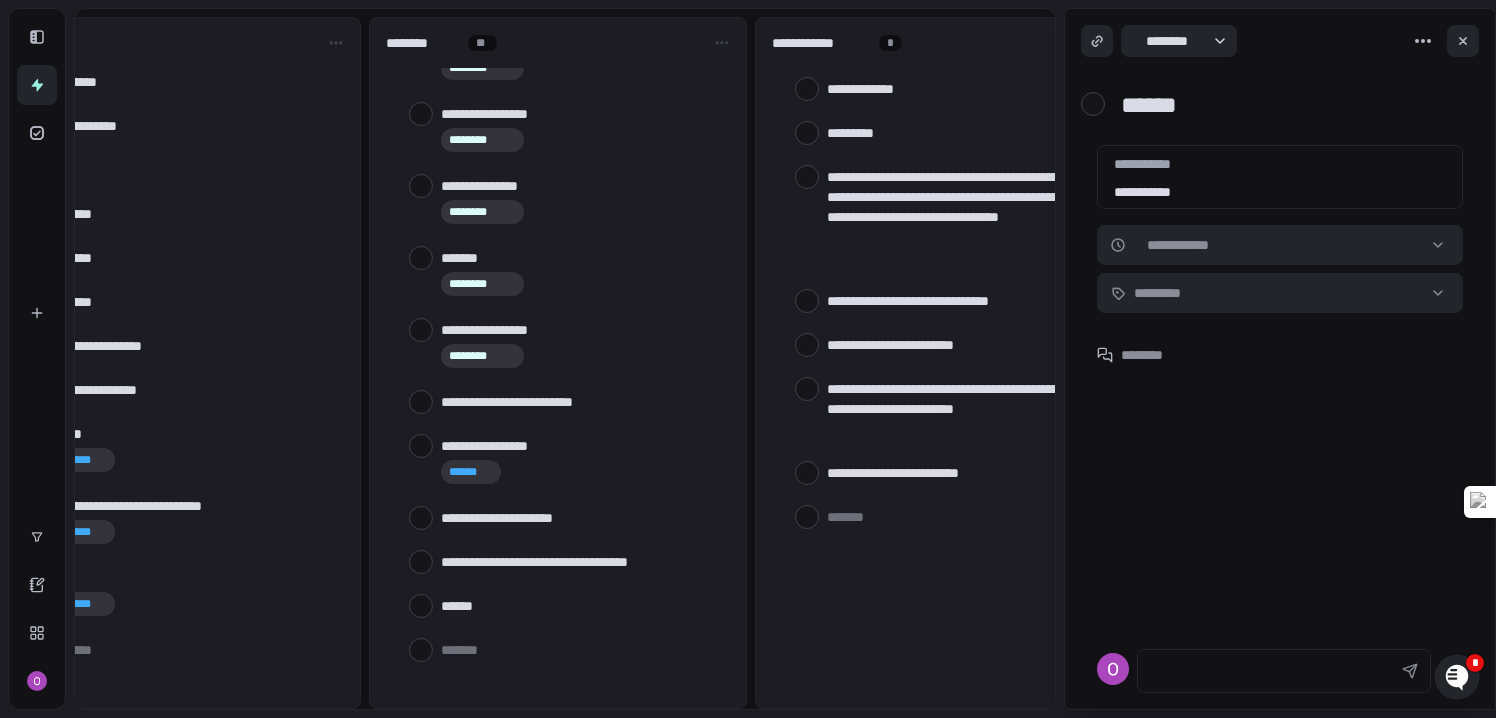 type on "*" 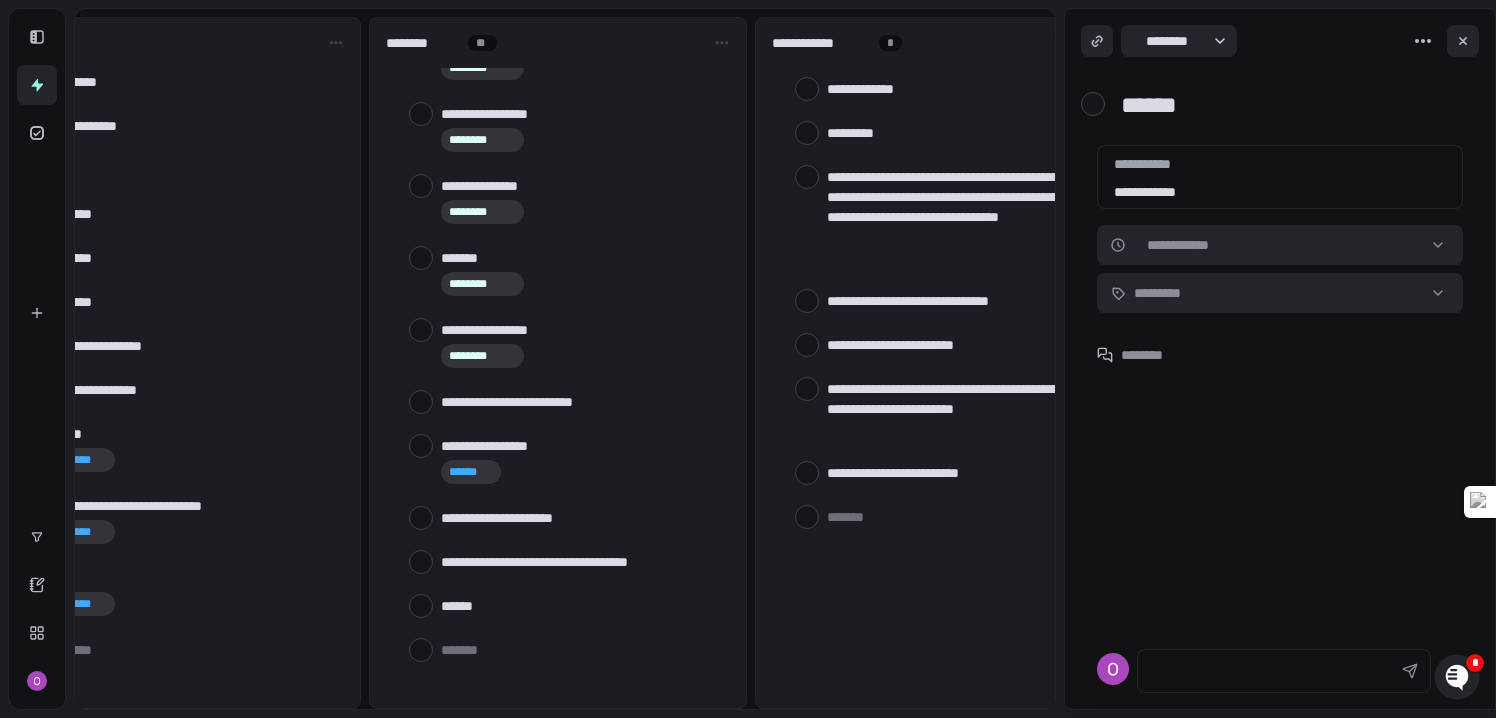 type on "*" 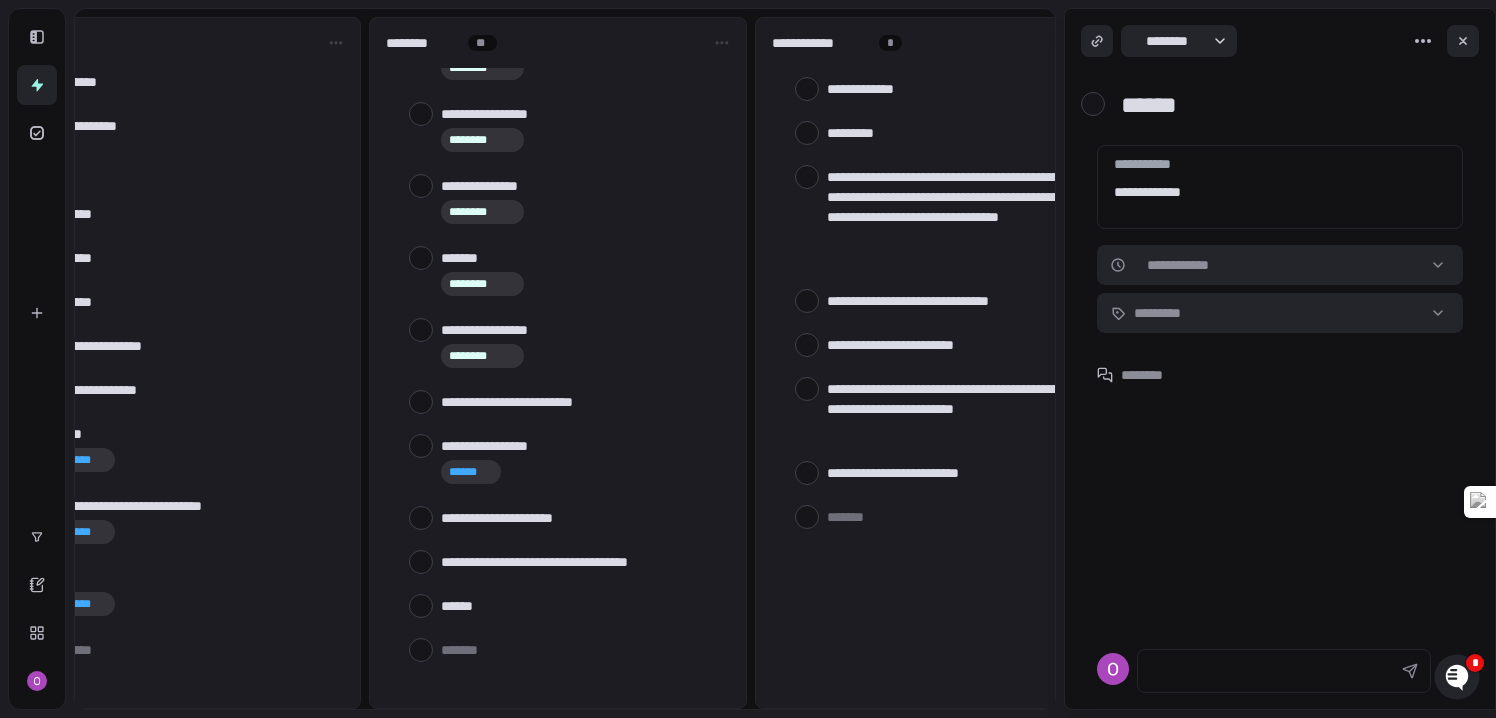 type on "*" 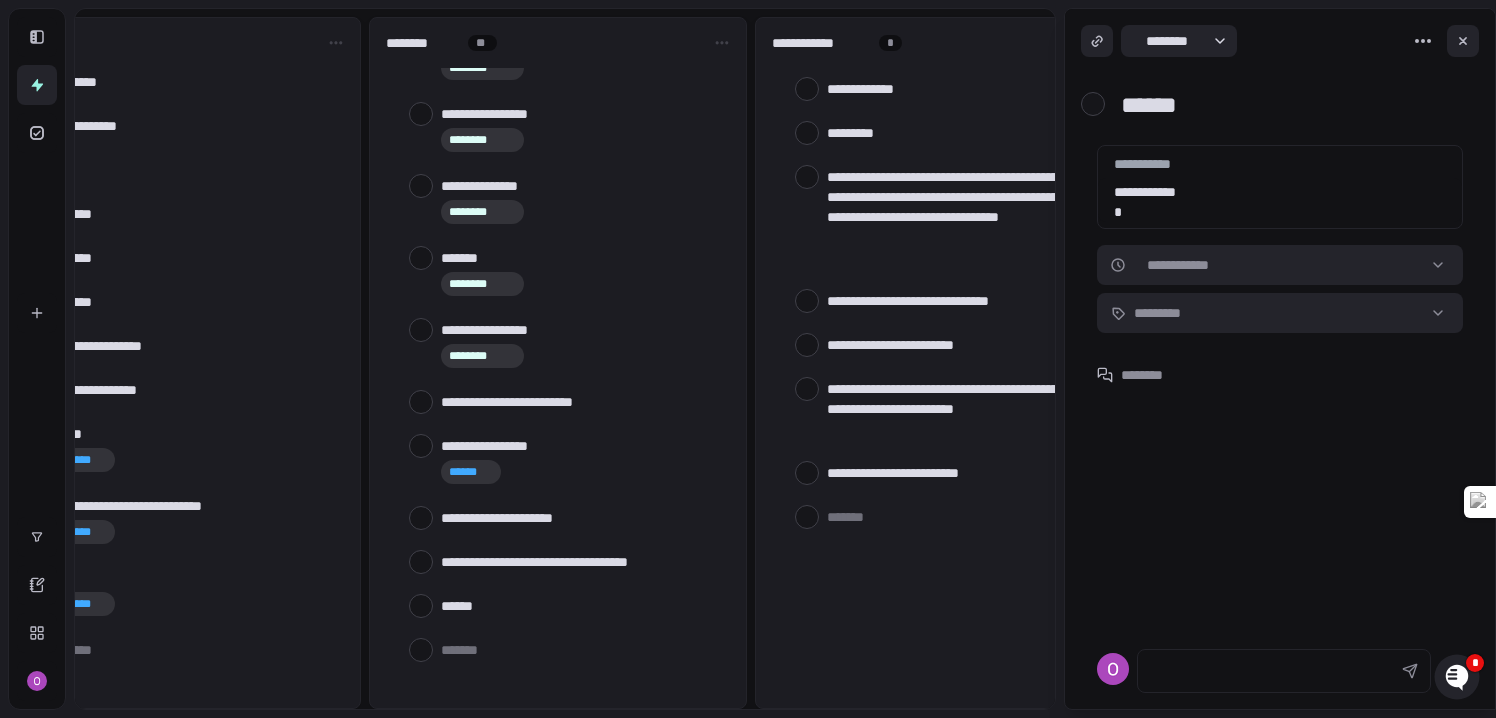 type on "*" 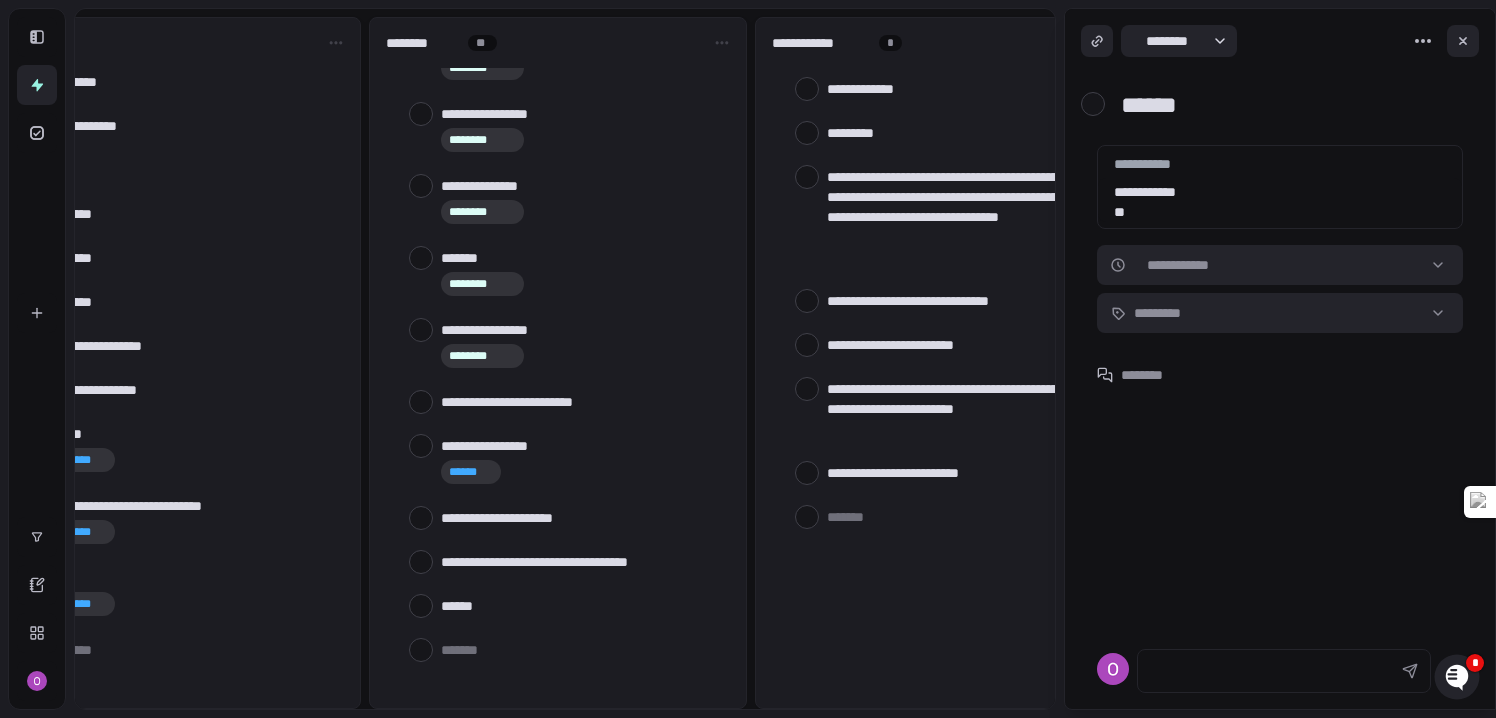 type on "*" 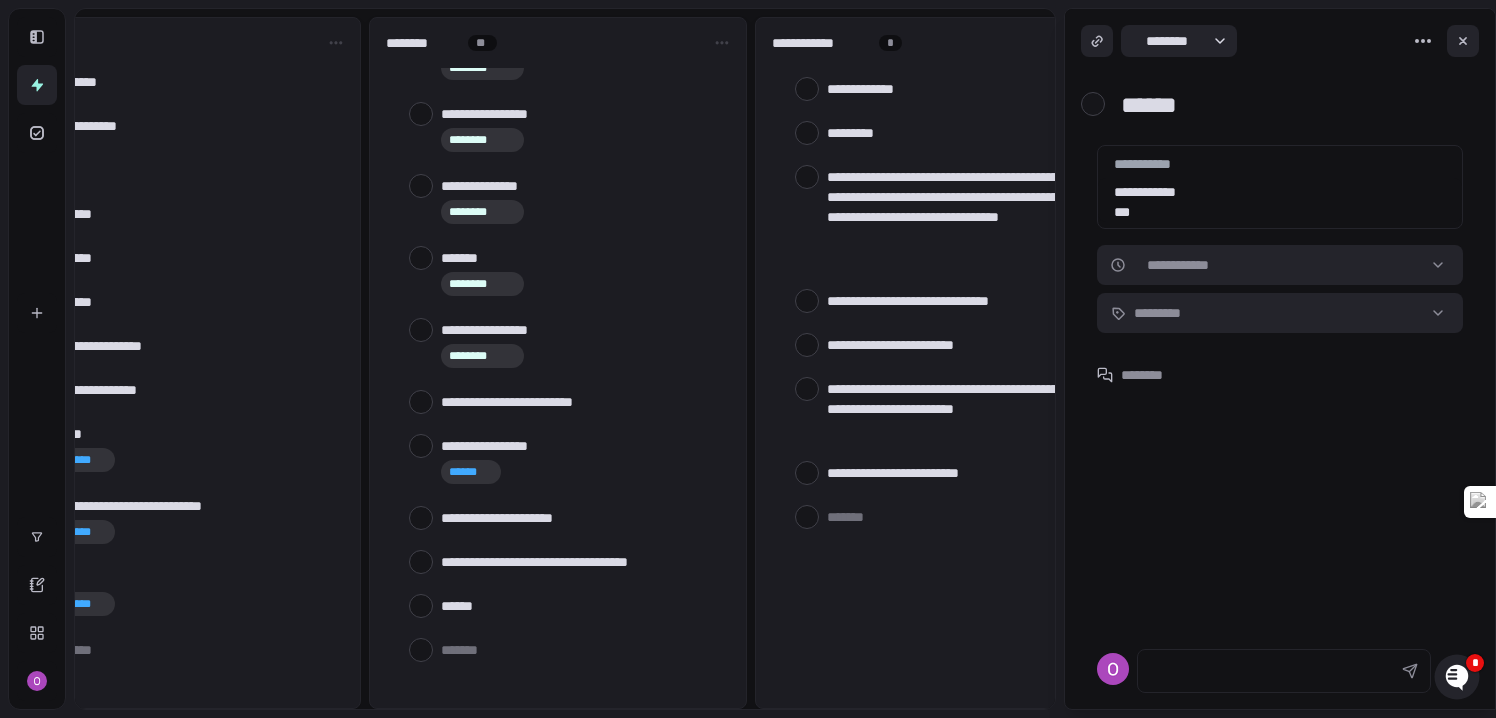 type on "*" 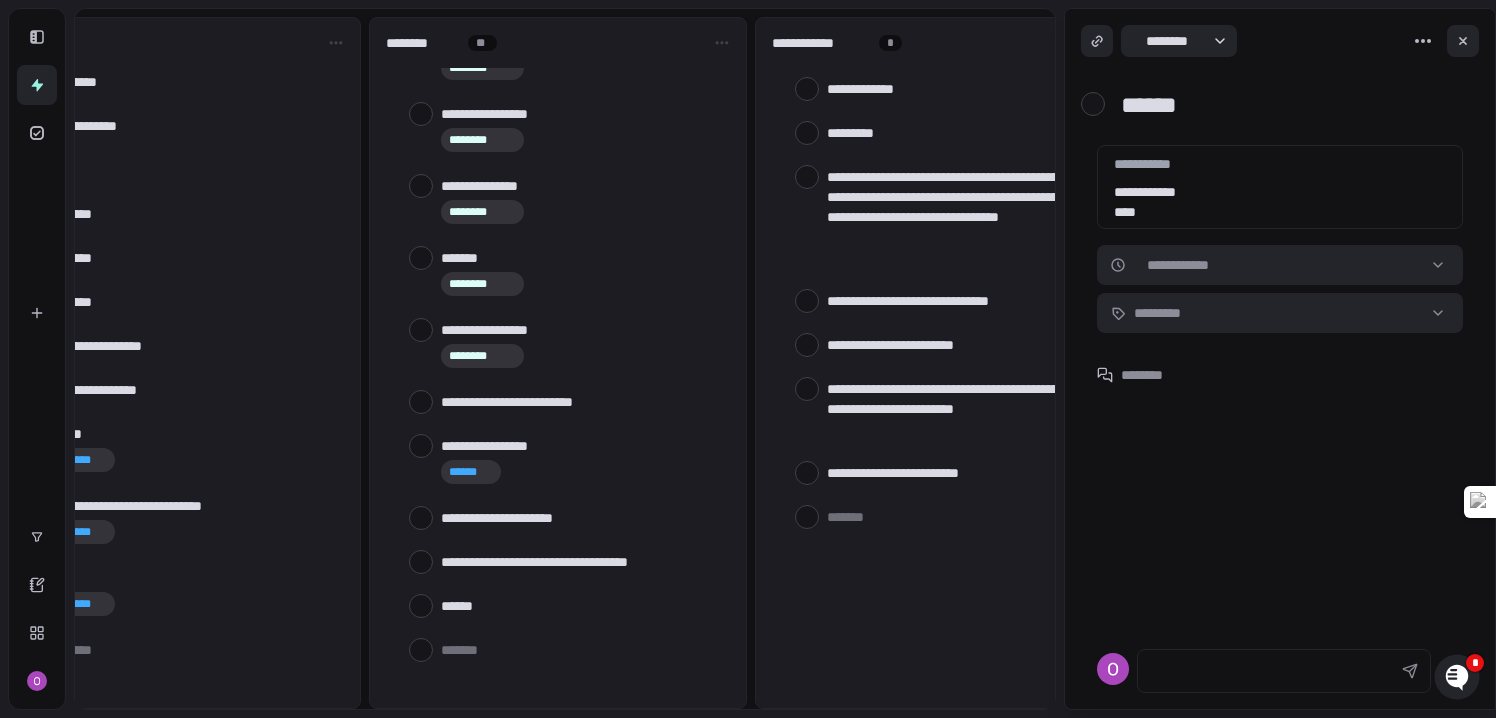 type on "*" 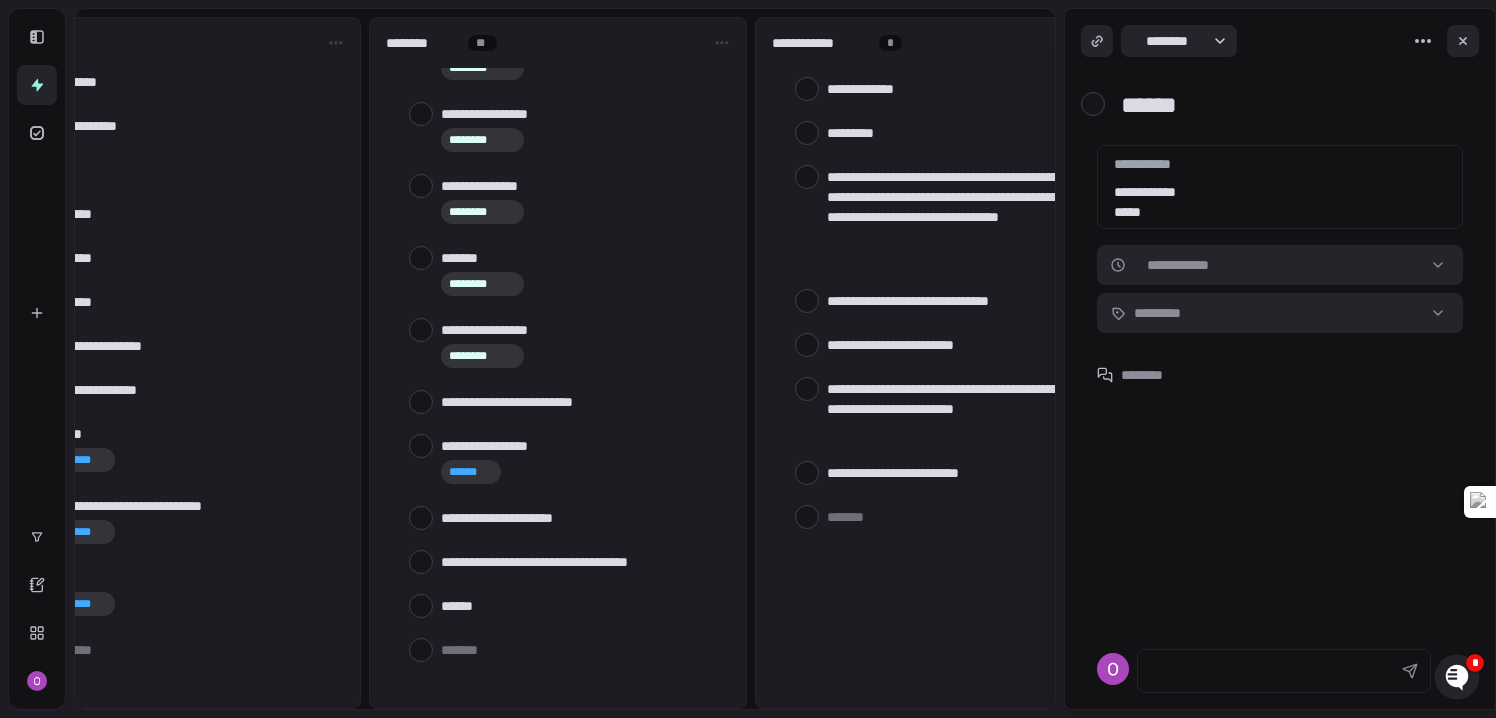 type on "*" 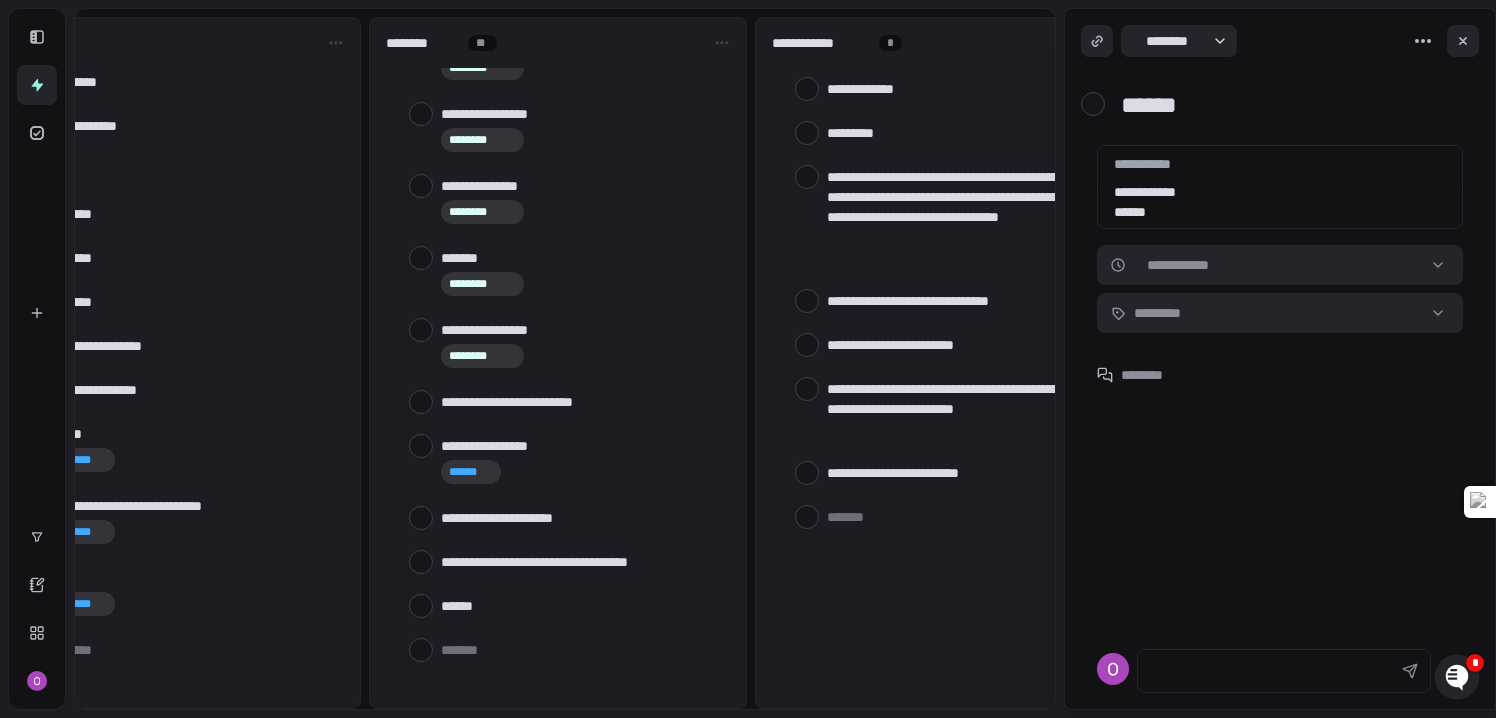 type on "*" 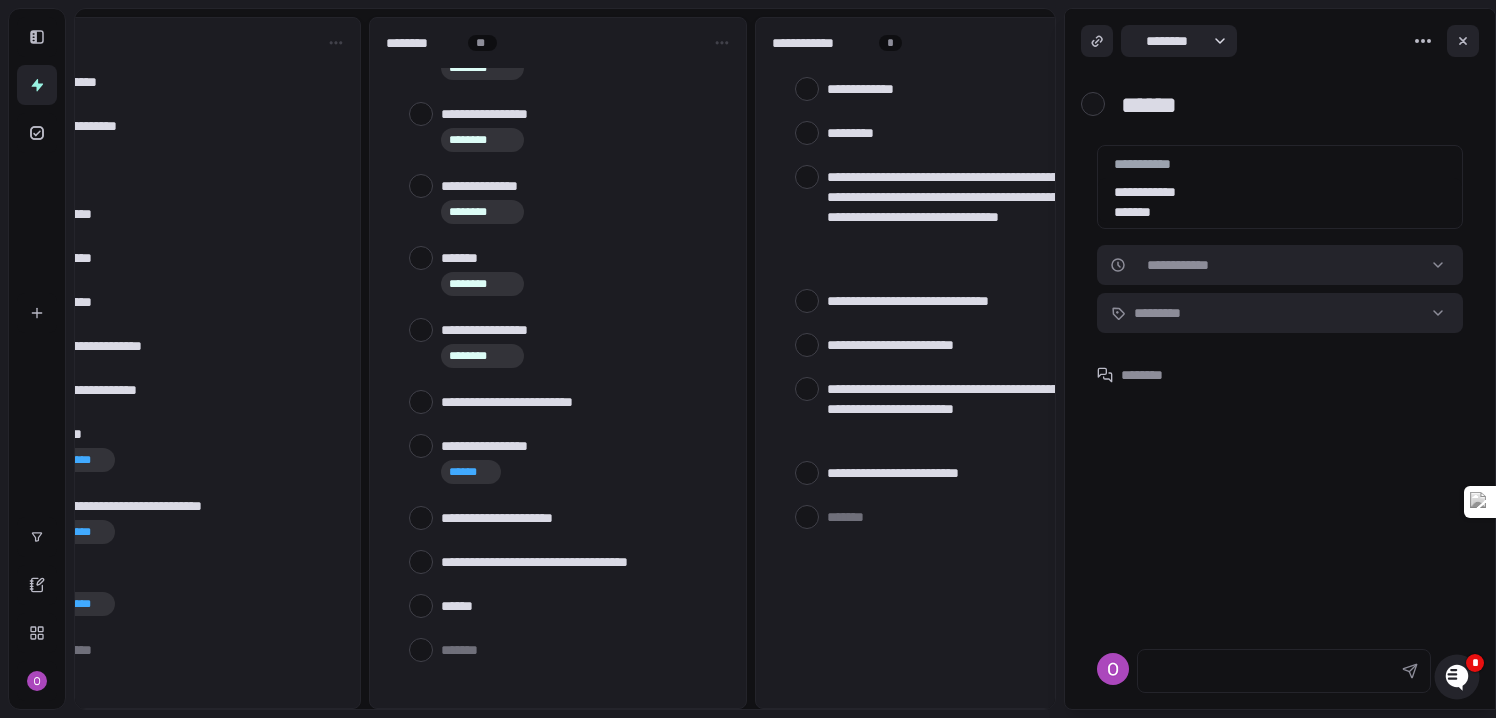 type on "*" 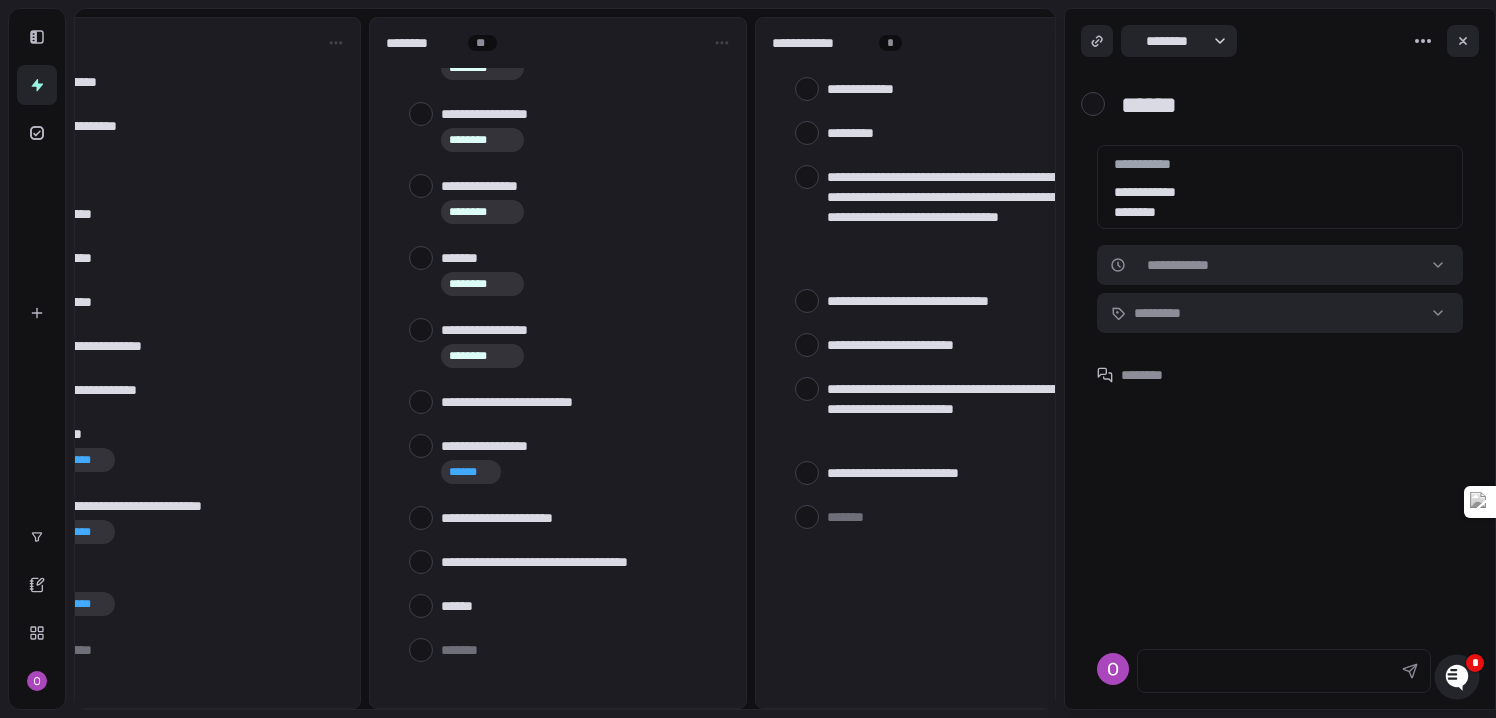 type on "*" 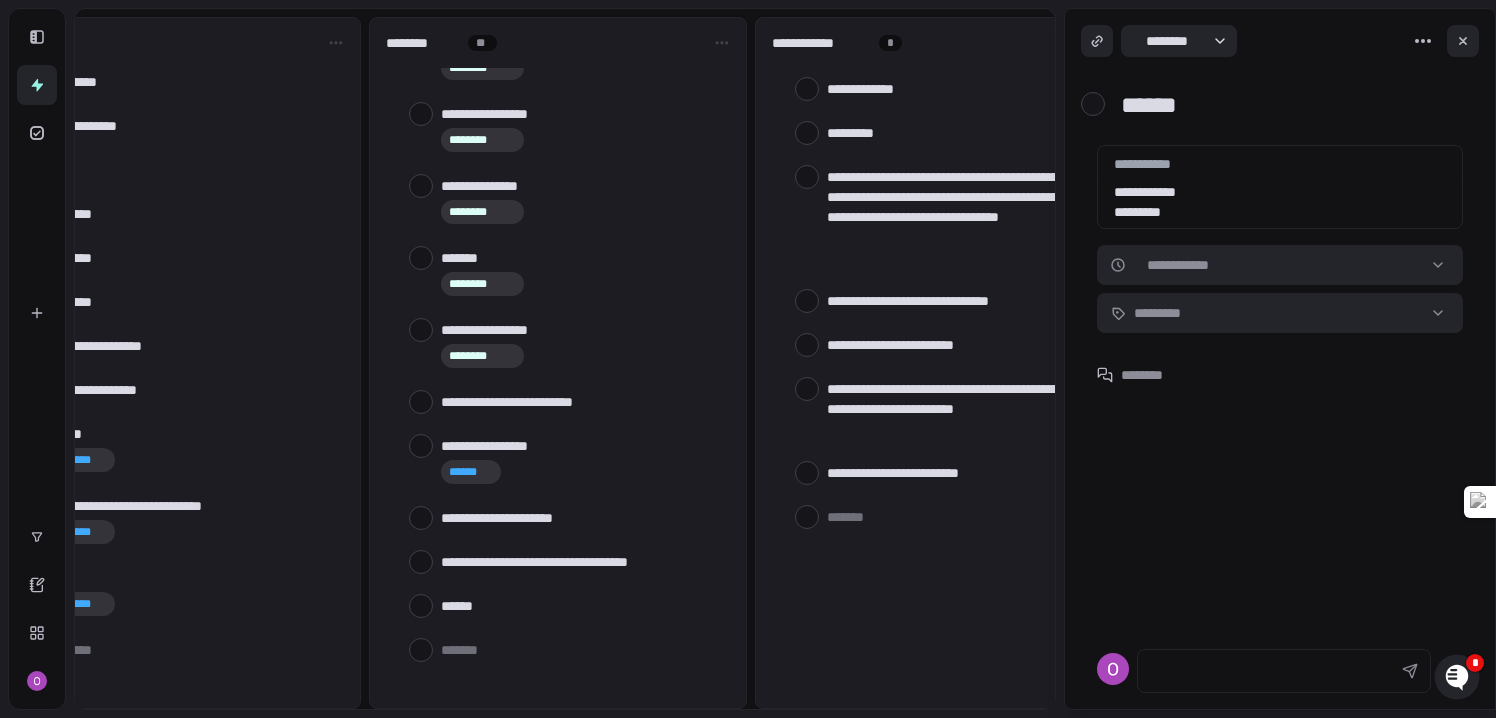 type on "*" 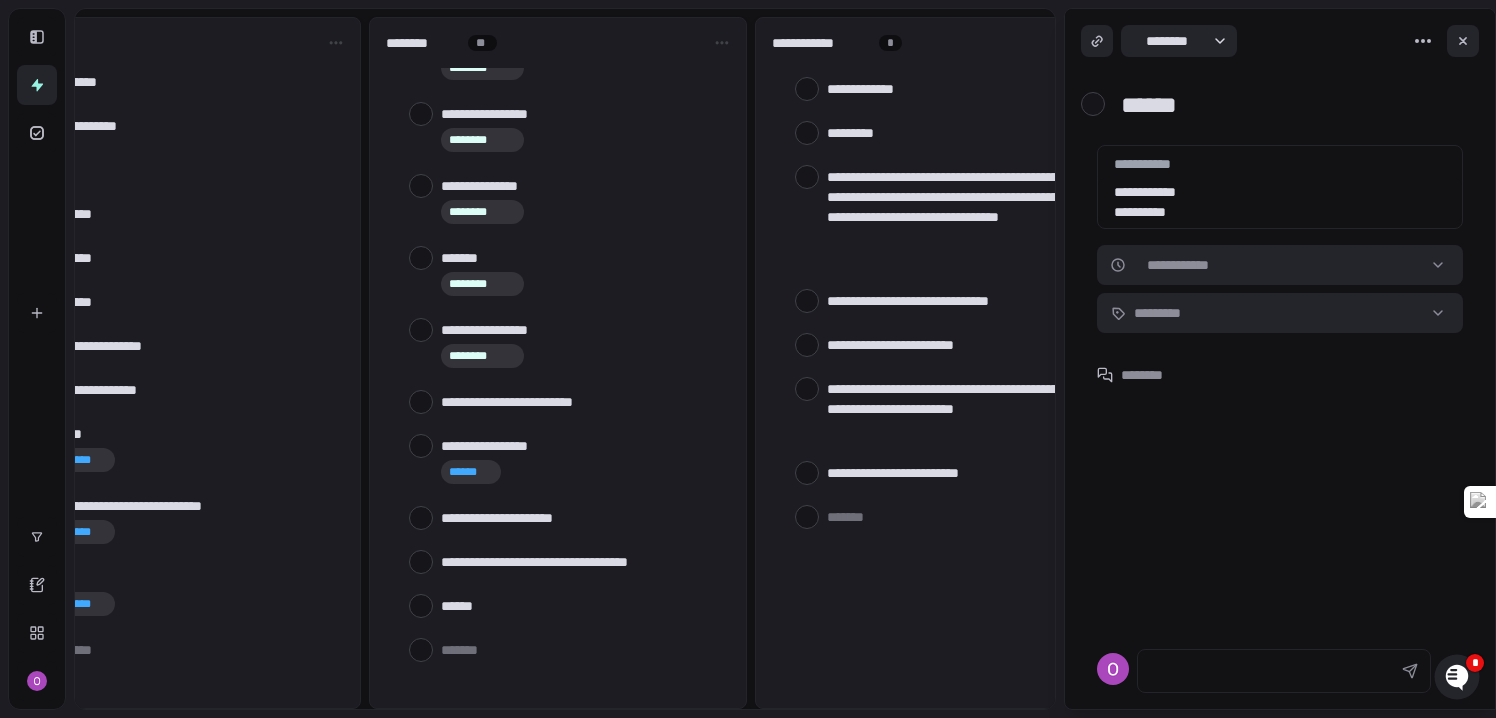 type on "*" 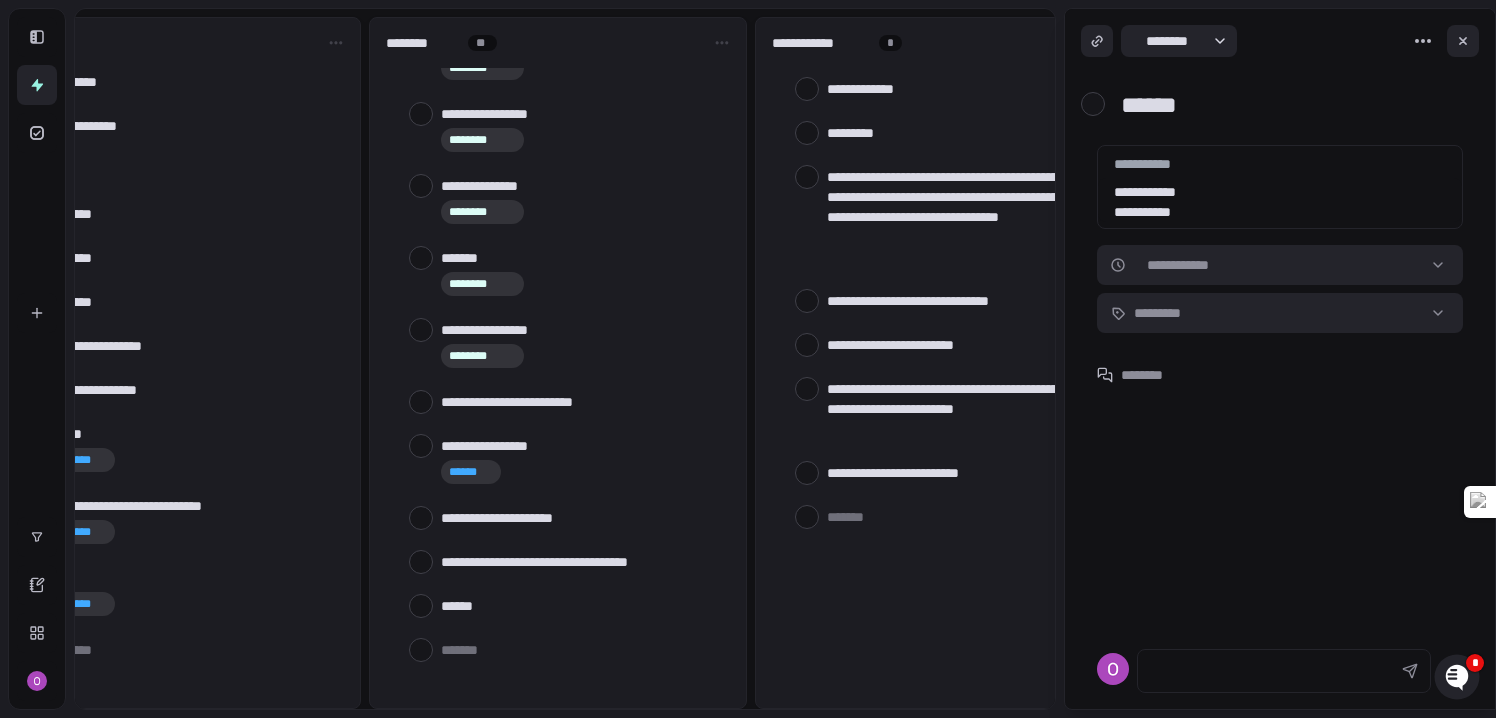 type on "*" 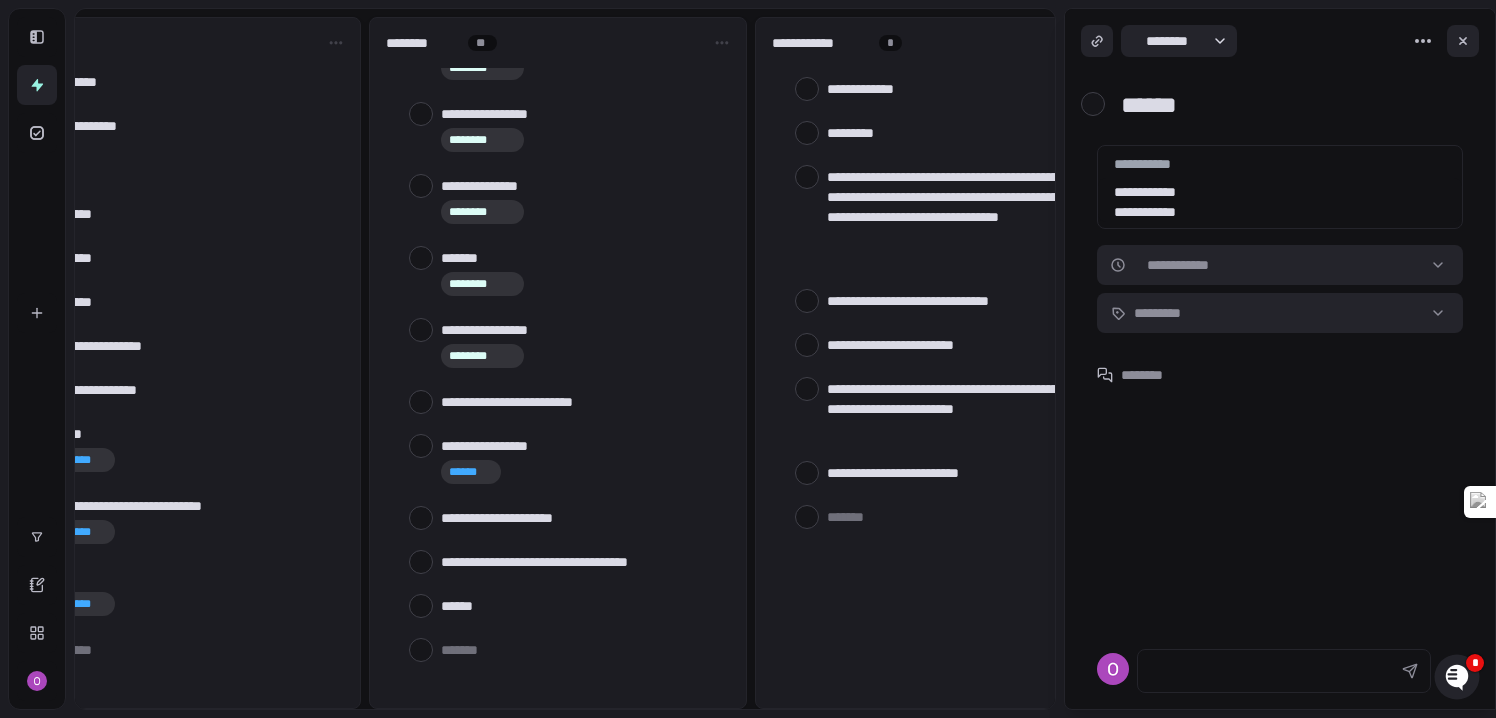 type on "**********" 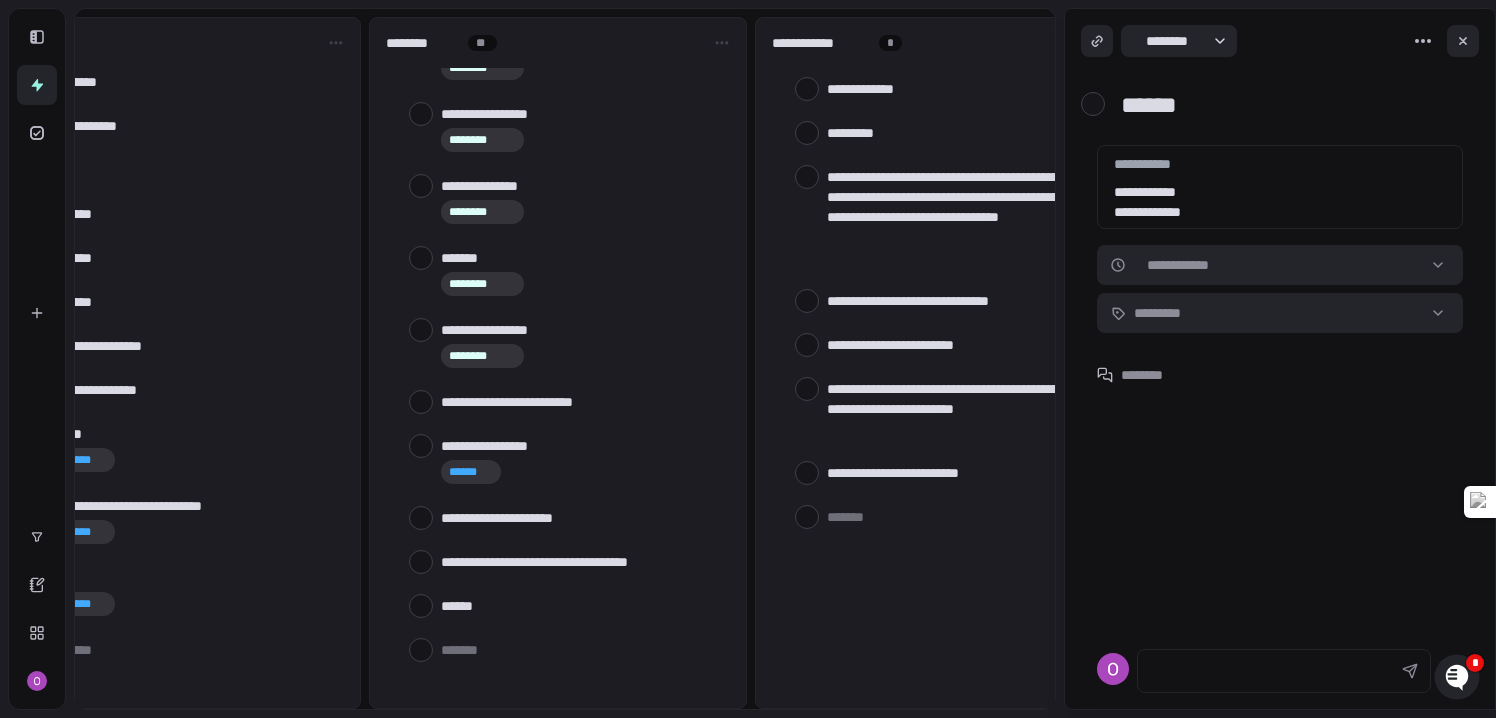 type on "*" 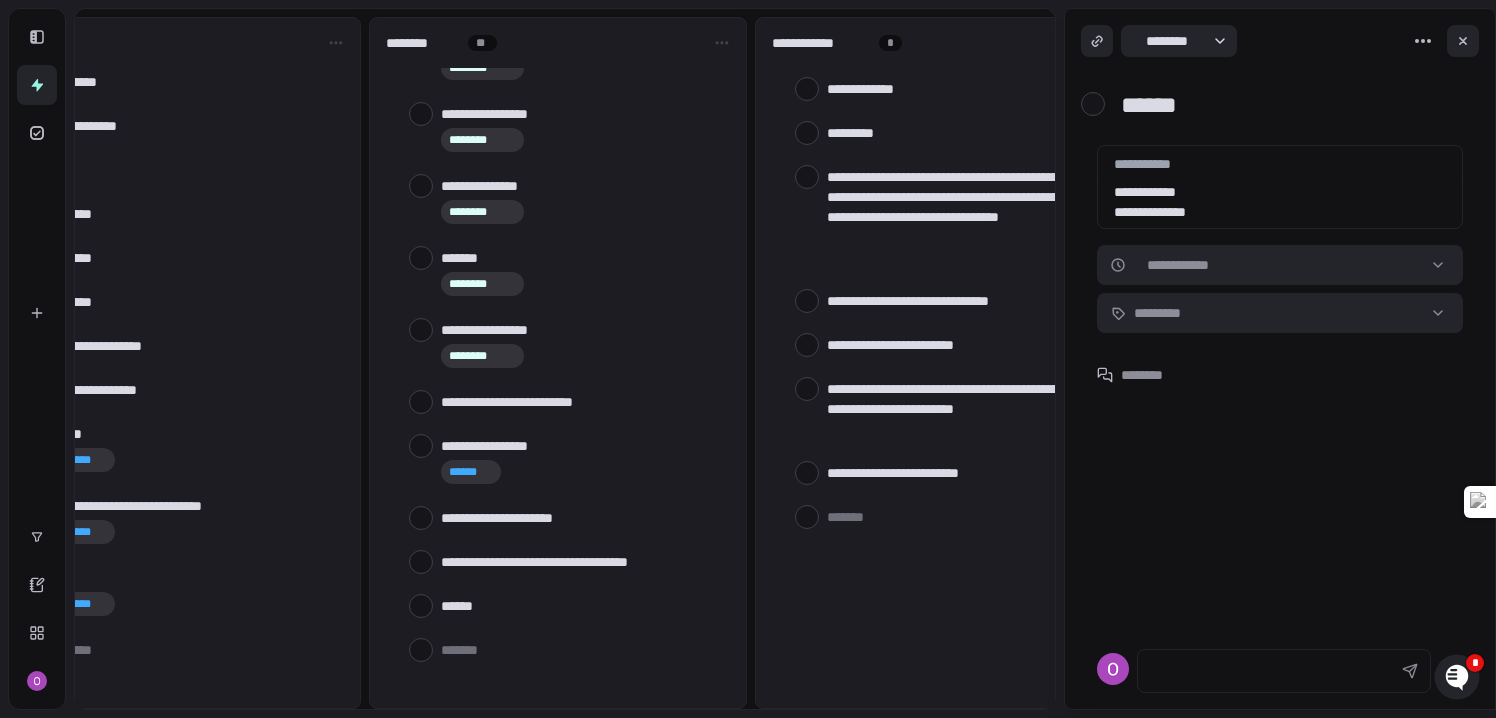 type on "*" 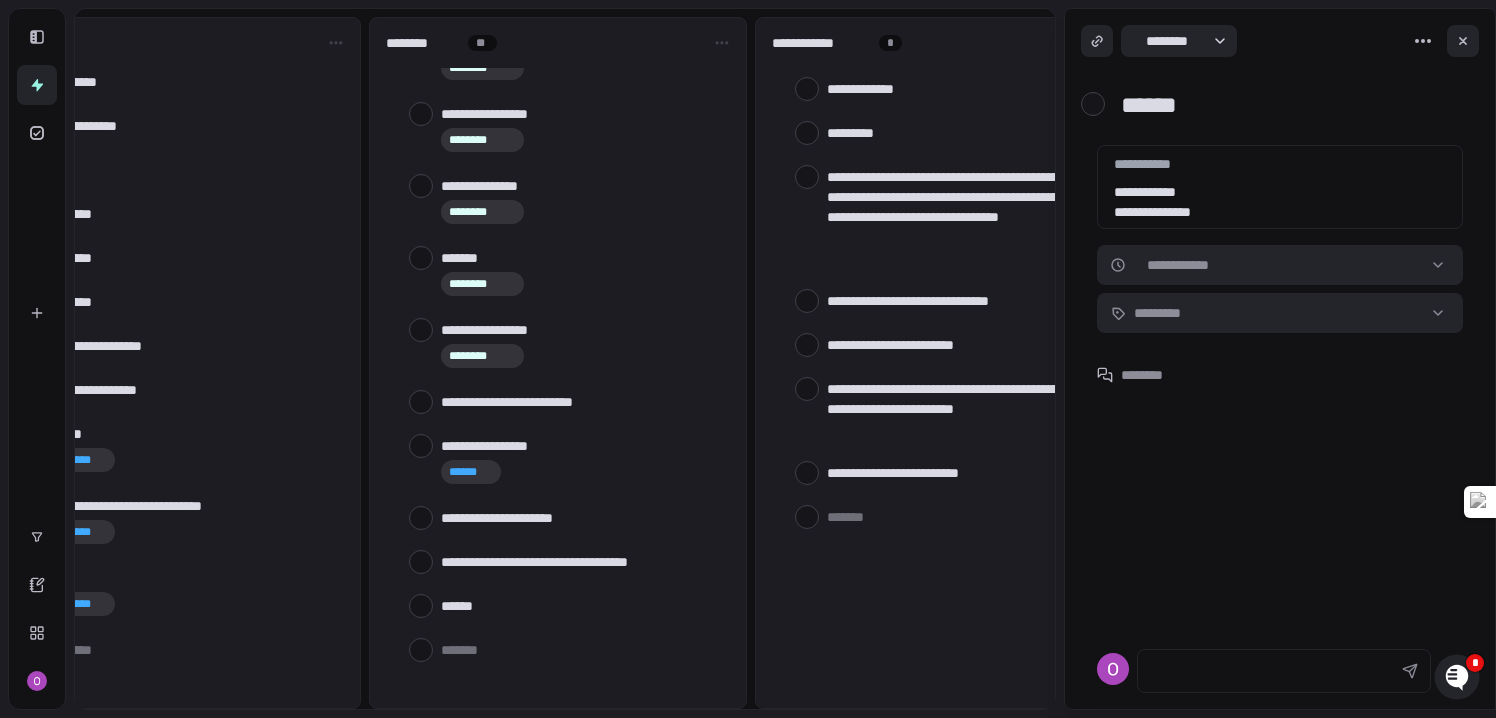 type on "*" 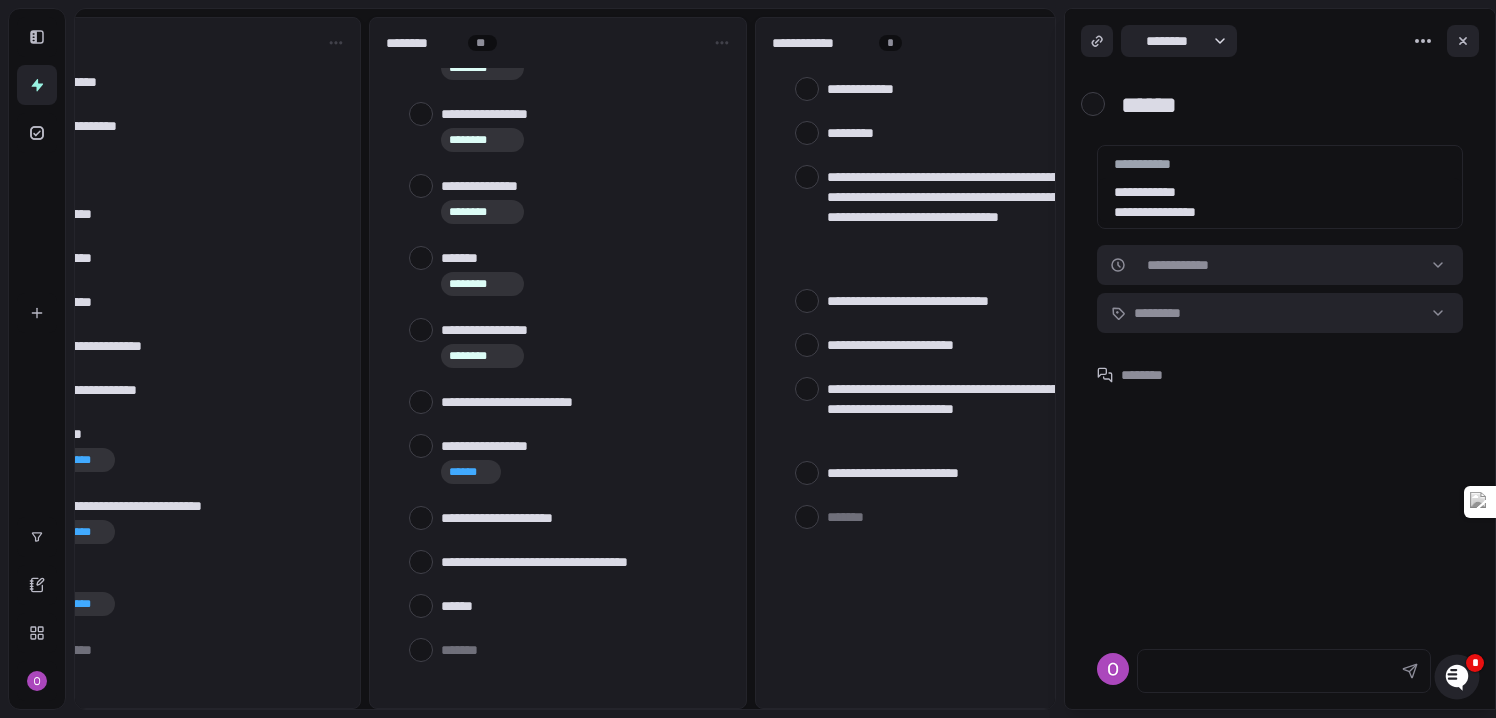 type on "*" 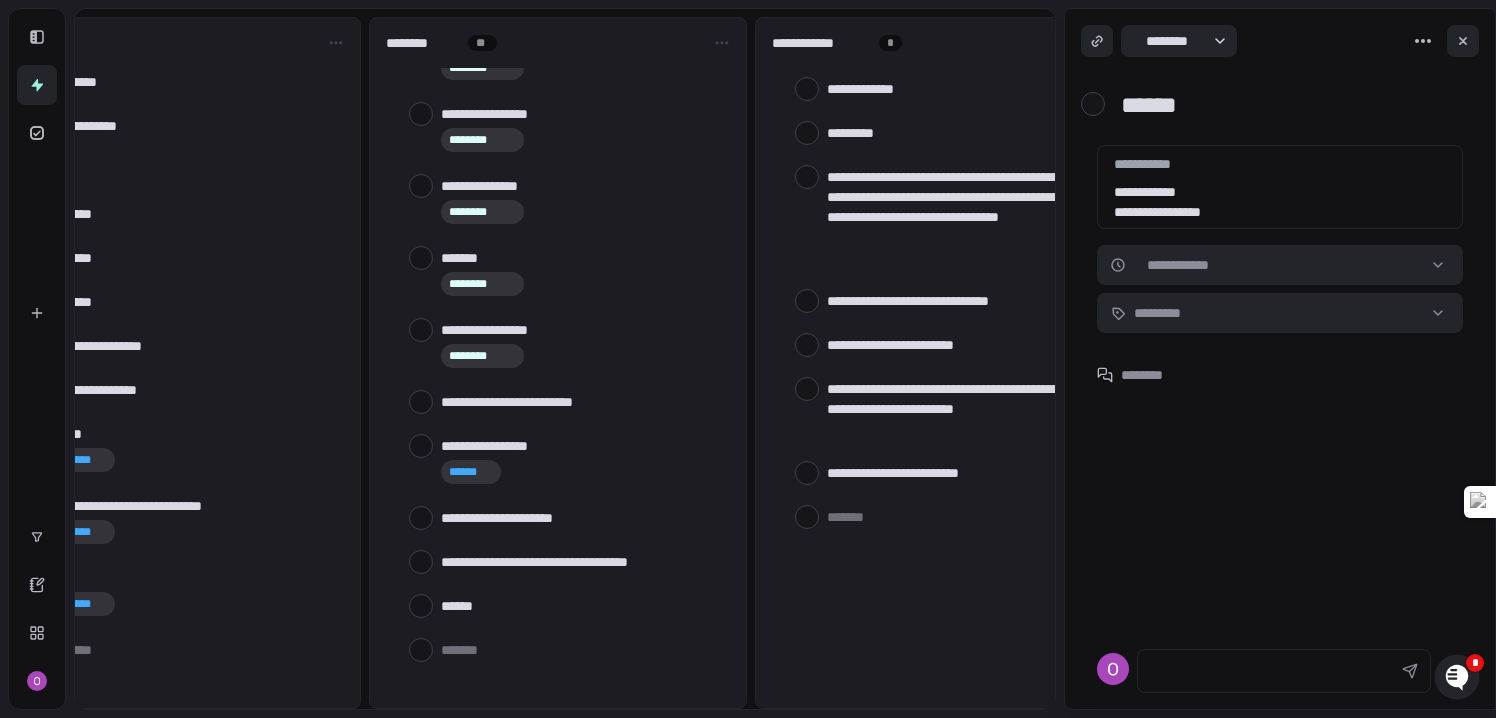 type on "*" 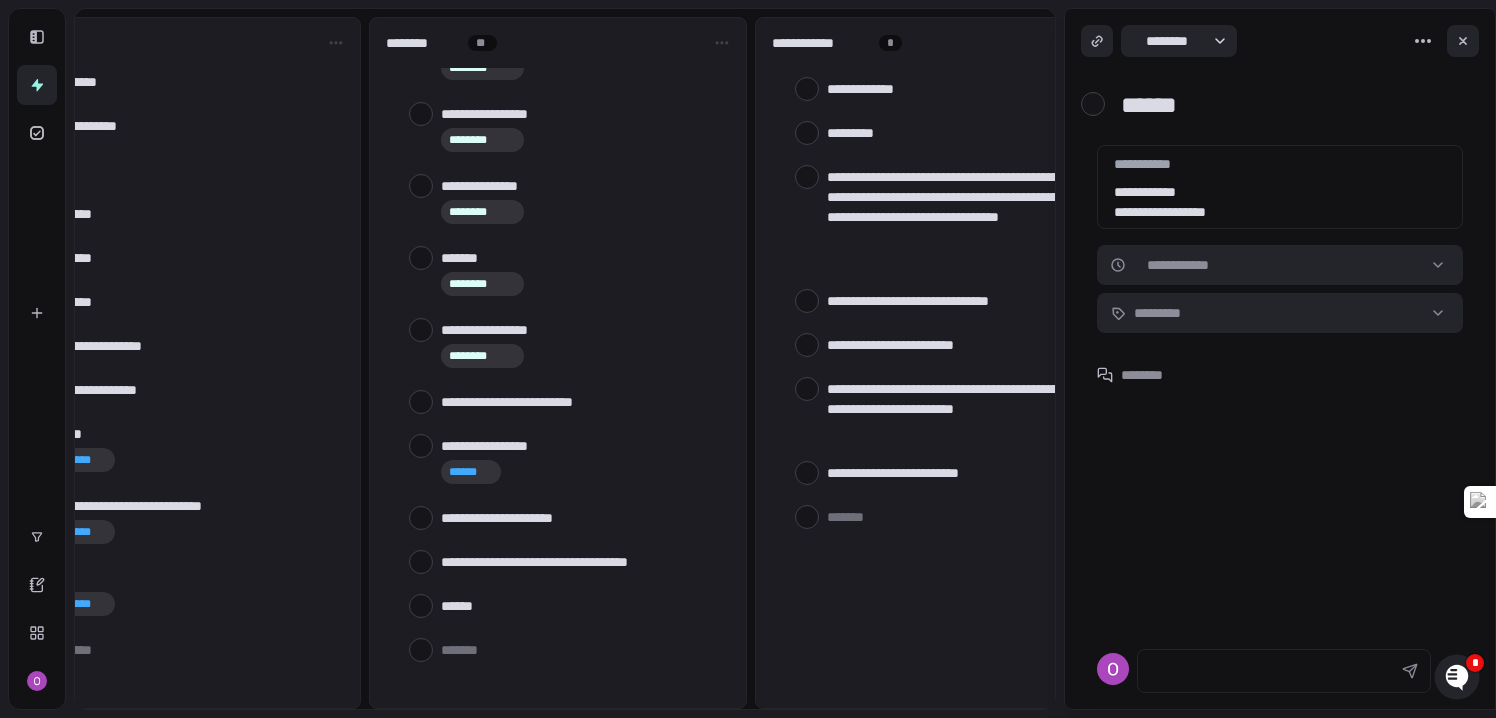 type on "*" 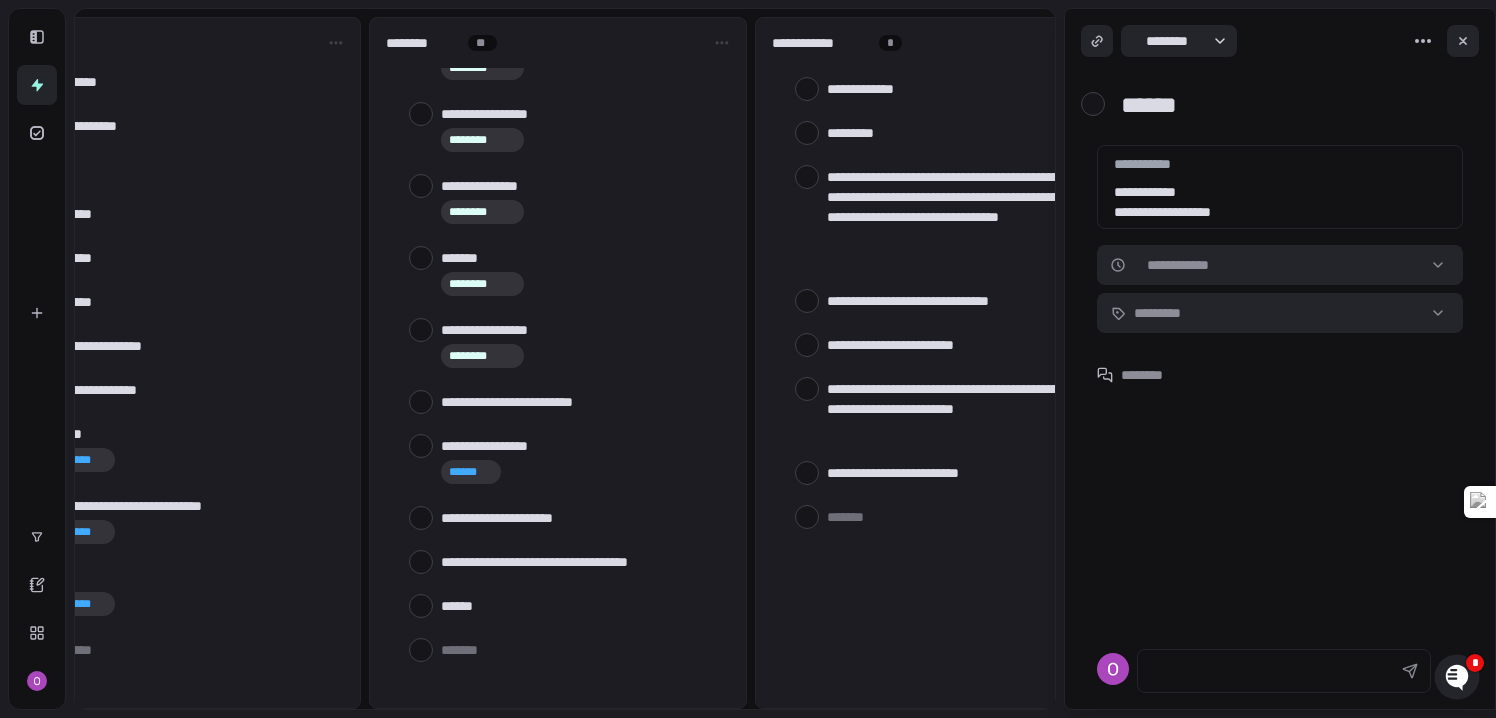 type on "*" 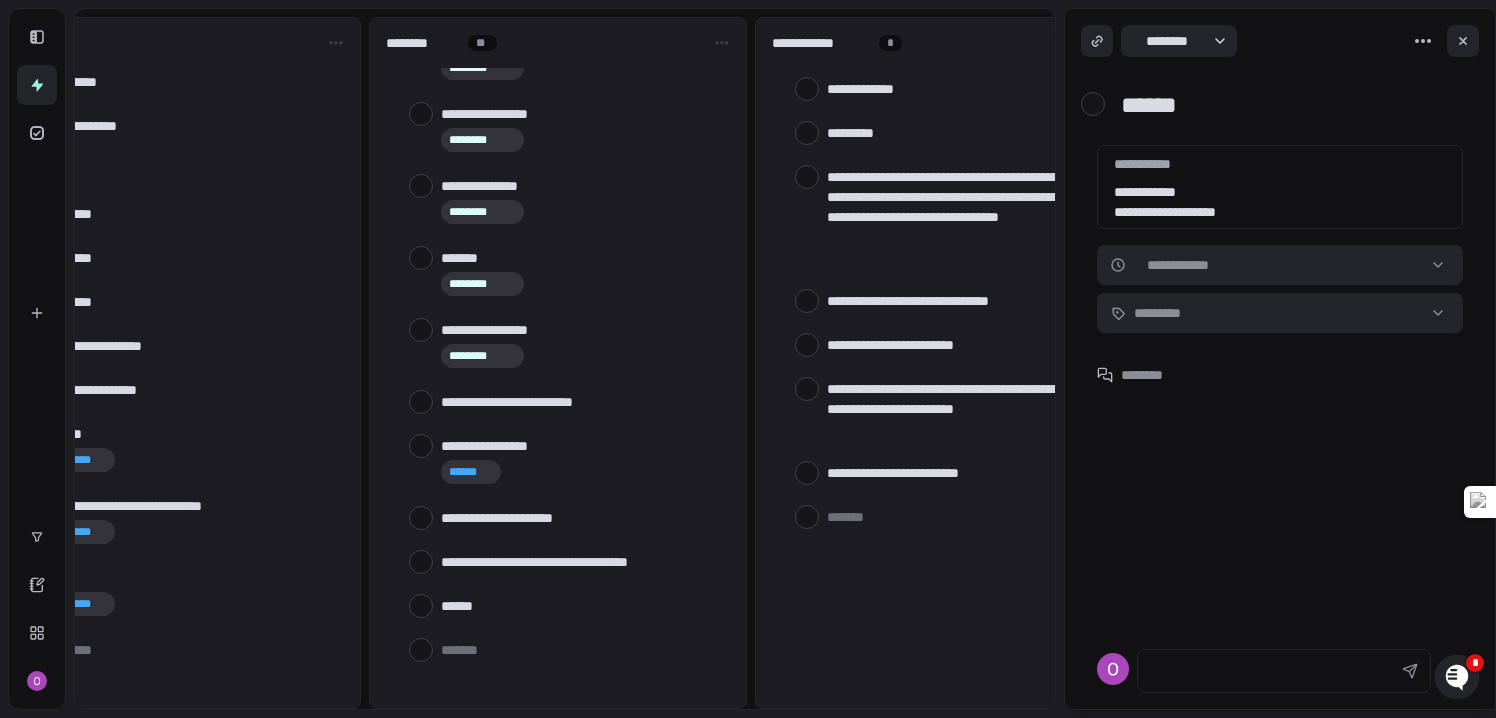 type on "*" 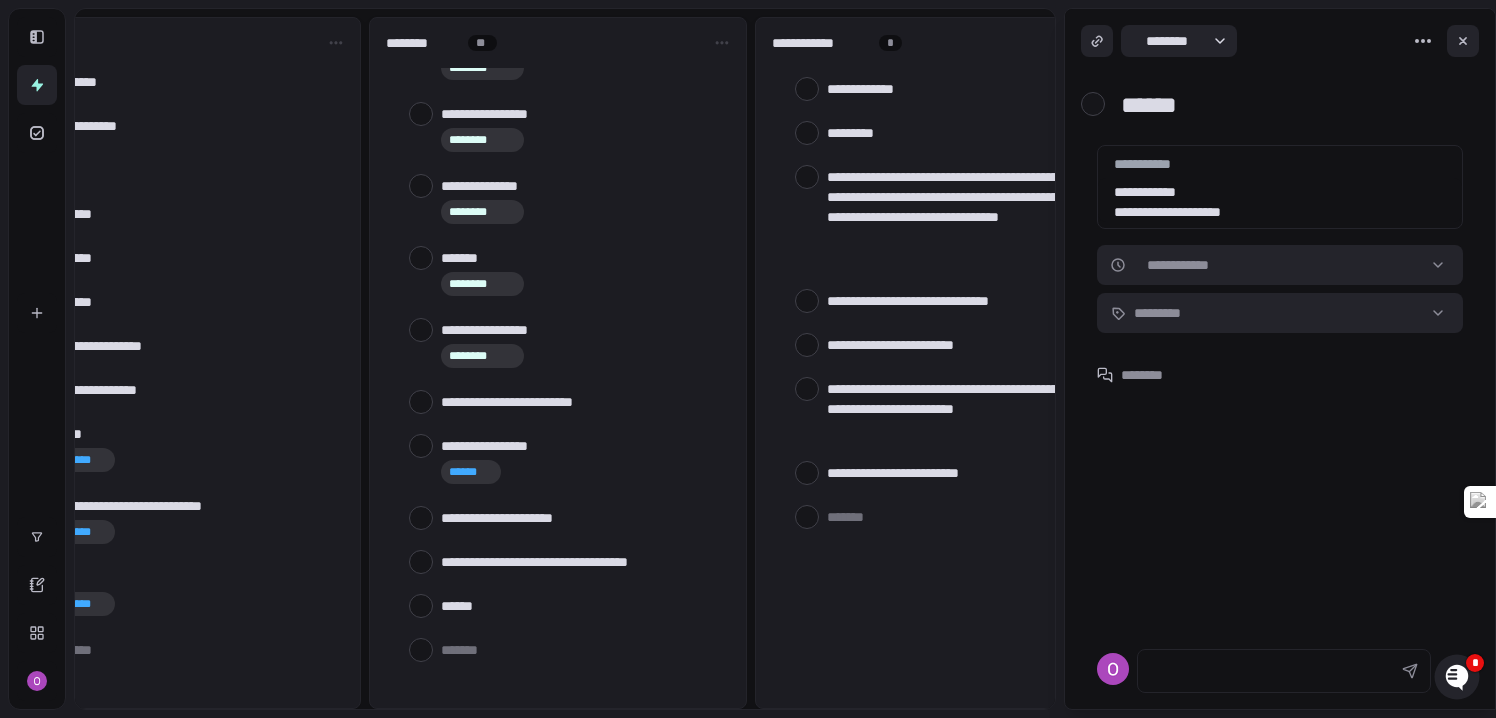 type on "*" 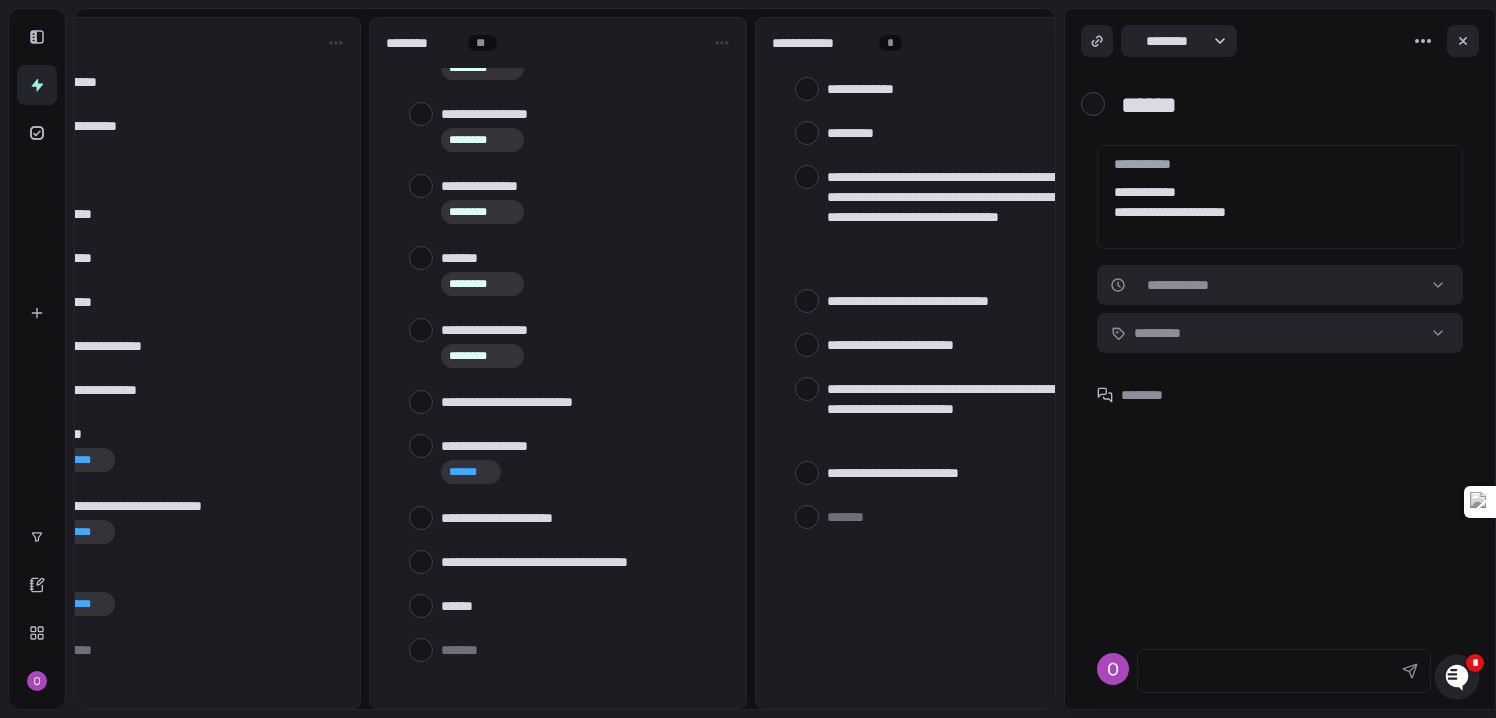 type on "*" 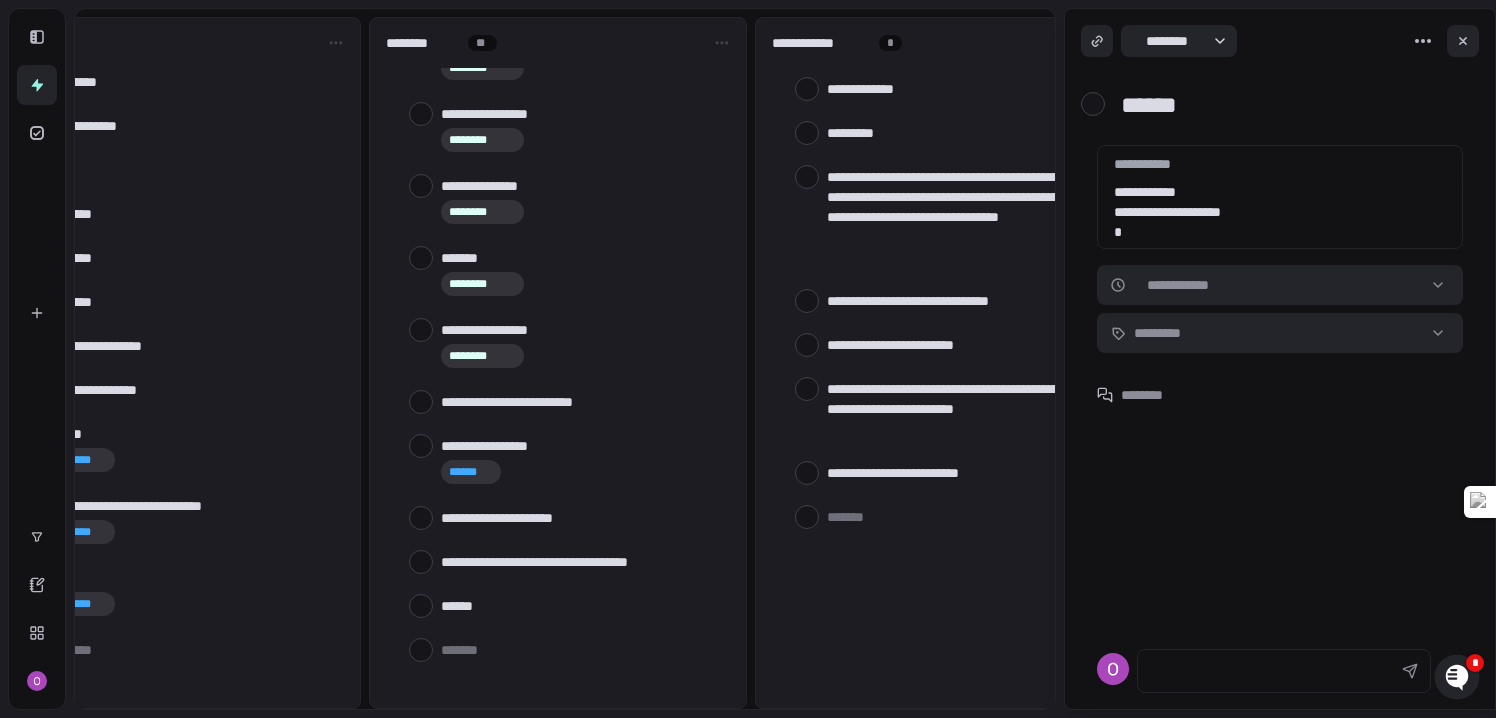 type on "*" 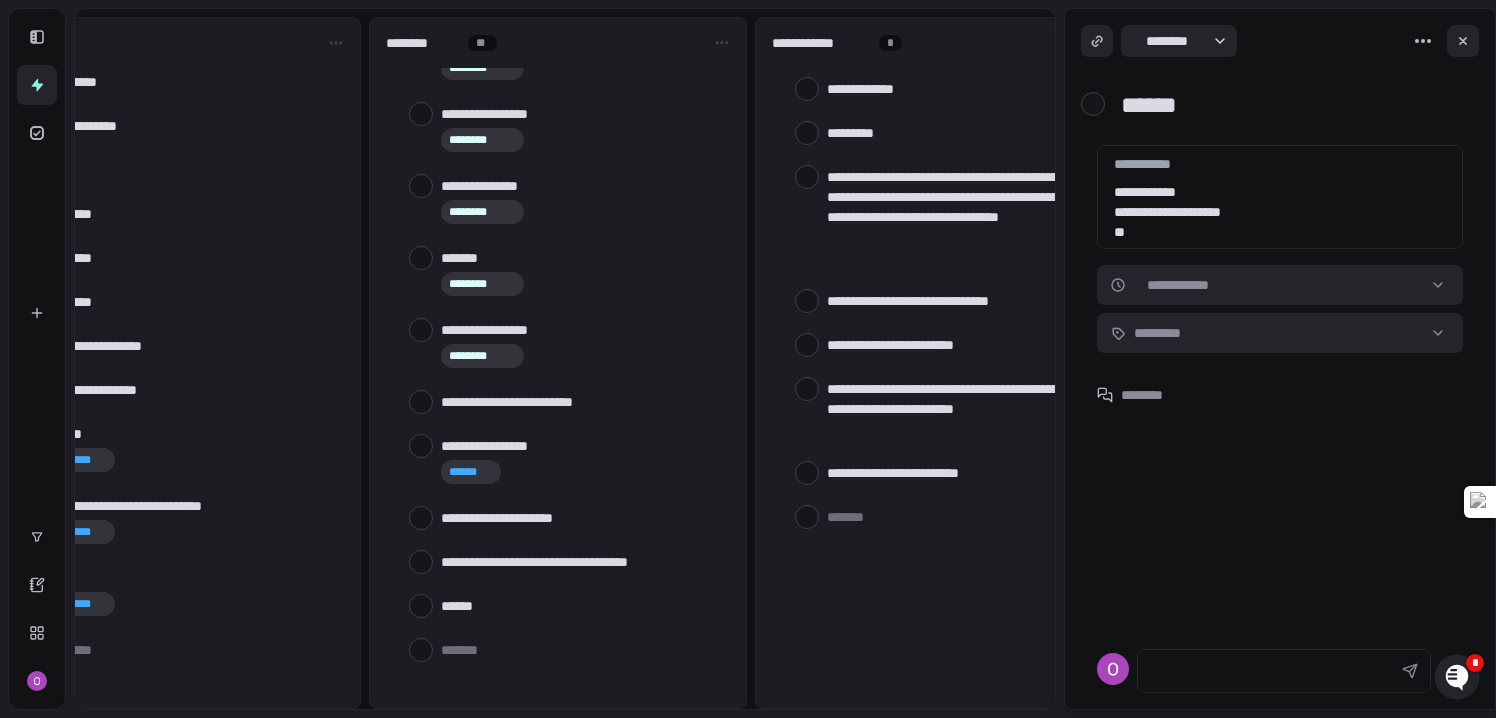 type on "*" 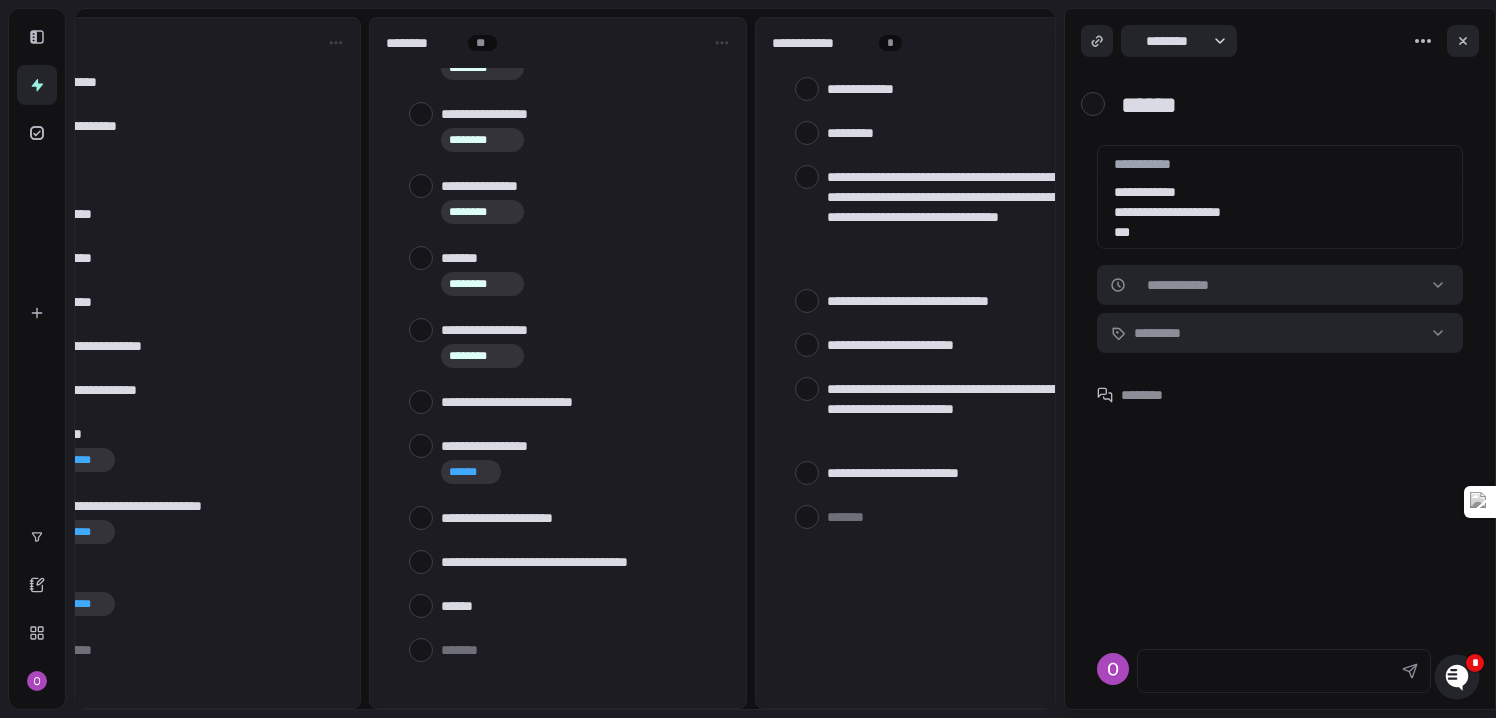 type on "*" 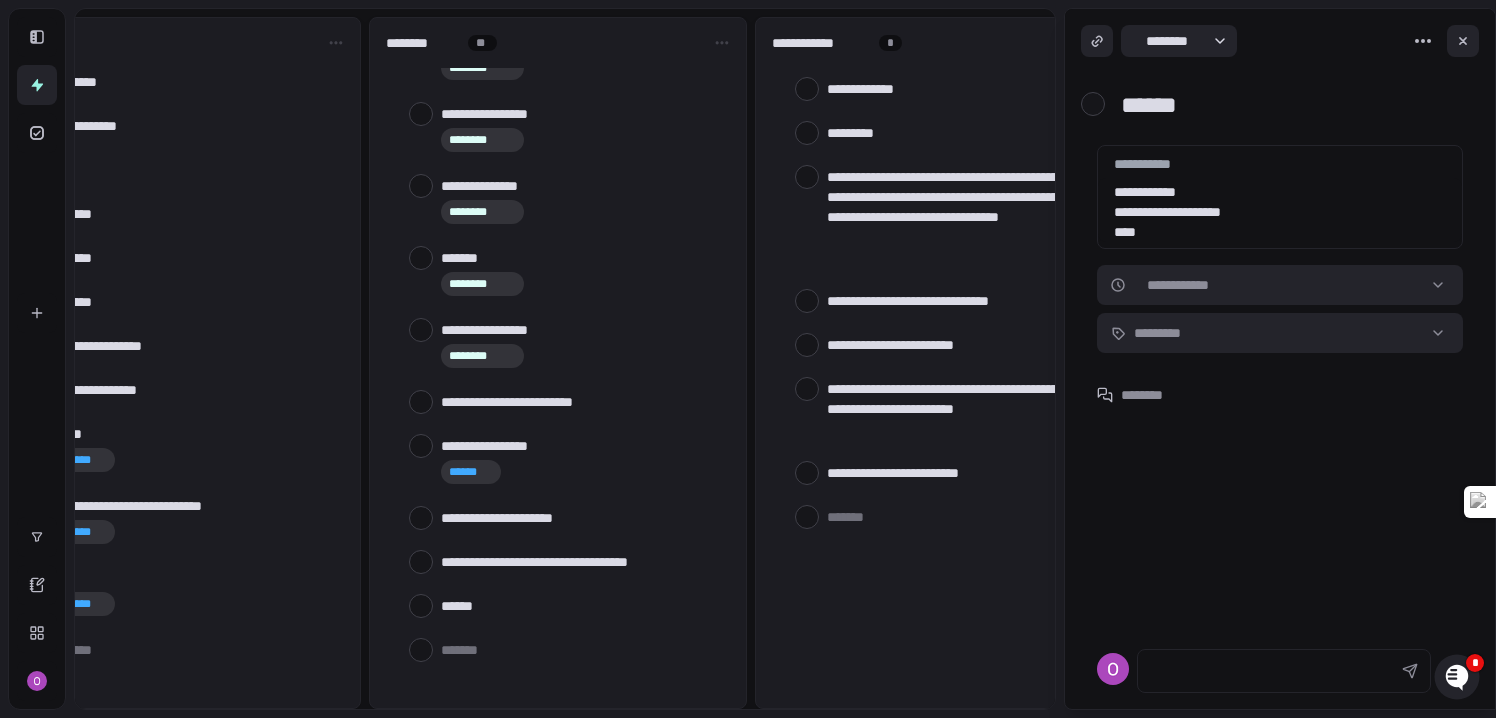 type on "*" 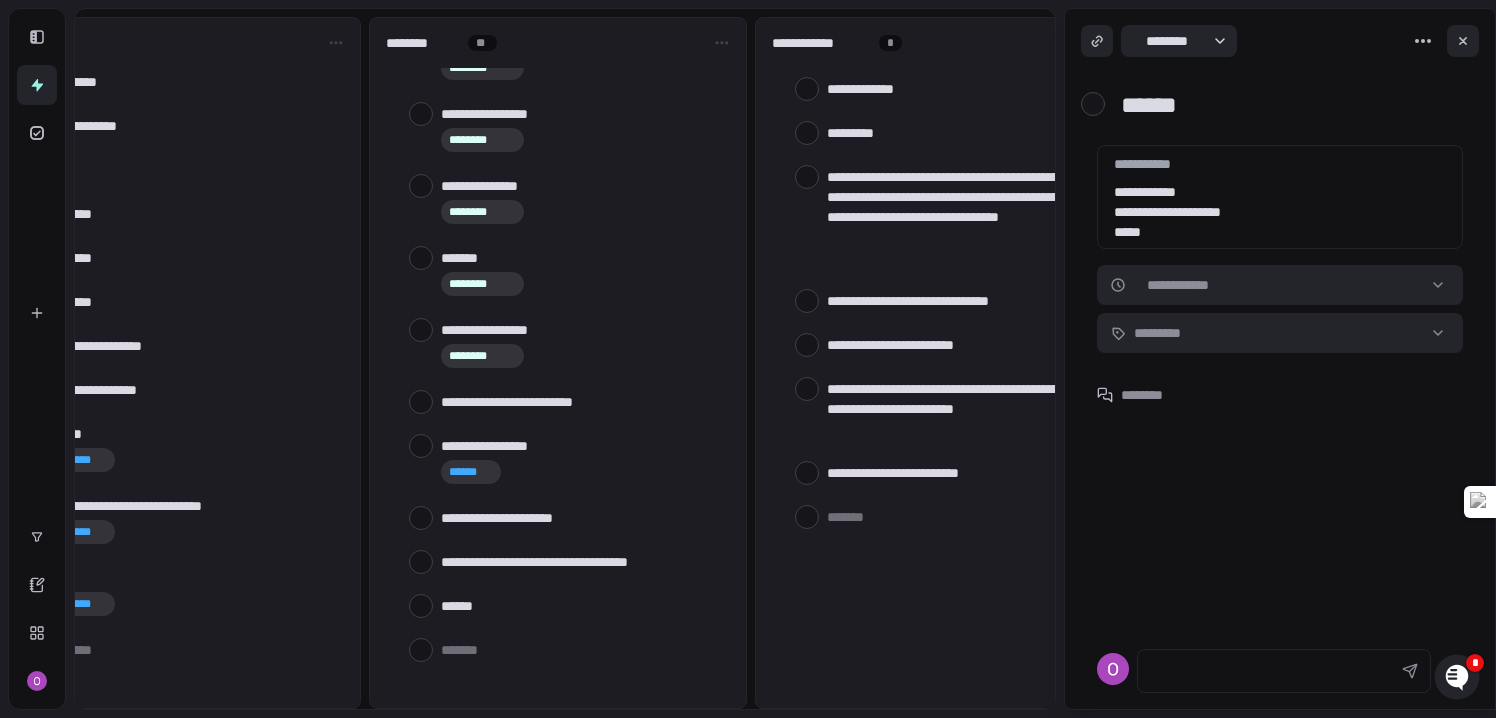 type on "*" 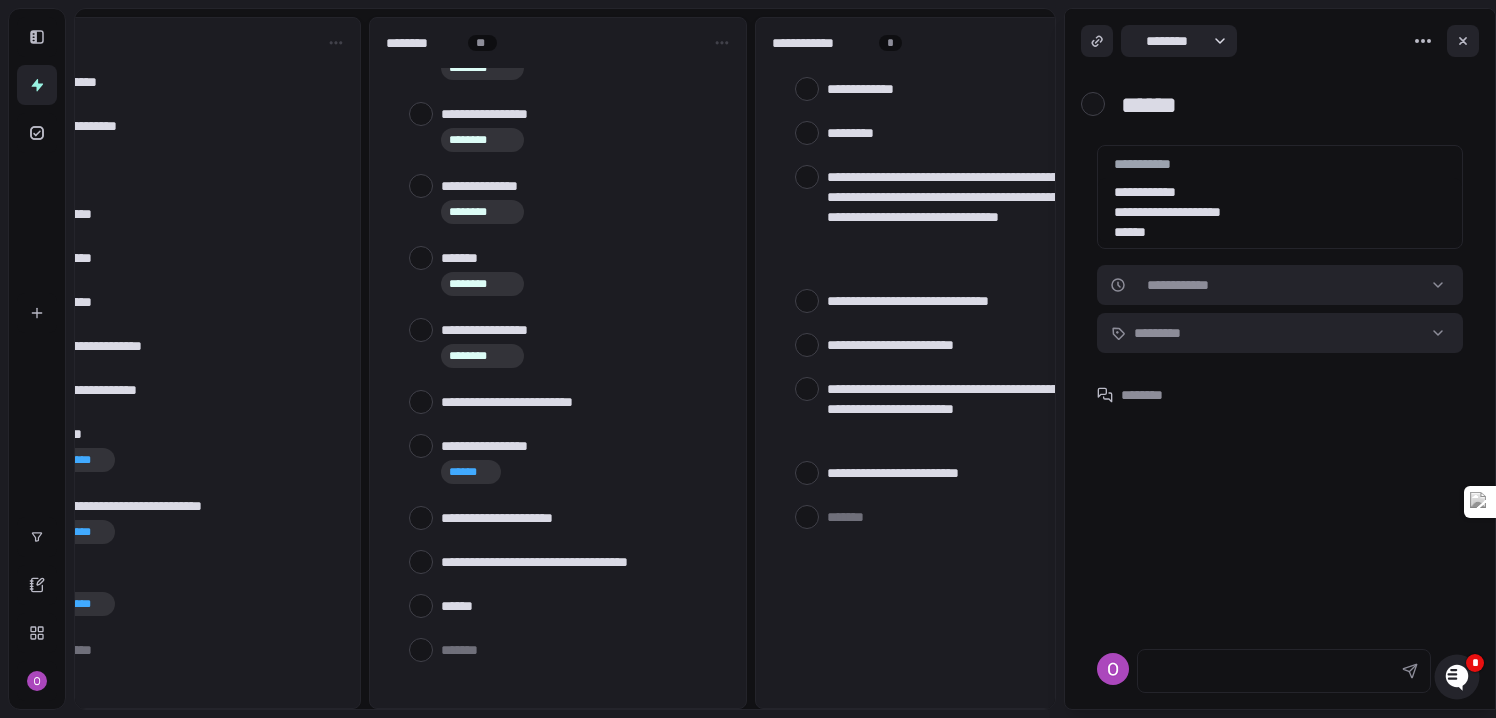 type on "*" 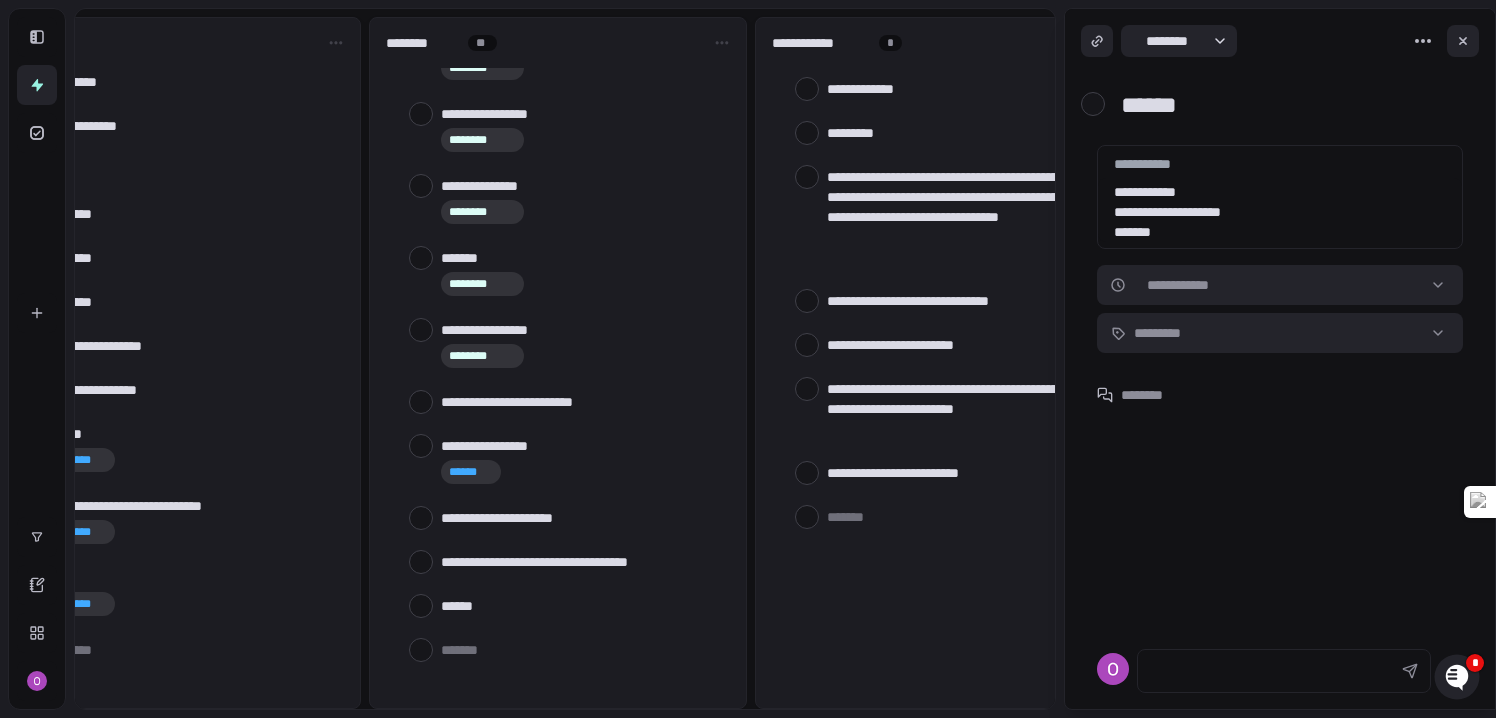 type on "*" 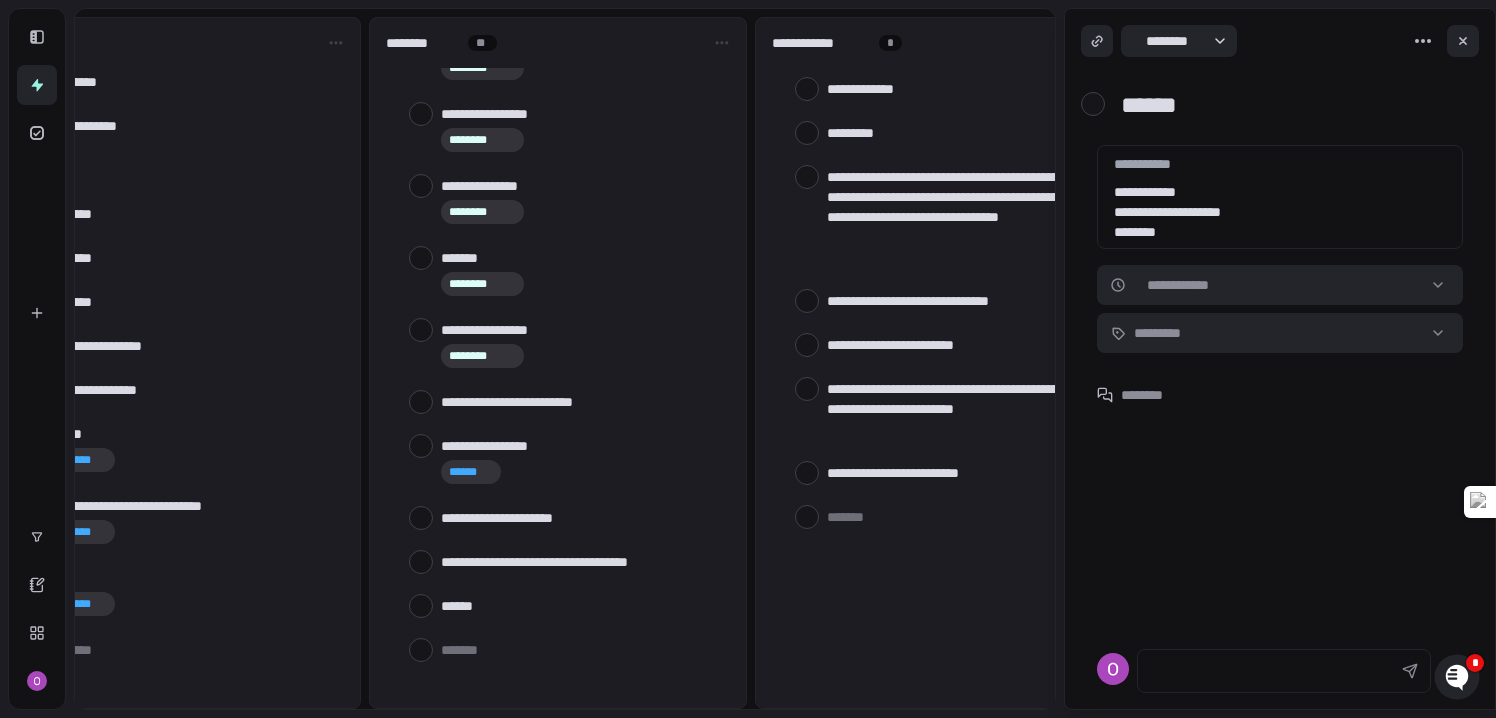 type on "*" 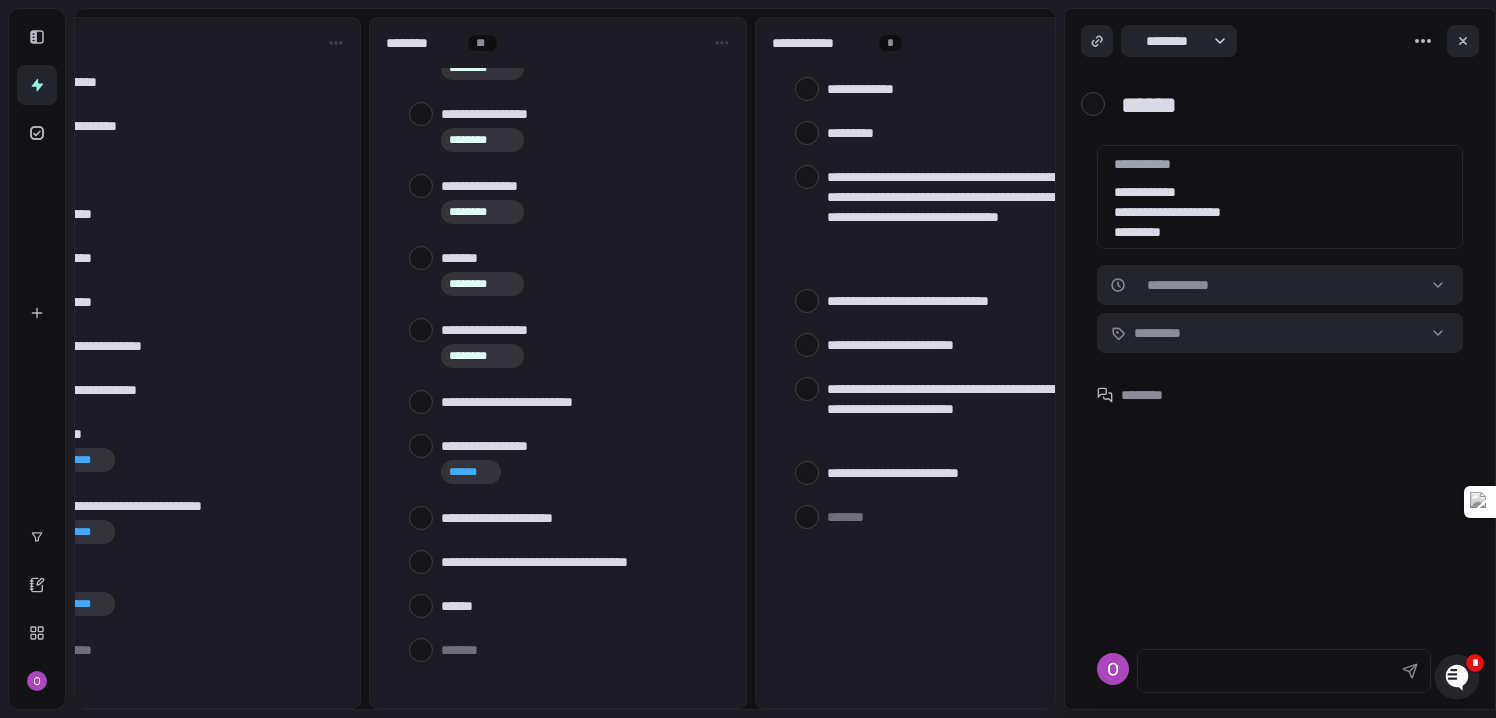 type on "*" 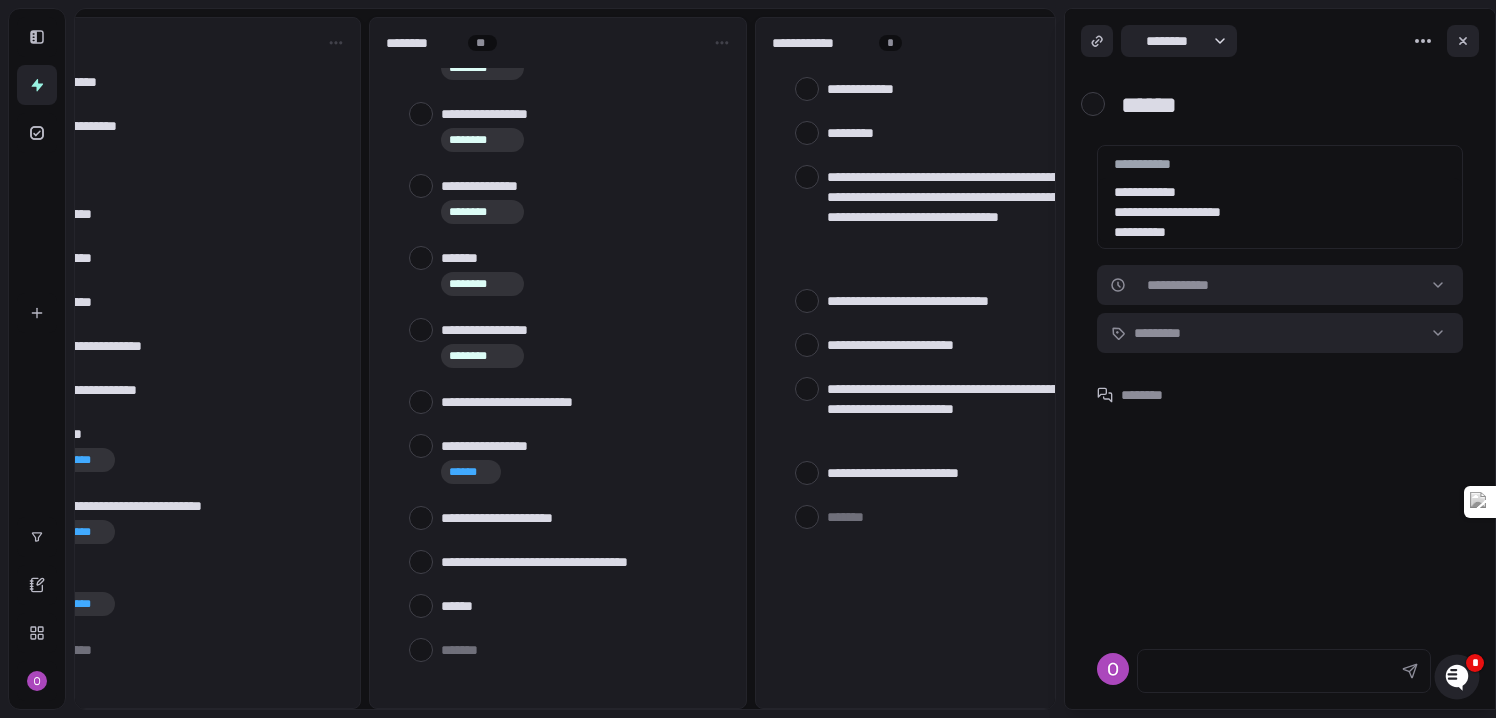 type on "*" 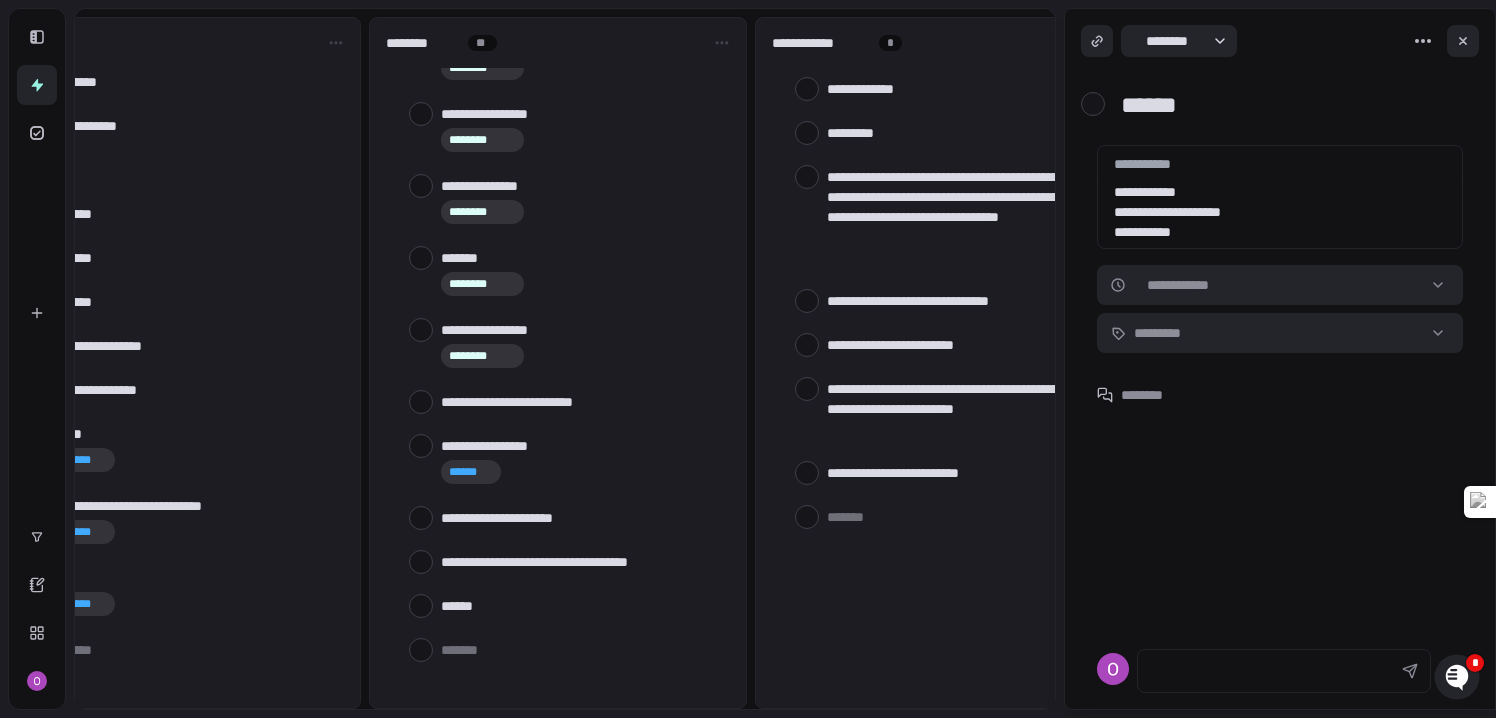 type on "*" 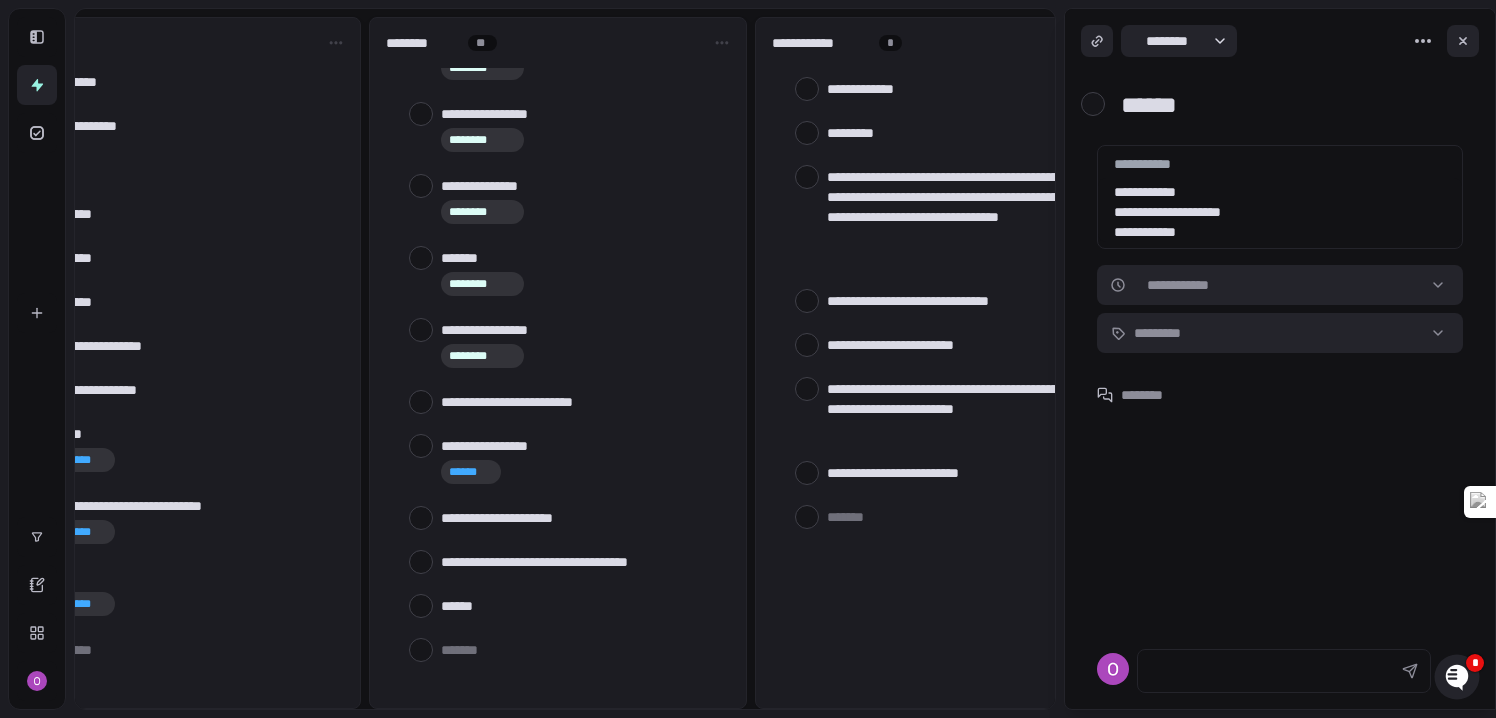 type on "*" 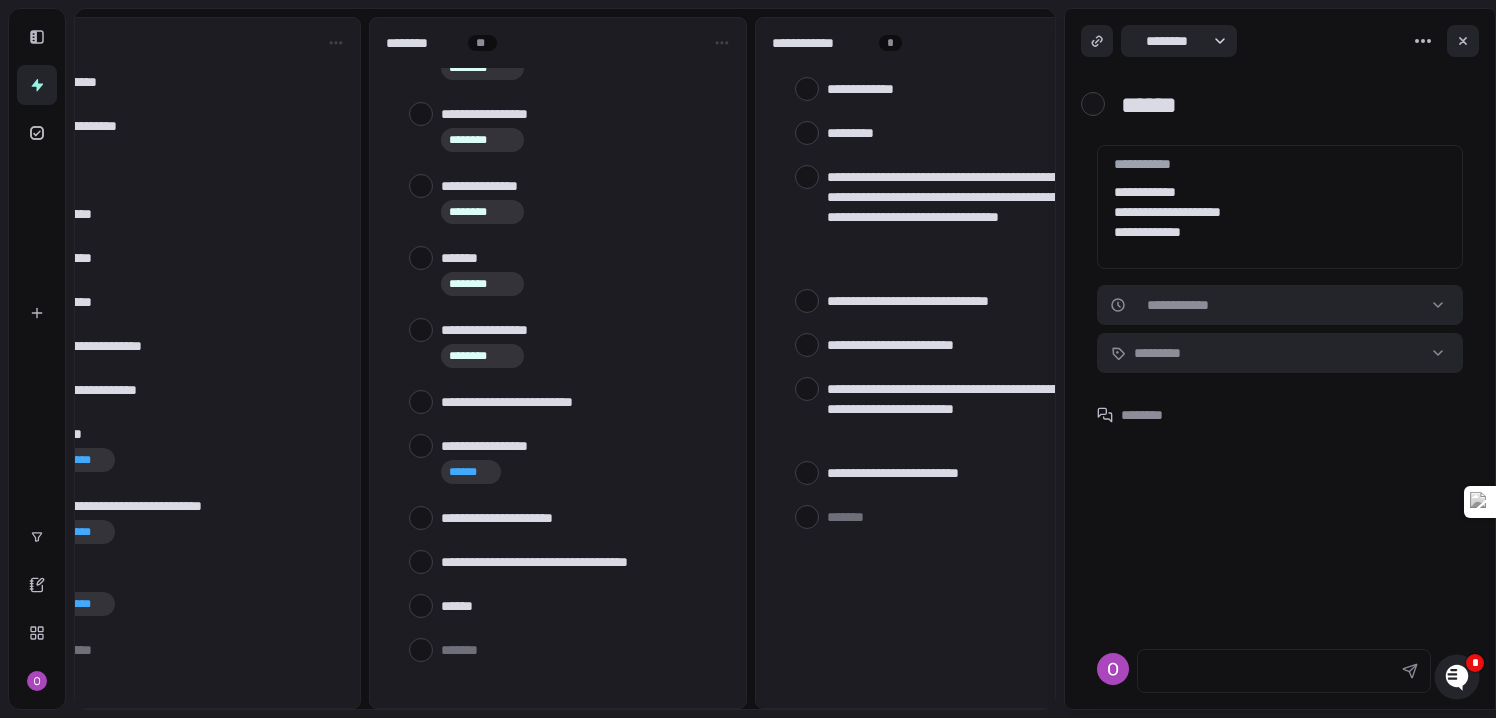 type on "**********" 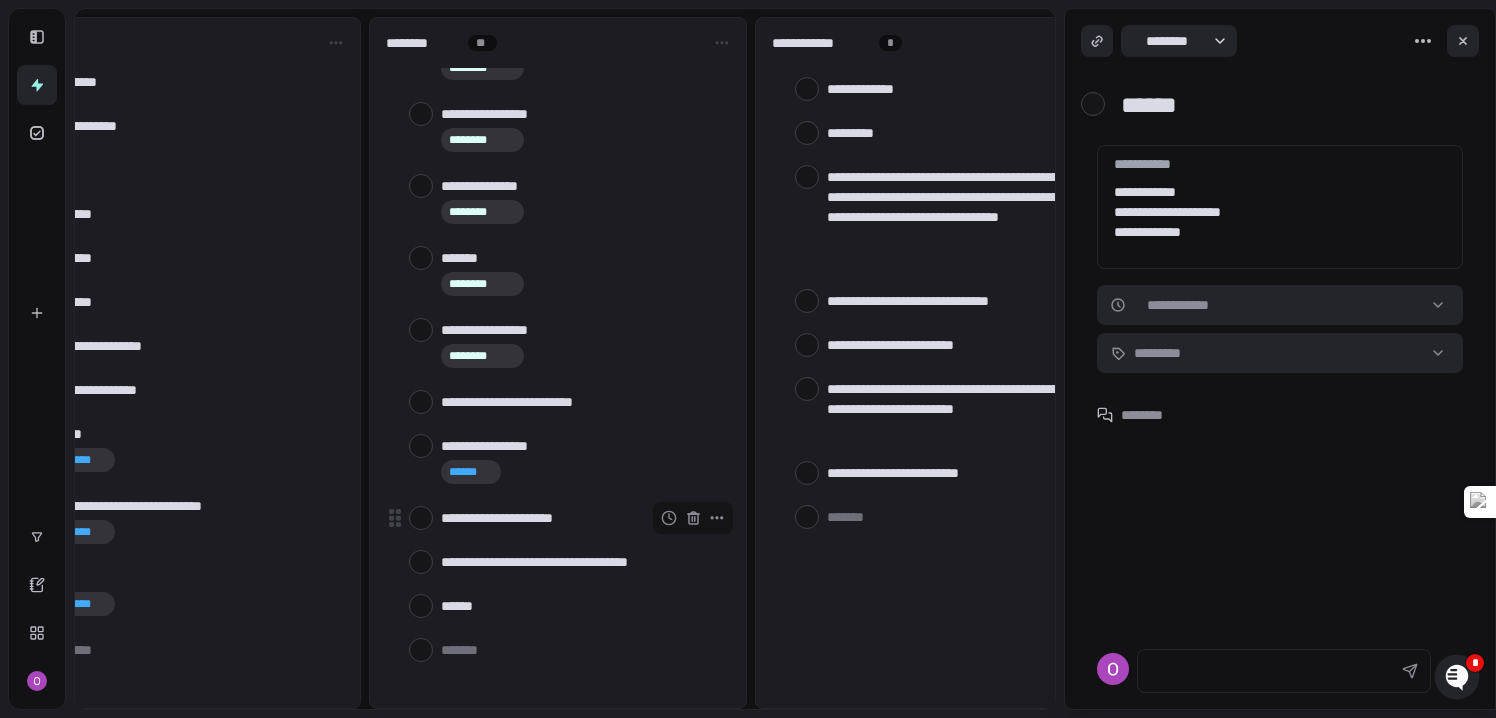 click on "**********" at bounding box center [581, 518] 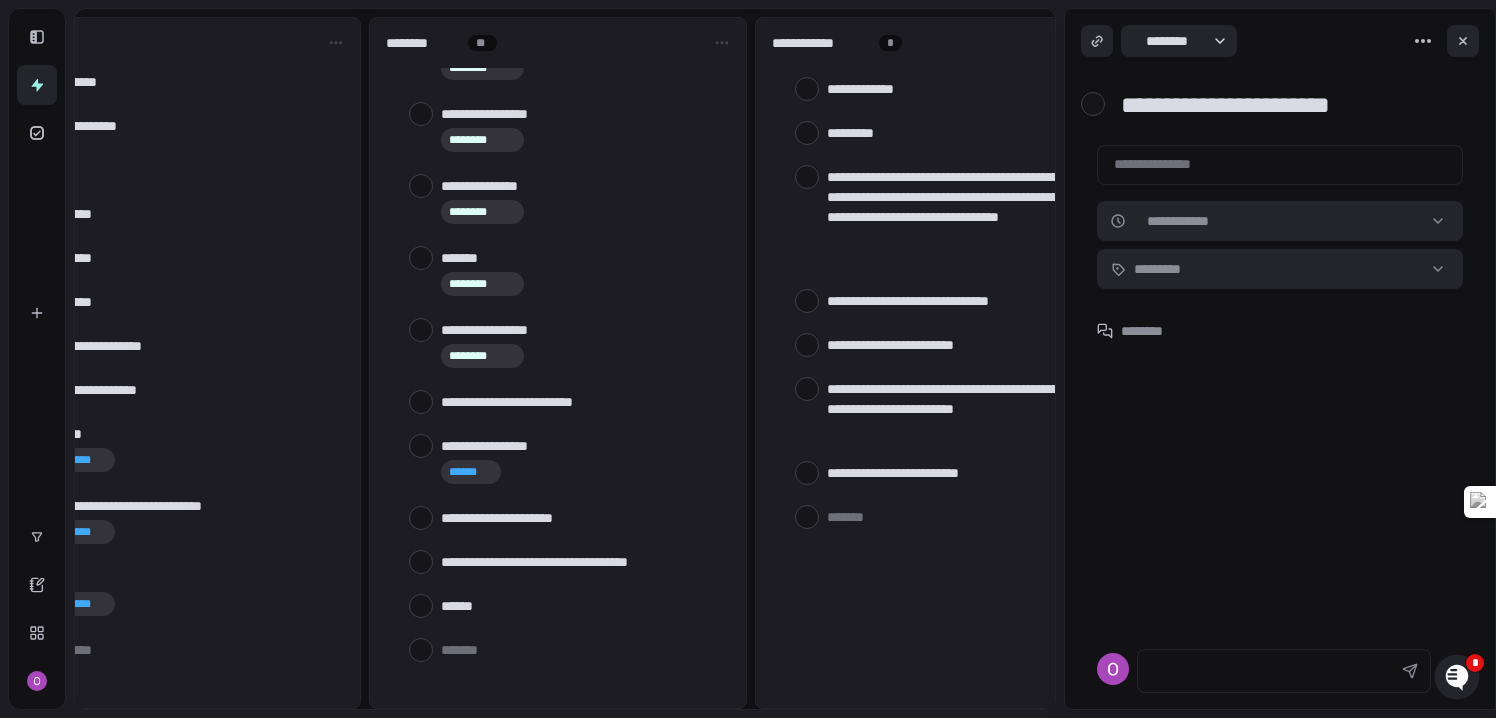 click on "**********" at bounding box center [1288, 105] 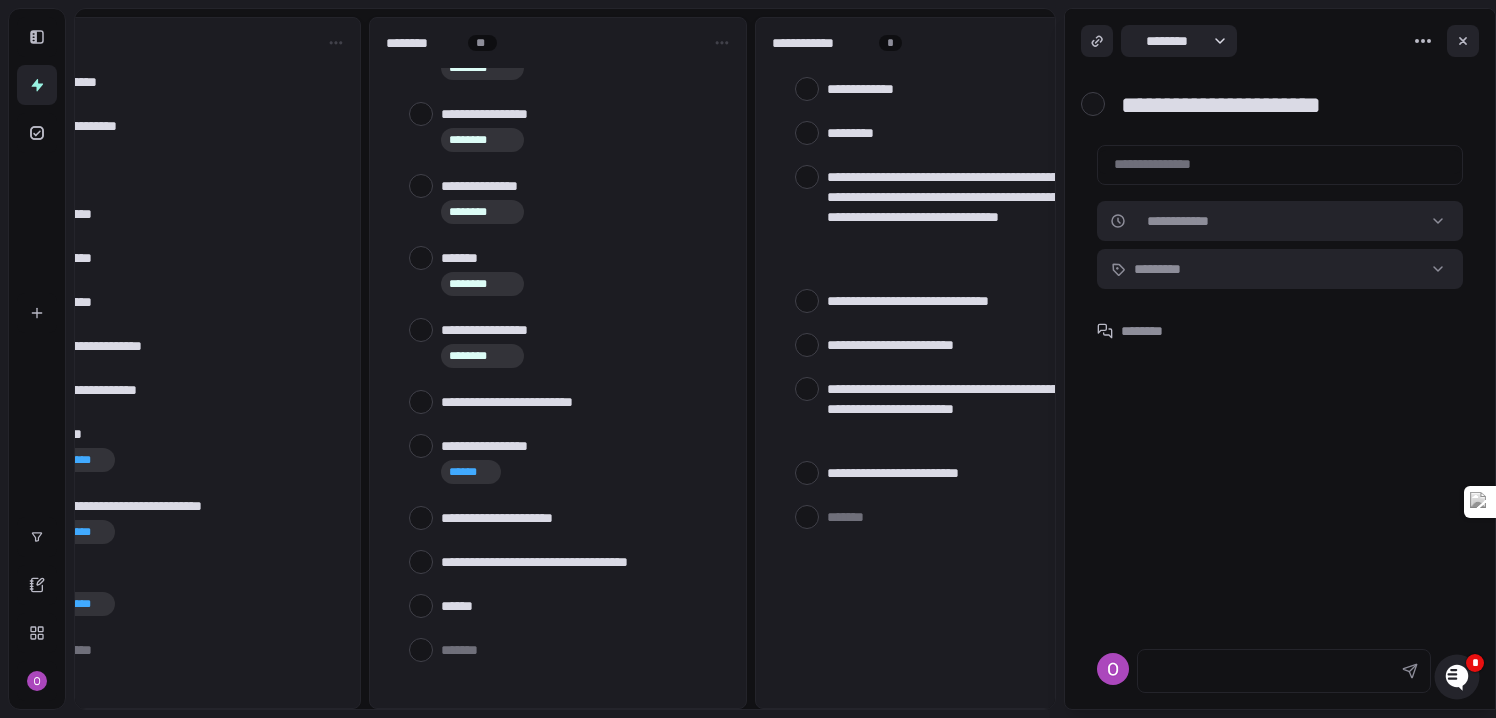 type on "**********" 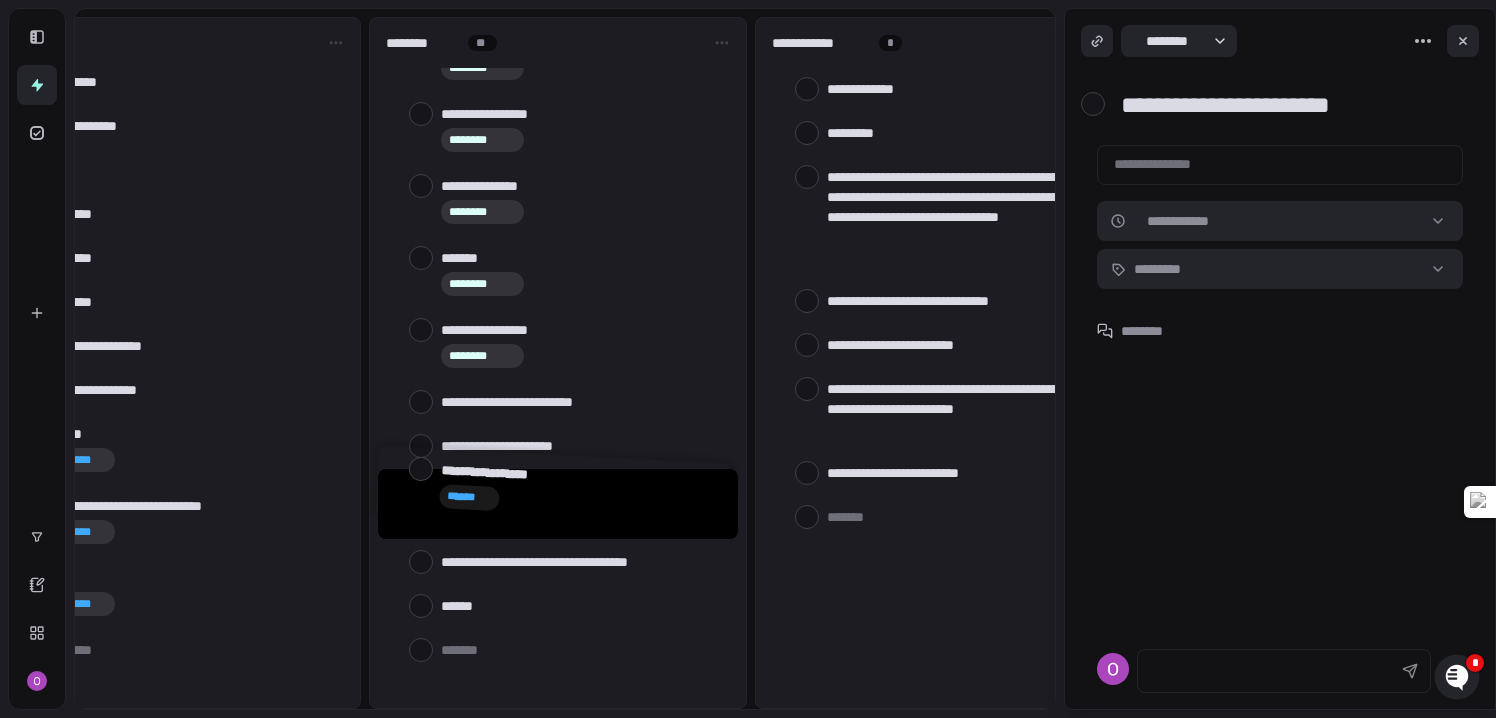 drag, startPoint x: 487, startPoint y: 445, endPoint x: 486, endPoint y: 476, distance: 31.016125 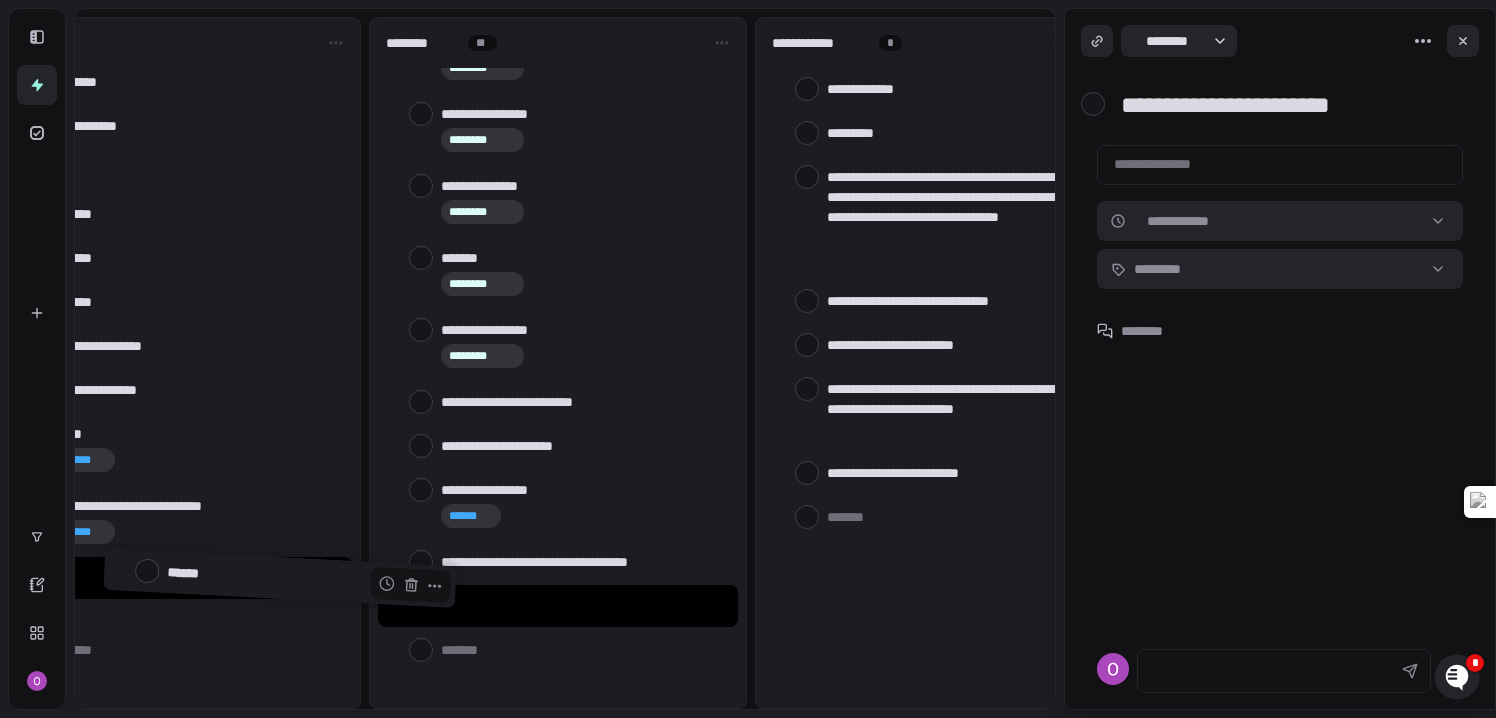drag, startPoint x: 475, startPoint y: 612, endPoint x: 201, endPoint y: 584, distance: 275.42694 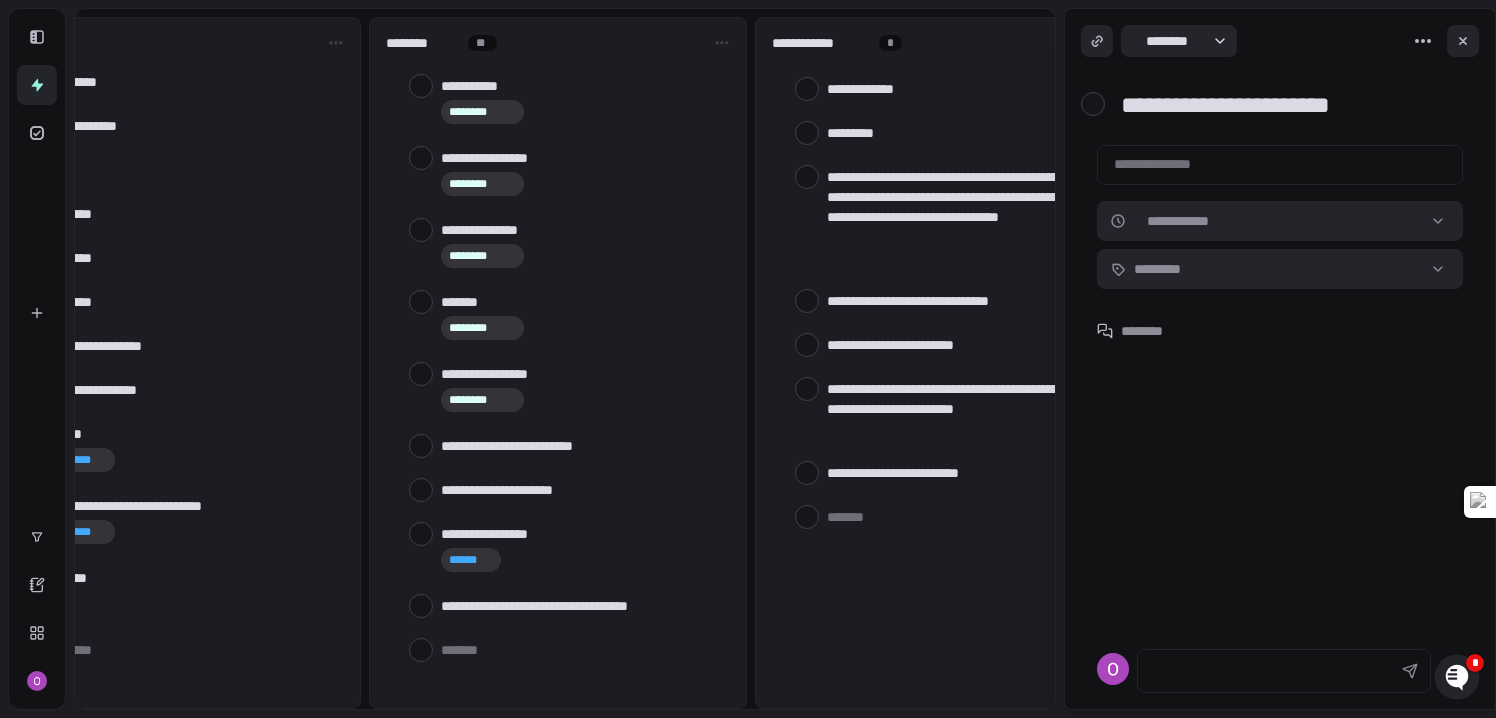 scroll, scrollTop: 455, scrollLeft: 0, axis: vertical 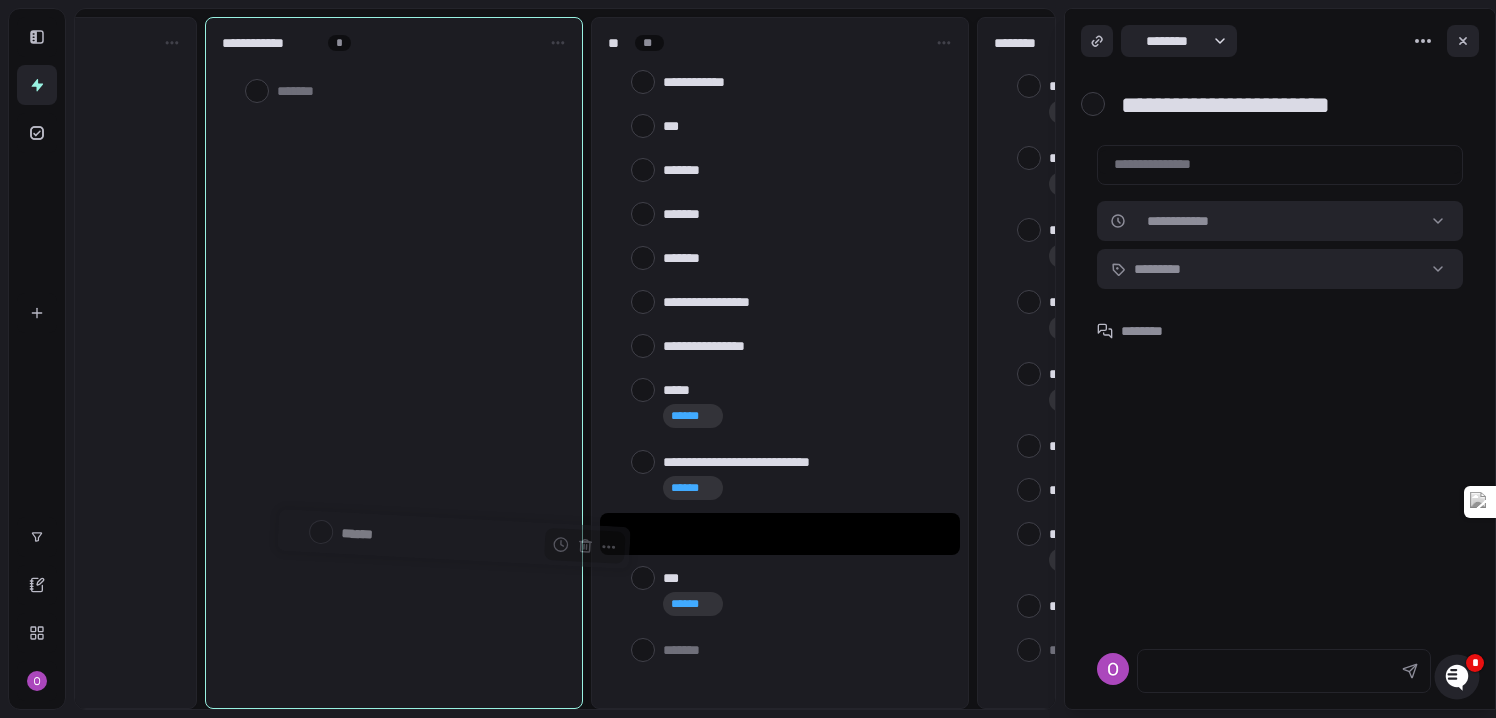 drag, startPoint x: 714, startPoint y: 577, endPoint x: 392, endPoint y: 538, distance: 324.3532 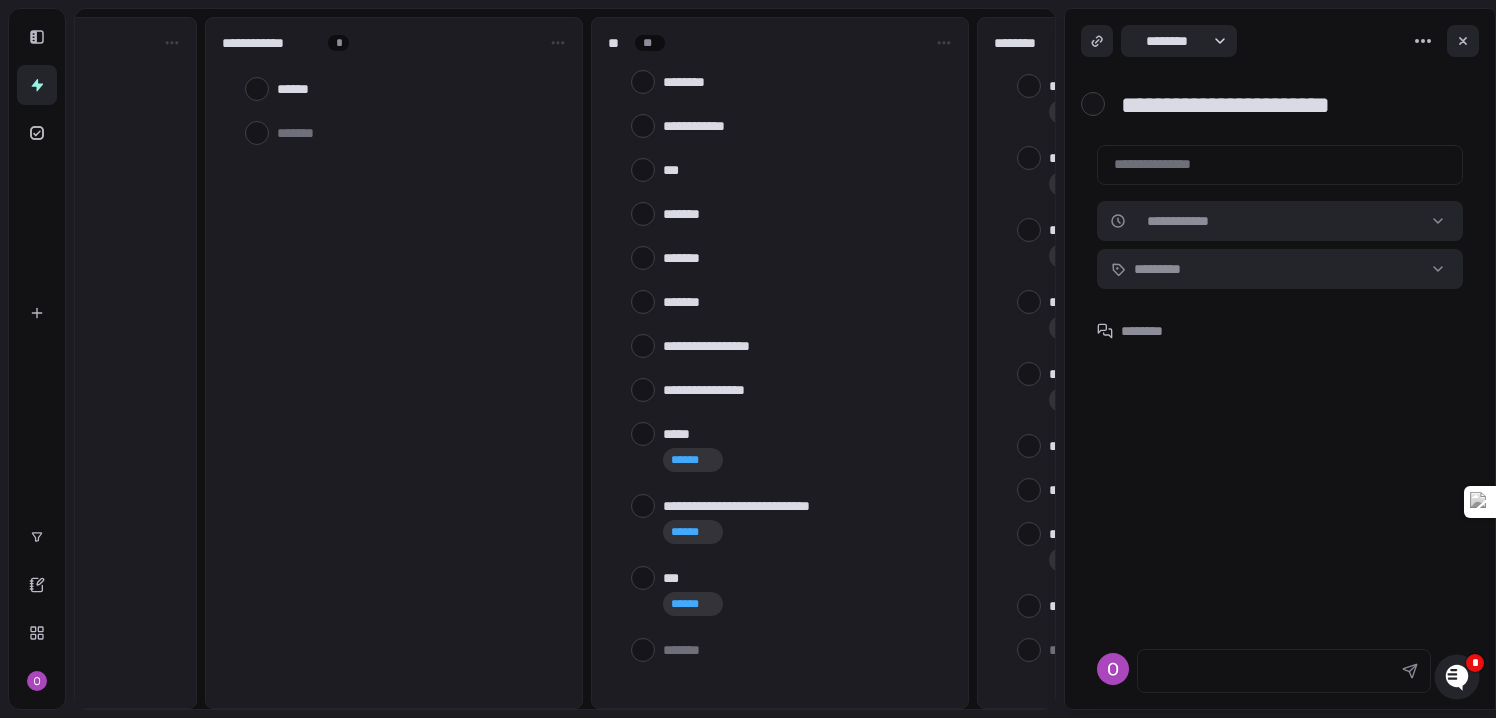 scroll, scrollTop: 195, scrollLeft: 0, axis: vertical 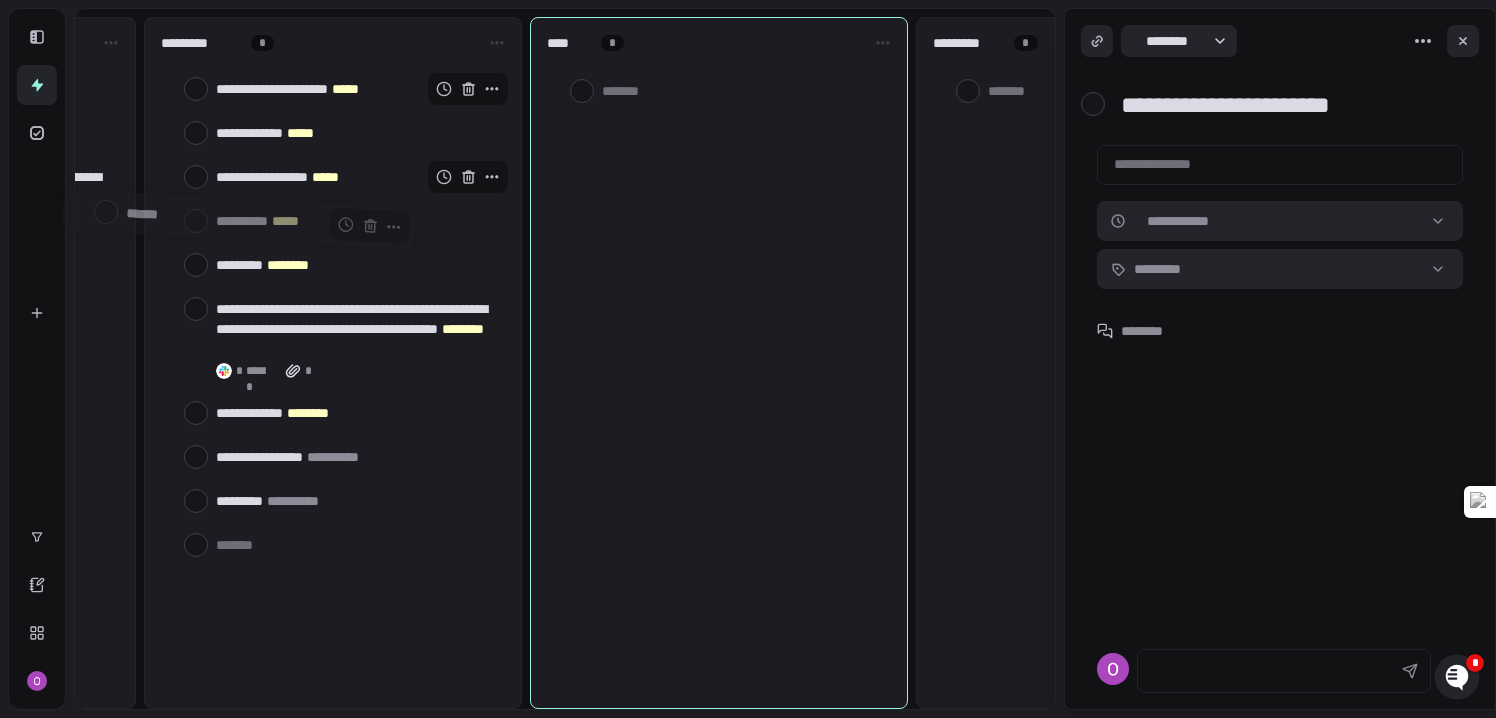 drag, startPoint x: 860, startPoint y: 93, endPoint x: 152, endPoint y: 223, distance: 719.8361 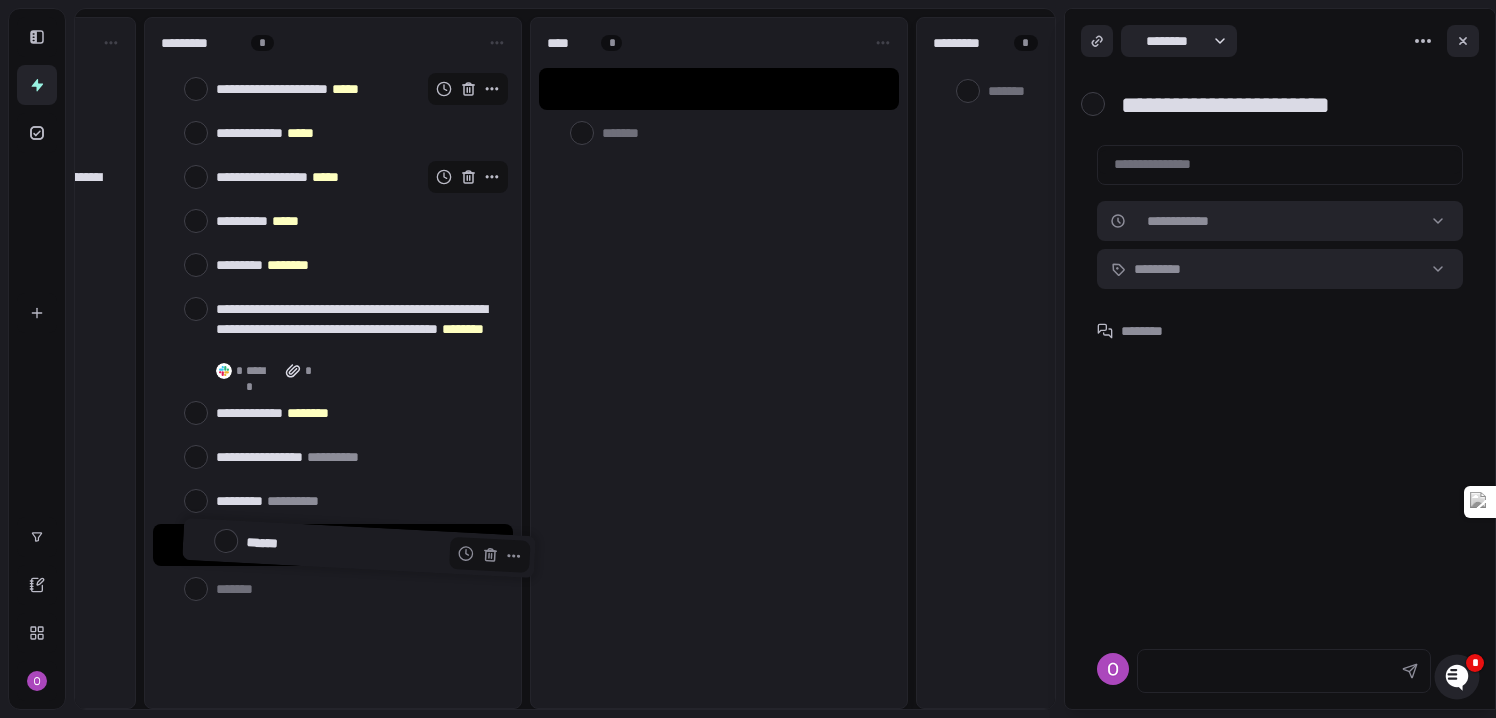 drag, startPoint x: 642, startPoint y: 92, endPoint x: 286, endPoint y: 551, distance: 580.87604 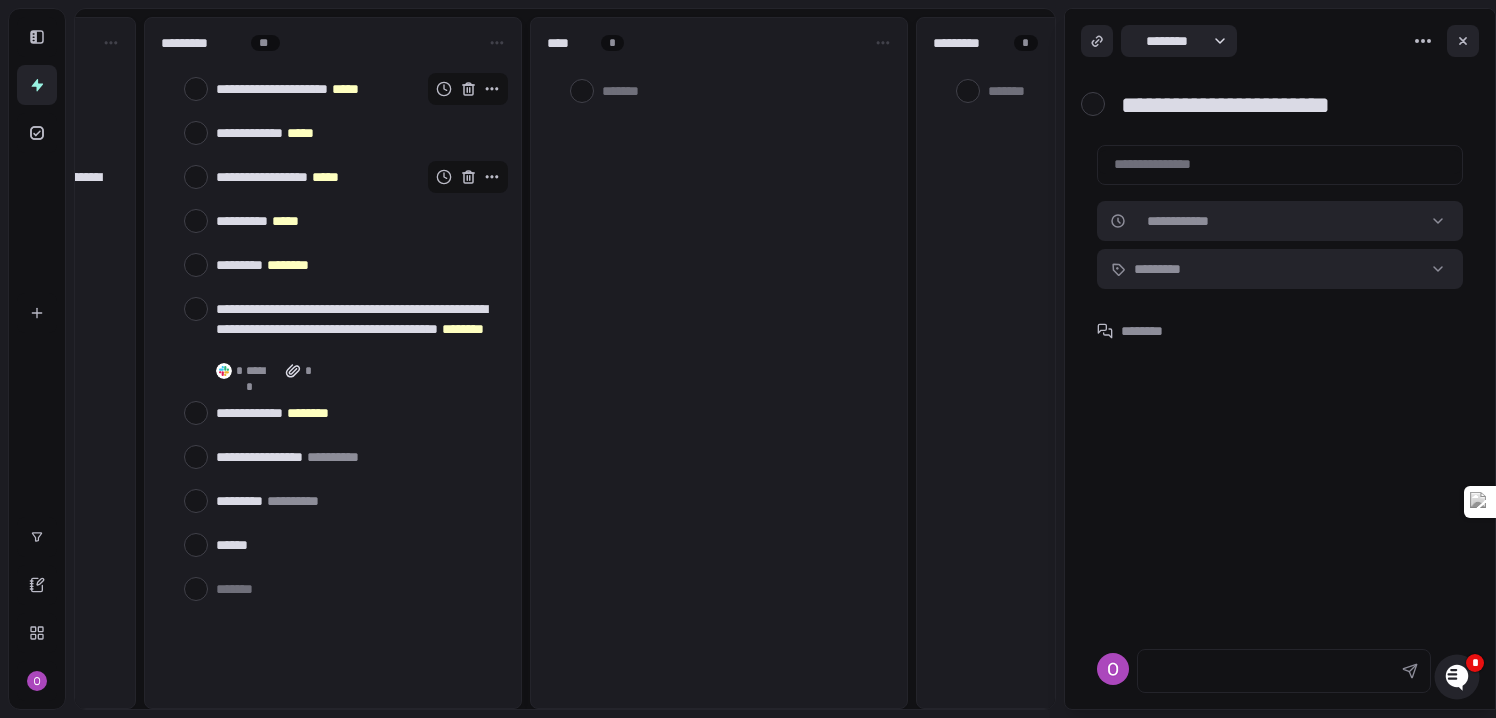 type on "*" 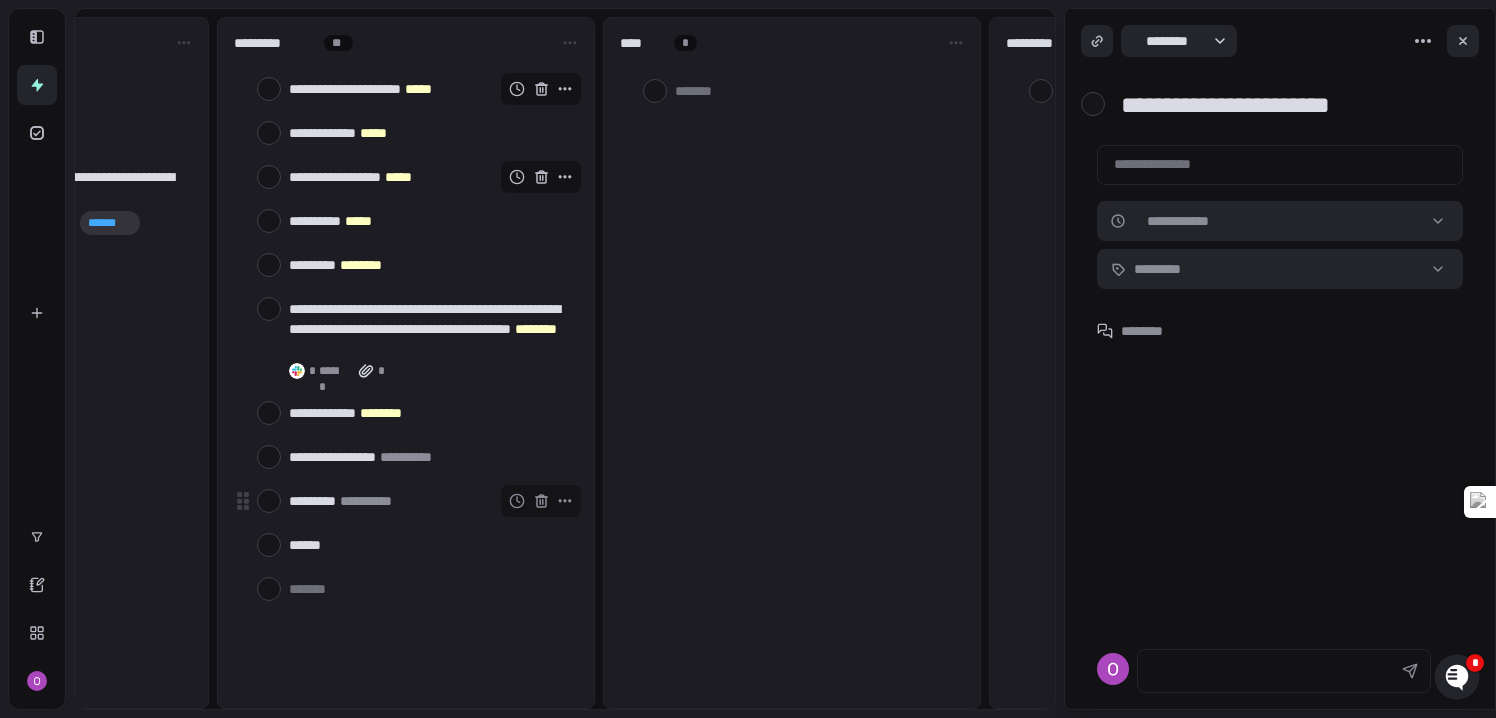 scroll, scrollTop: 0, scrollLeft: 634, axis: horizontal 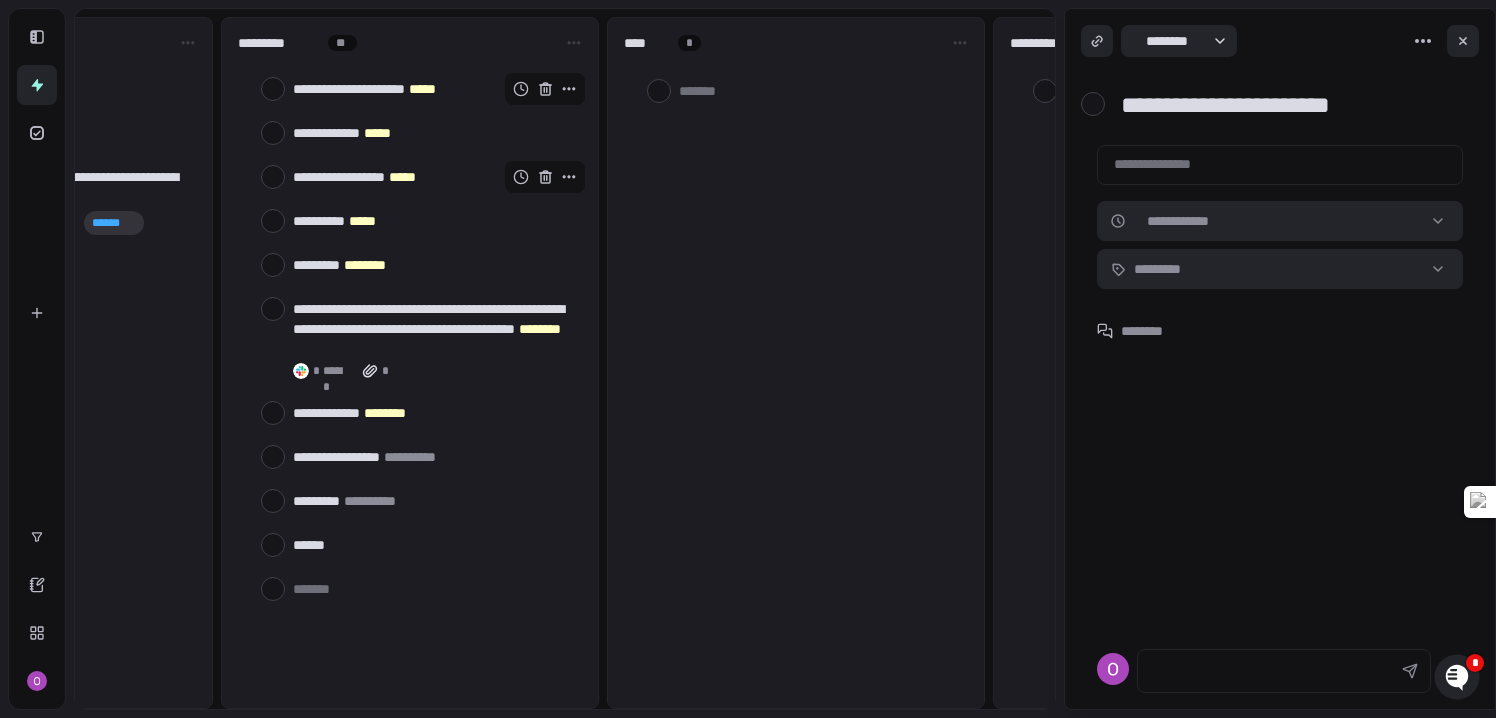 type on "**********" 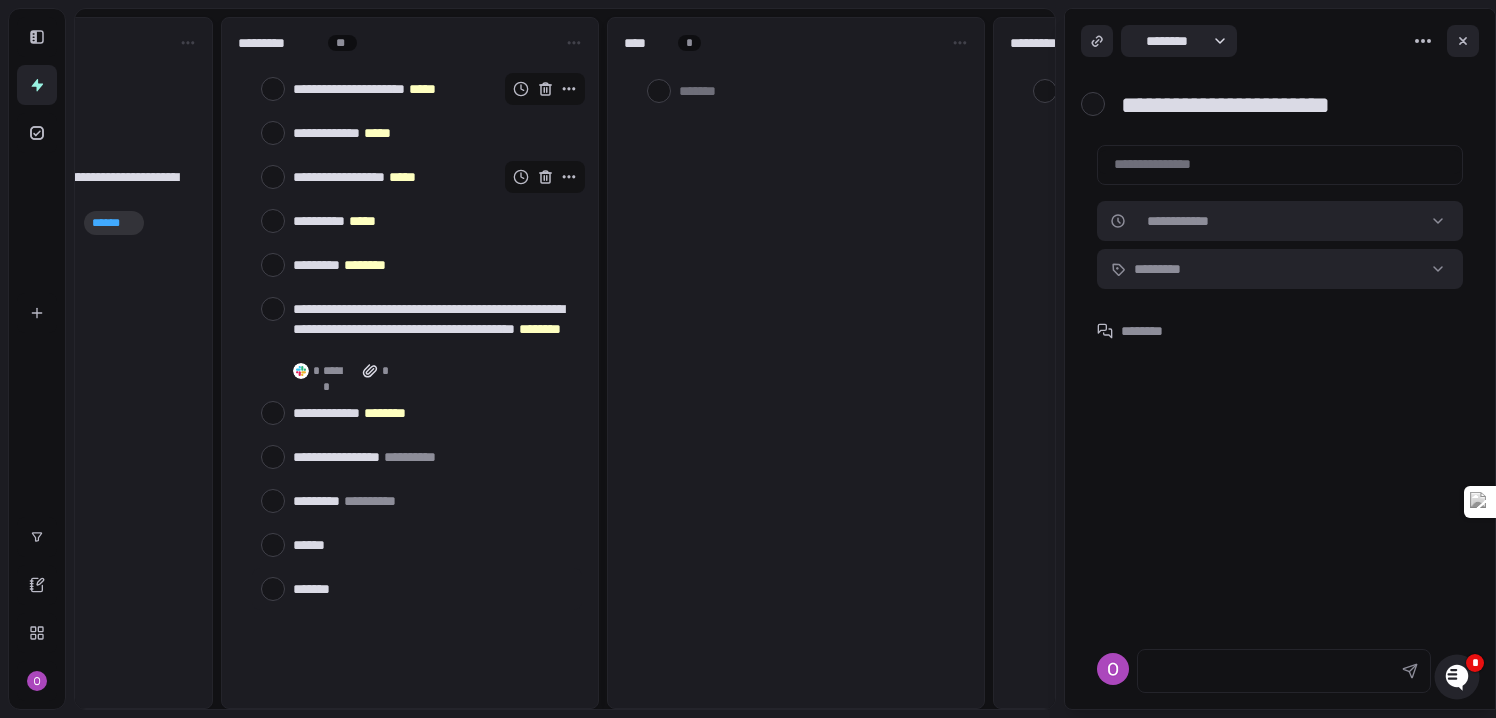 click at bounding box center (433, 588) 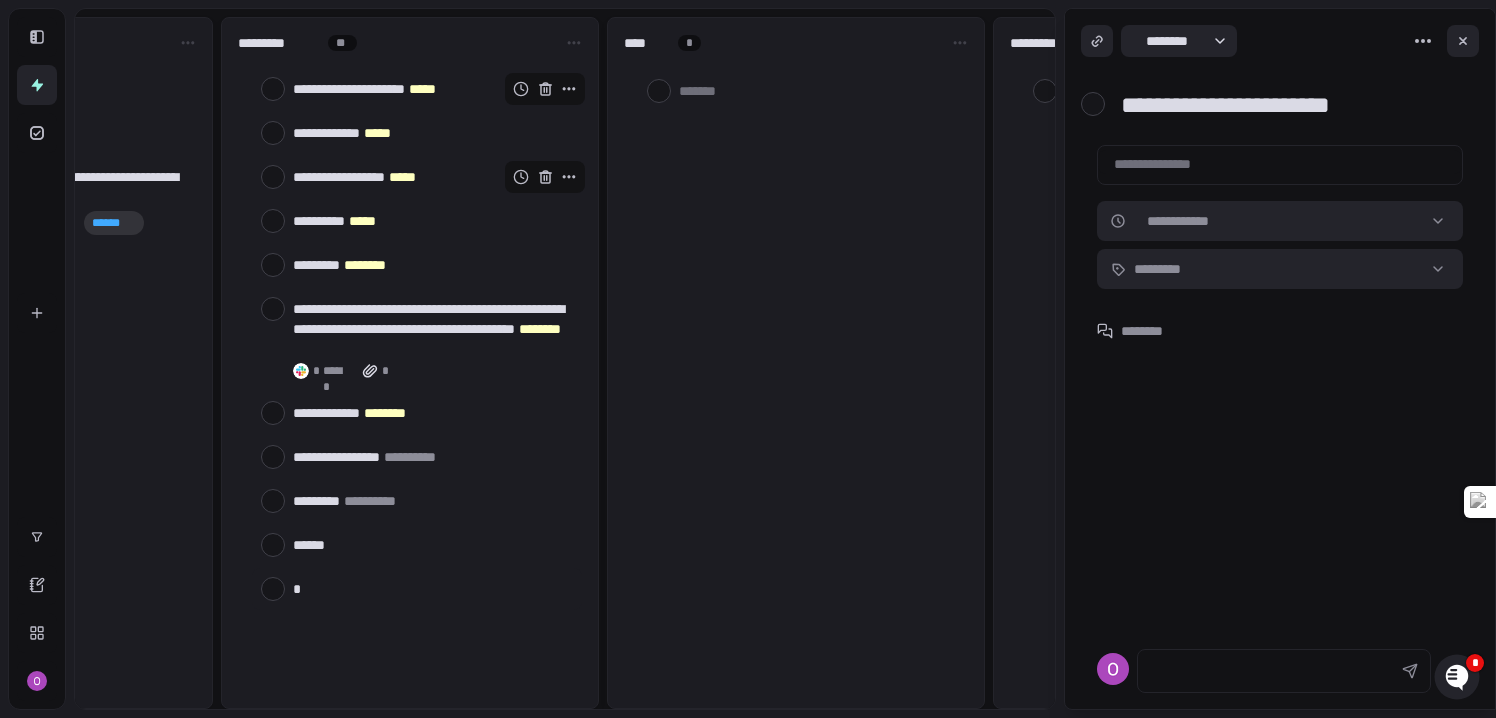 type on "*" 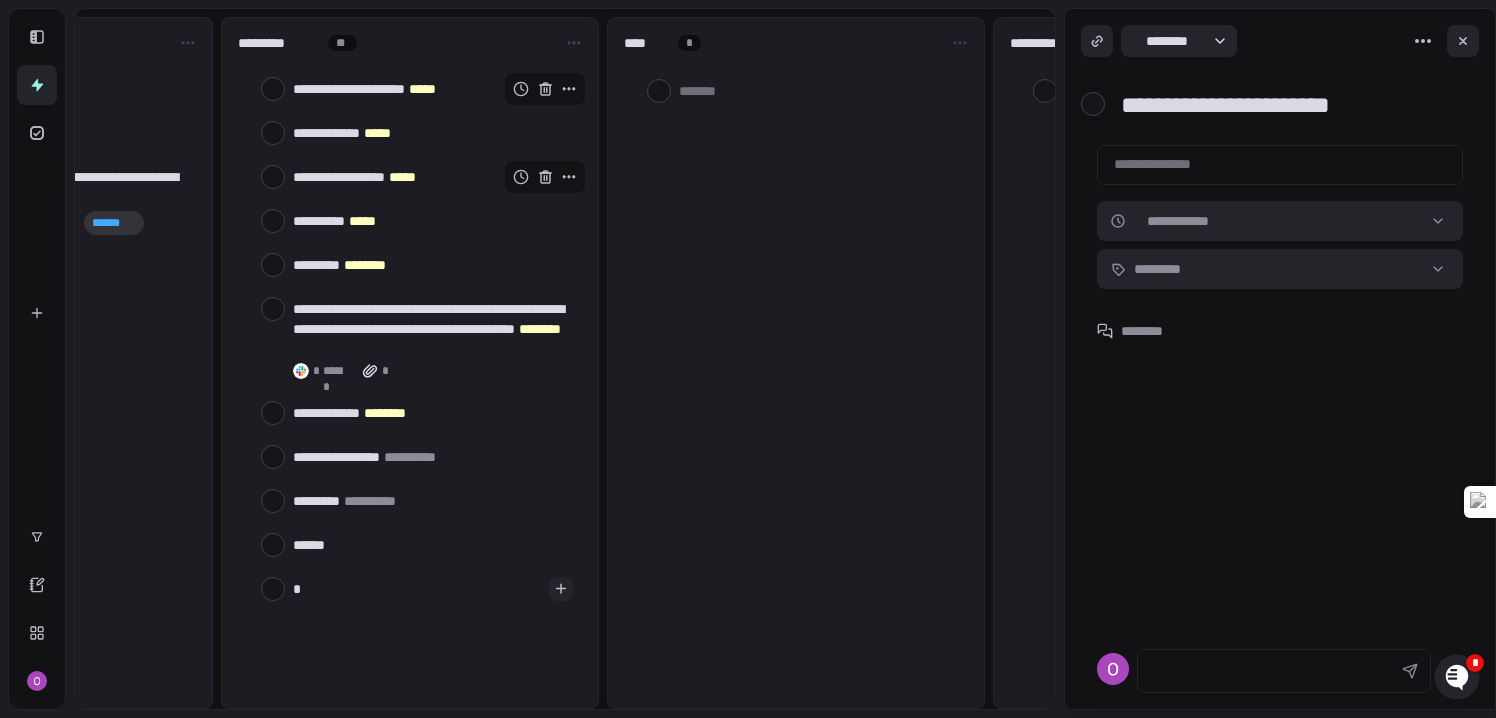 type on "**" 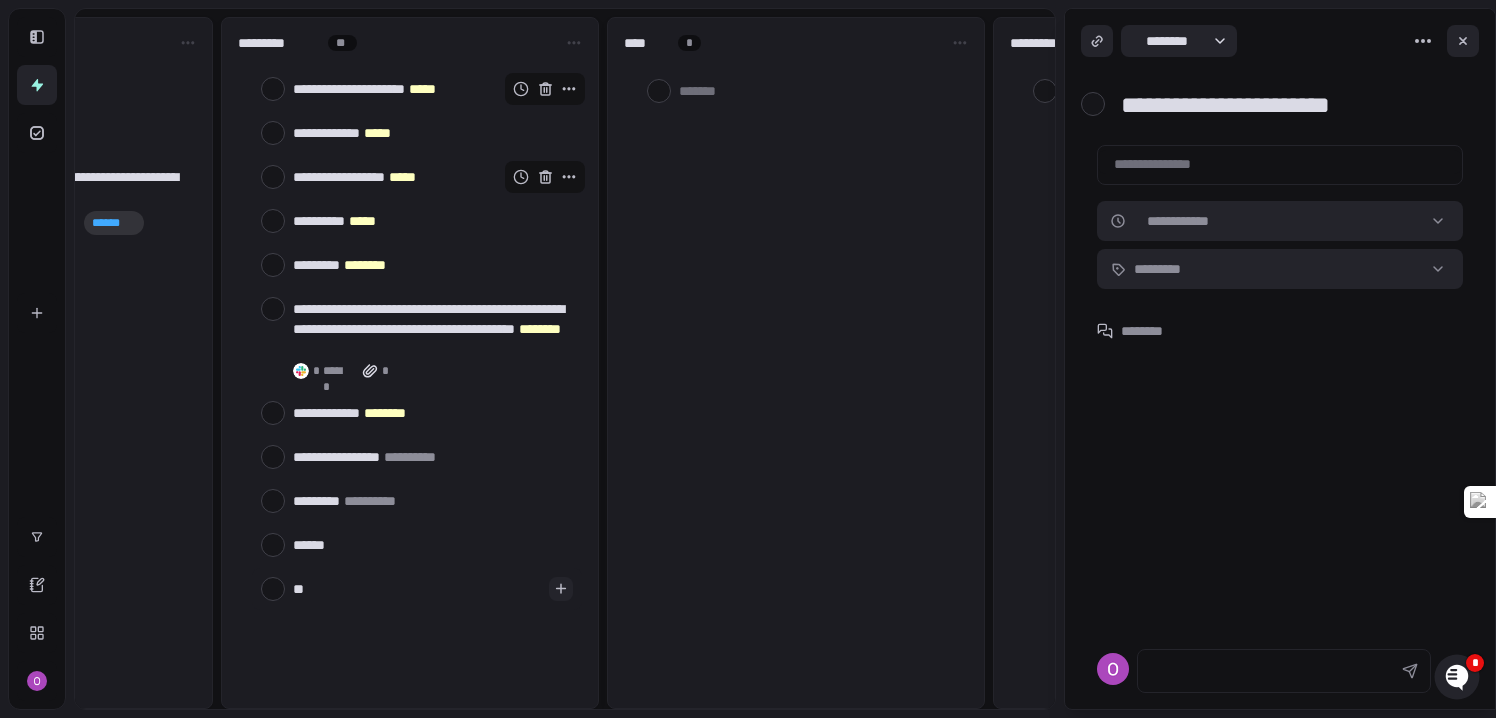 type 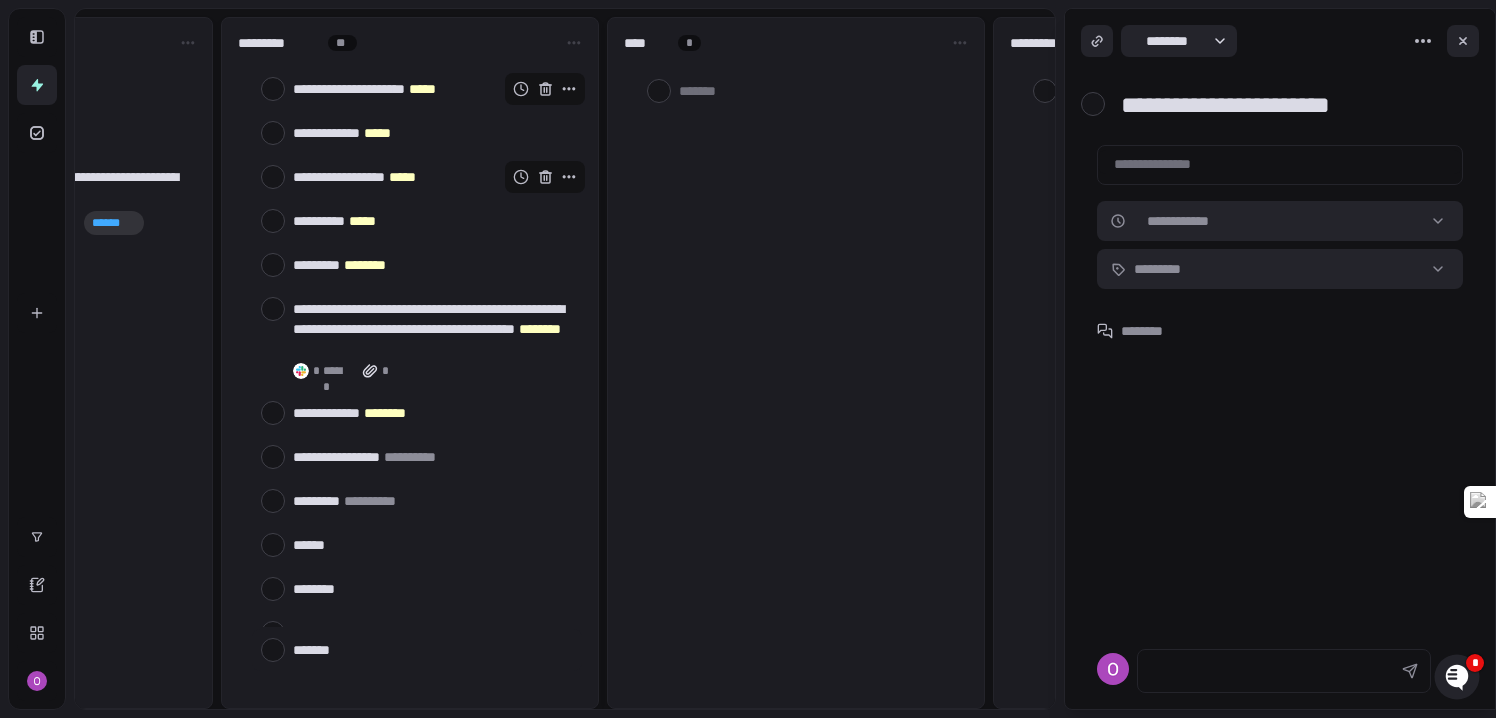 scroll, scrollTop: 27, scrollLeft: 0, axis: vertical 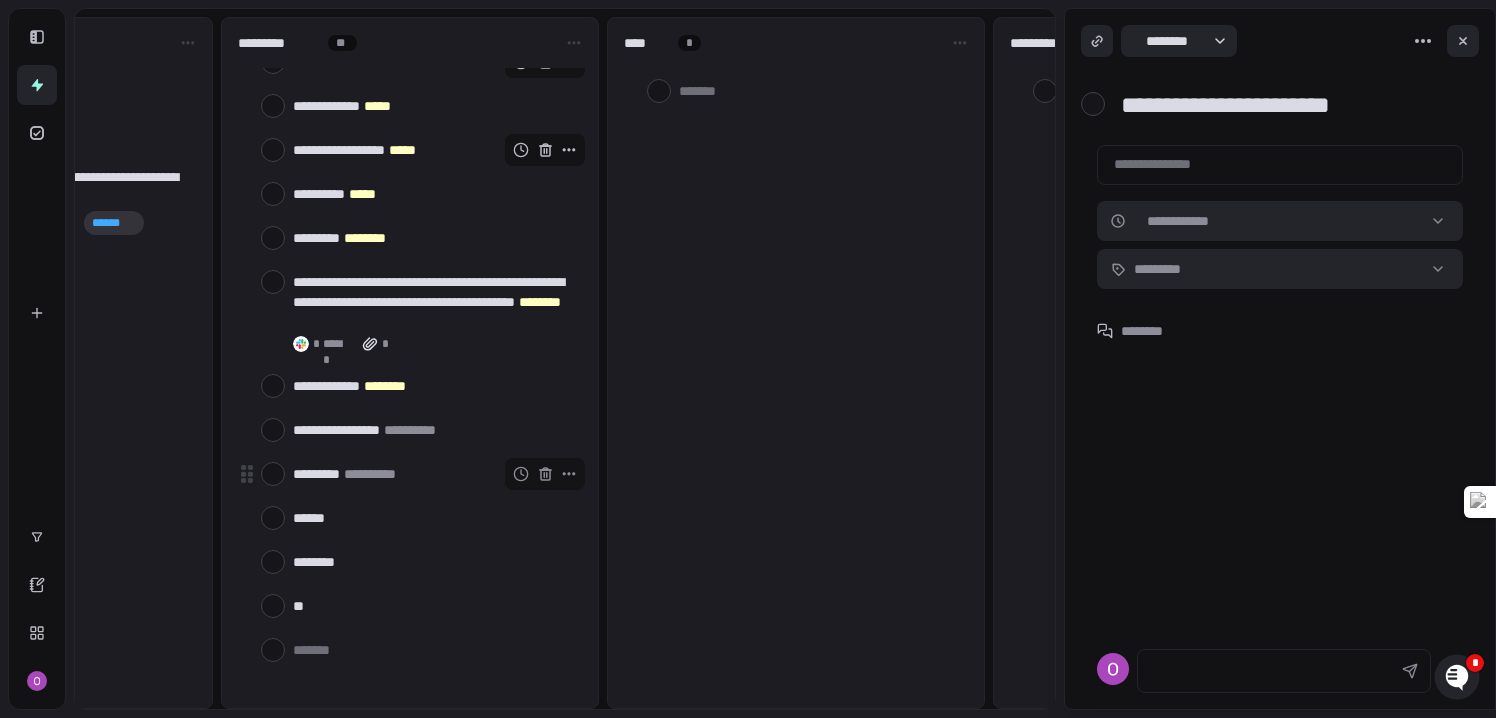 click at bounding box center [273, 474] 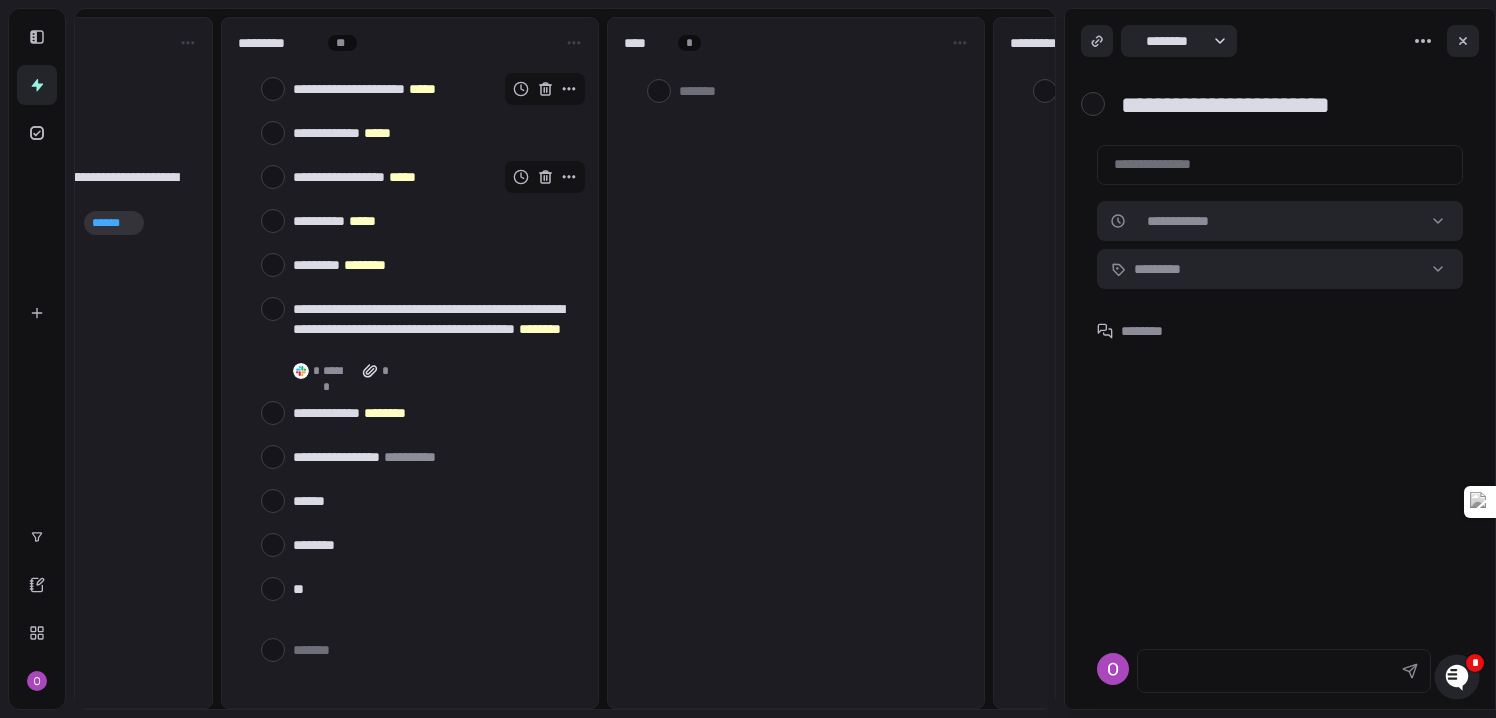 scroll, scrollTop: 0, scrollLeft: 0, axis: both 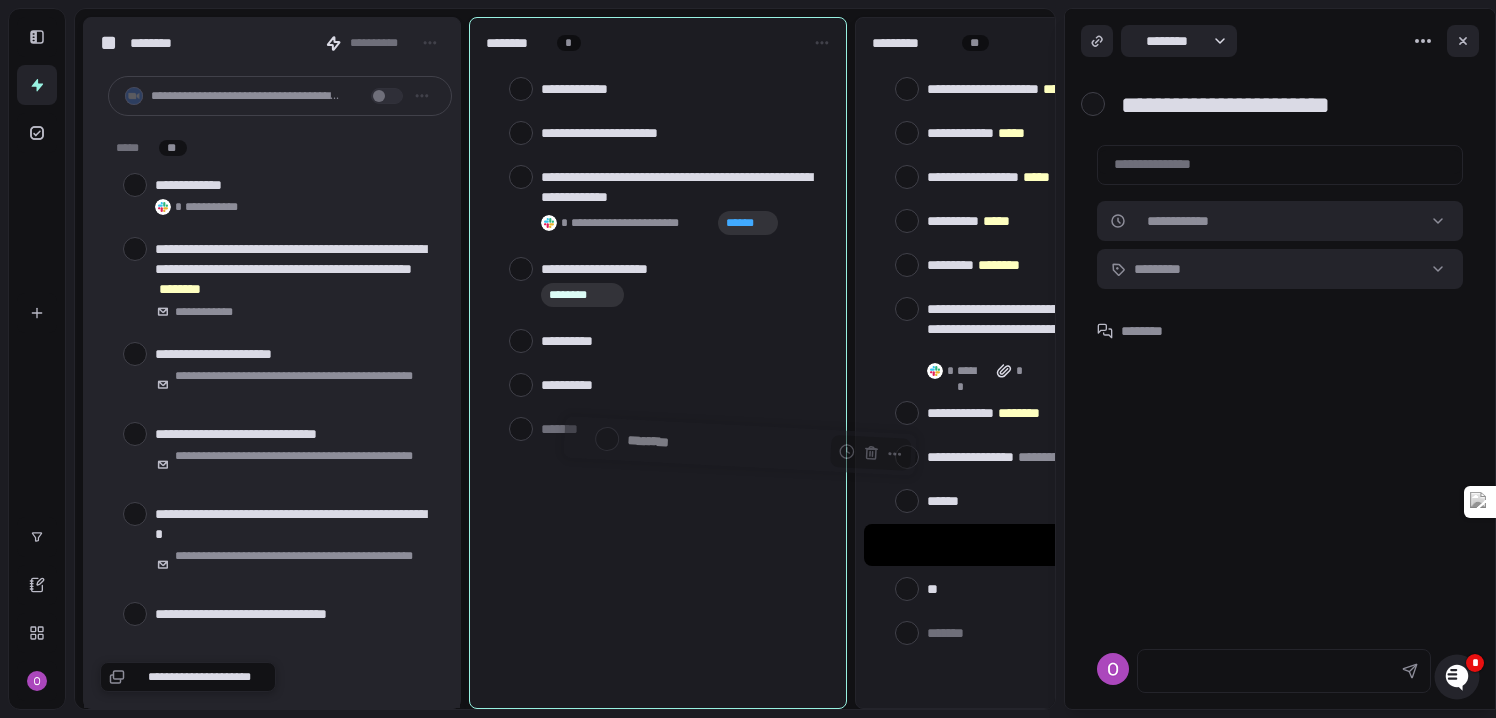 drag, startPoint x: 957, startPoint y: 545, endPoint x: 657, endPoint y: 446, distance: 315.91296 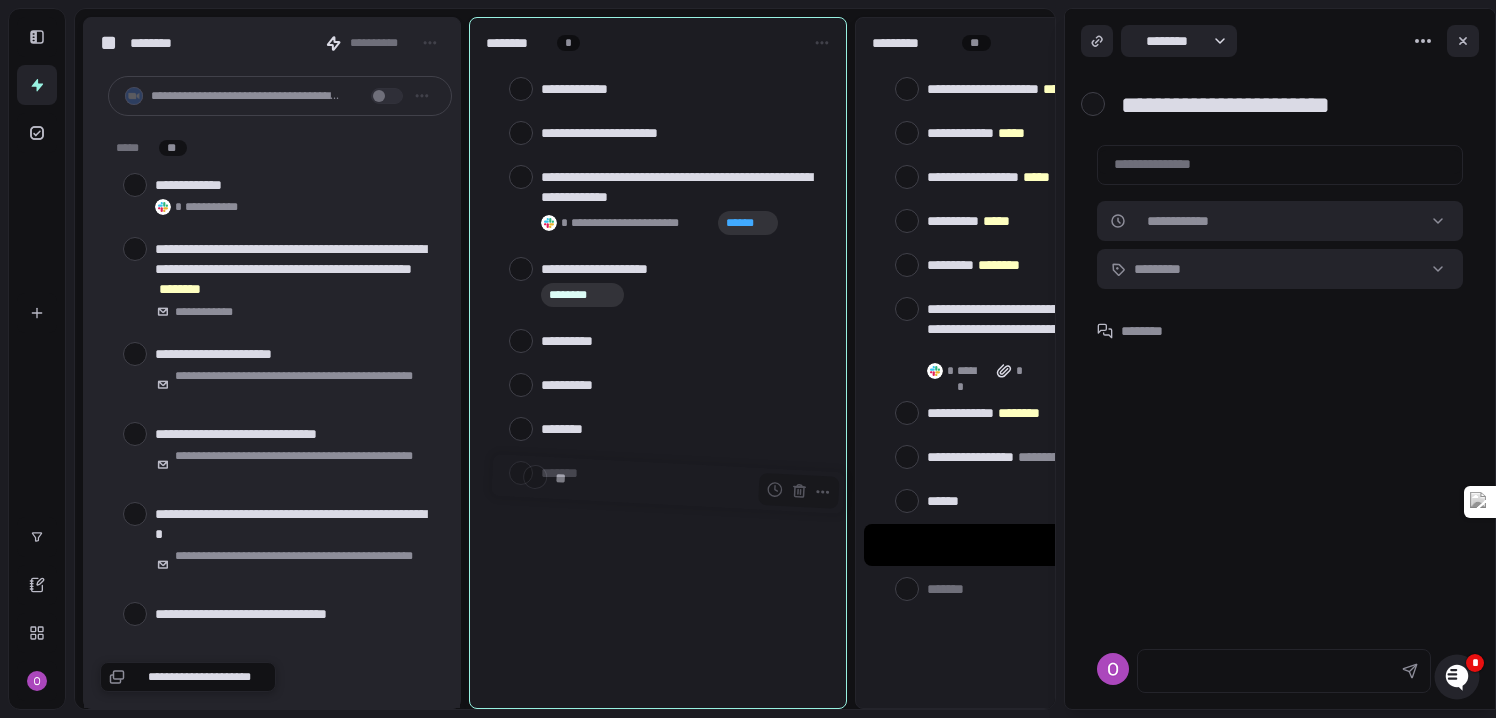 drag, startPoint x: 932, startPoint y: 549, endPoint x: 560, endPoint y: 488, distance: 376.96817 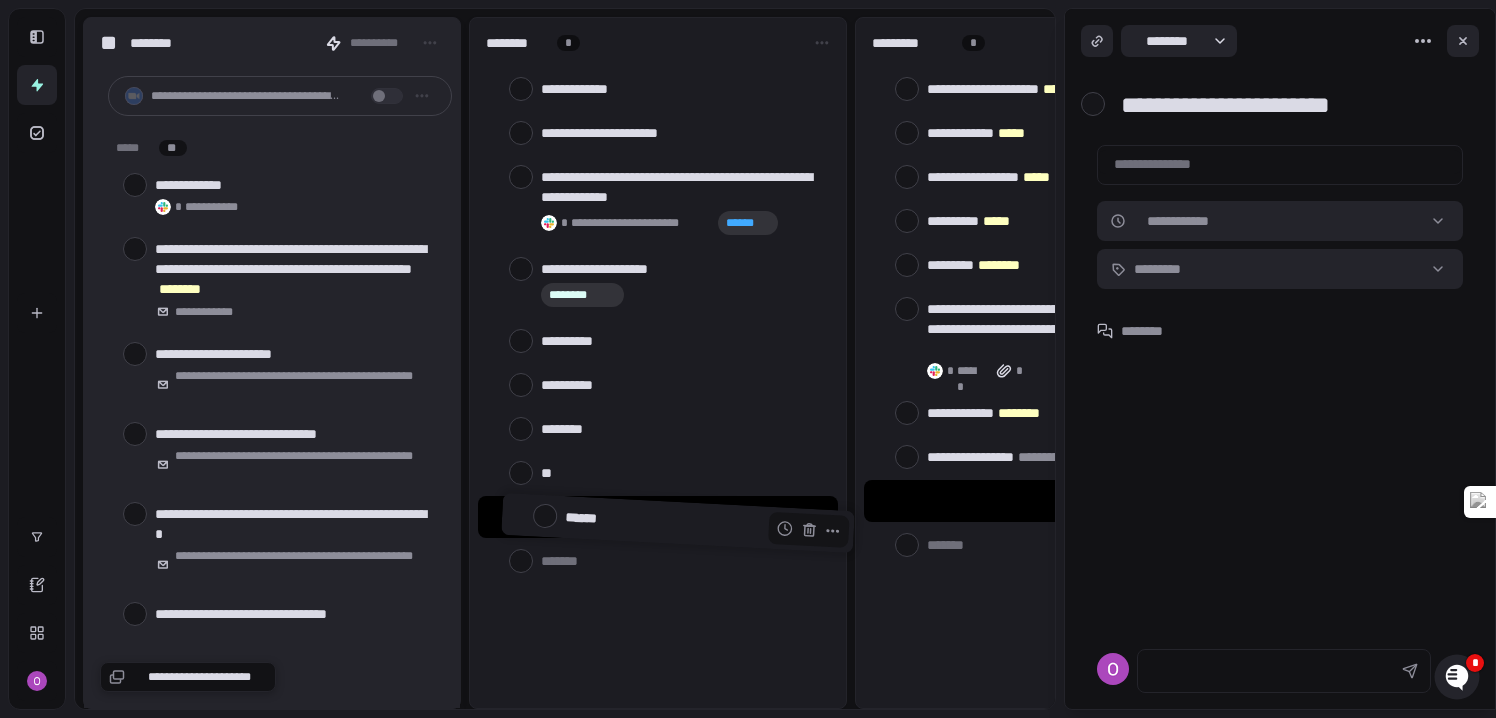 drag, startPoint x: 962, startPoint y: 499, endPoint x: 600, endPoint y: 521, distance: 362.66788 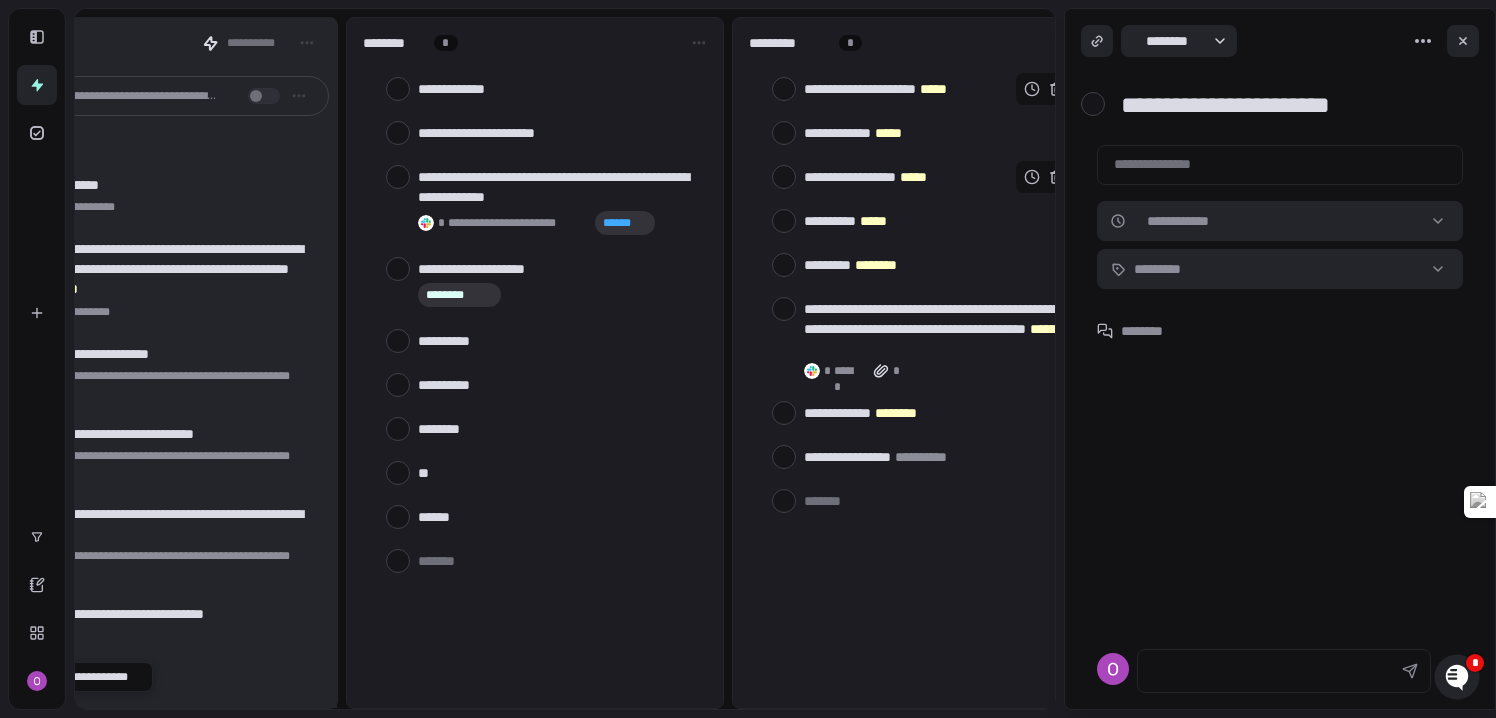 scroll, scrollTop: 0, scrollLeft: 124, axis: horizontal 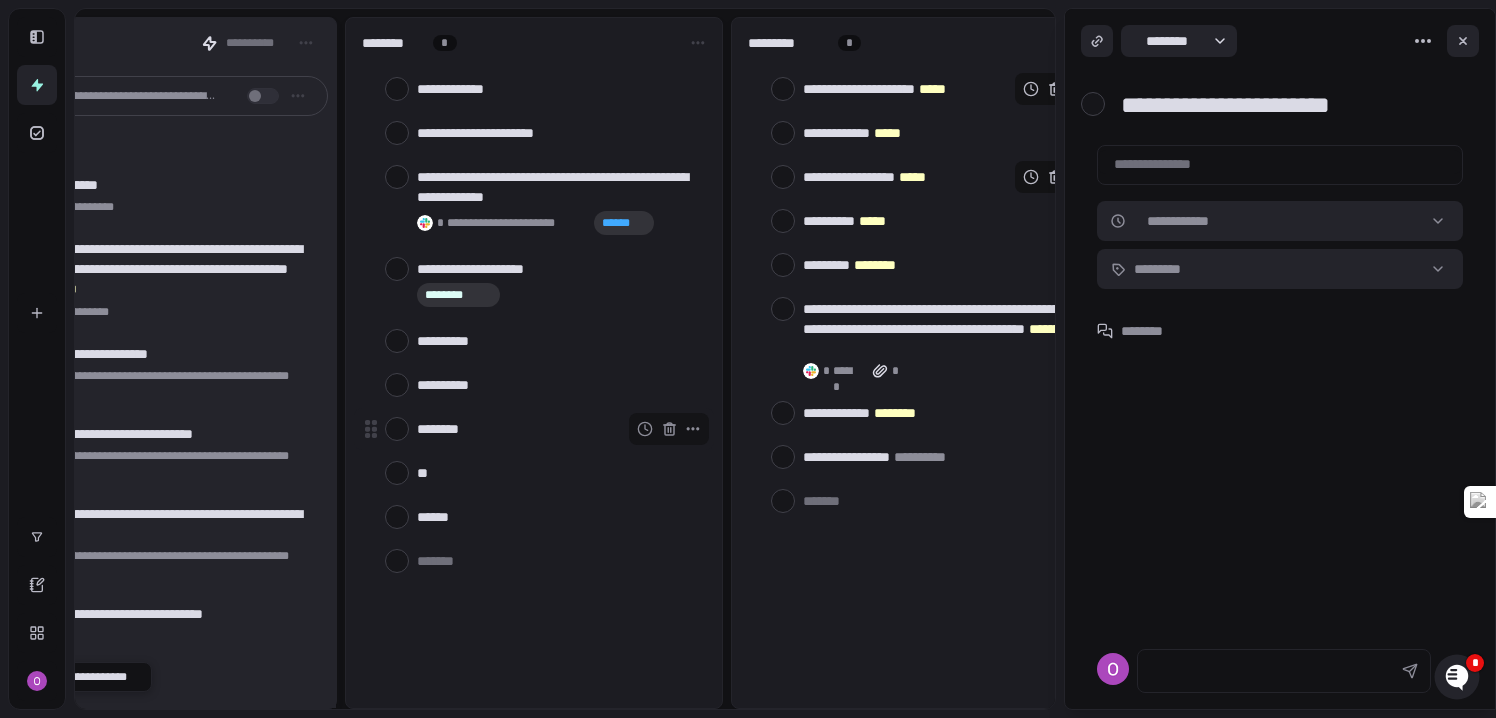 click on "********" at bounding box center [557, 429] 